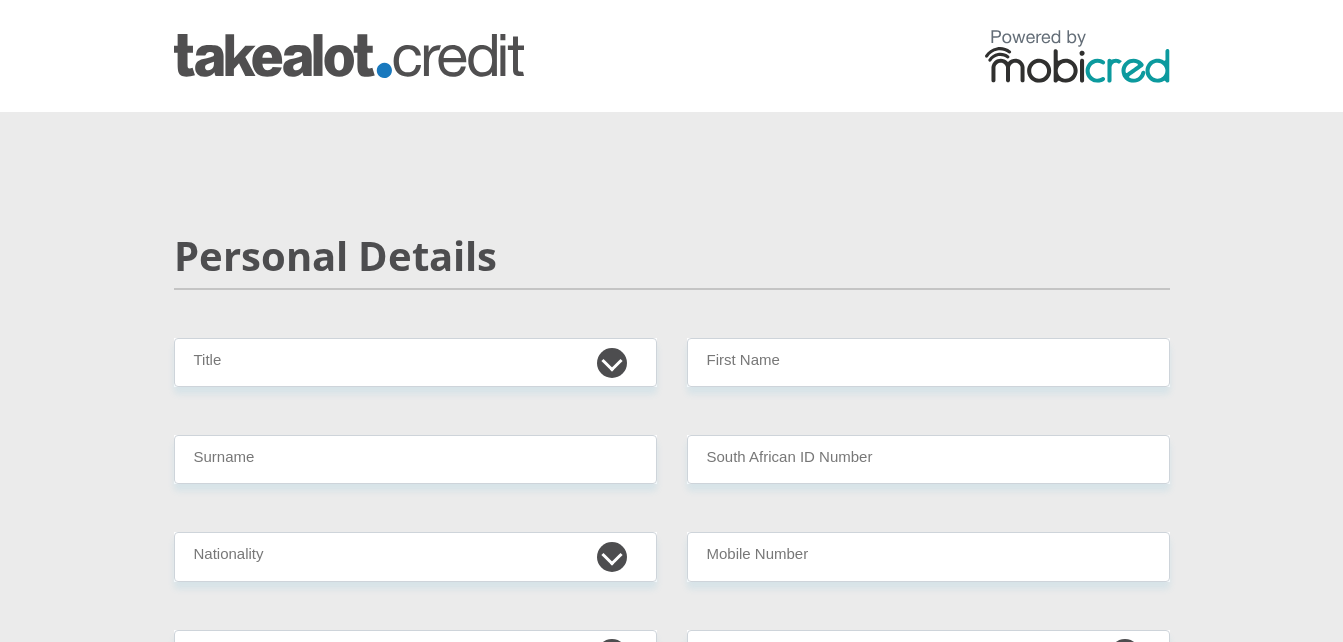 scroll, scrollTop: 0, scrollLeft: 0, axis: both 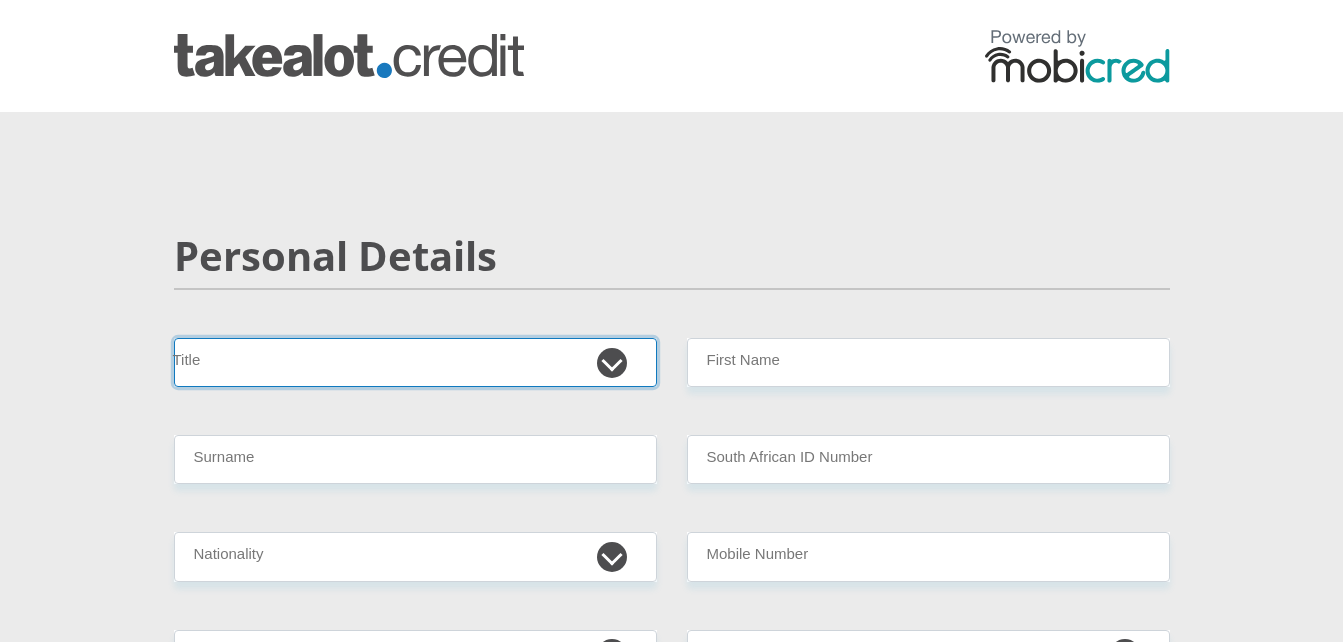 click on "Mr
Ms
Mrs
Dr
Other" at bounding box center [415, 362] 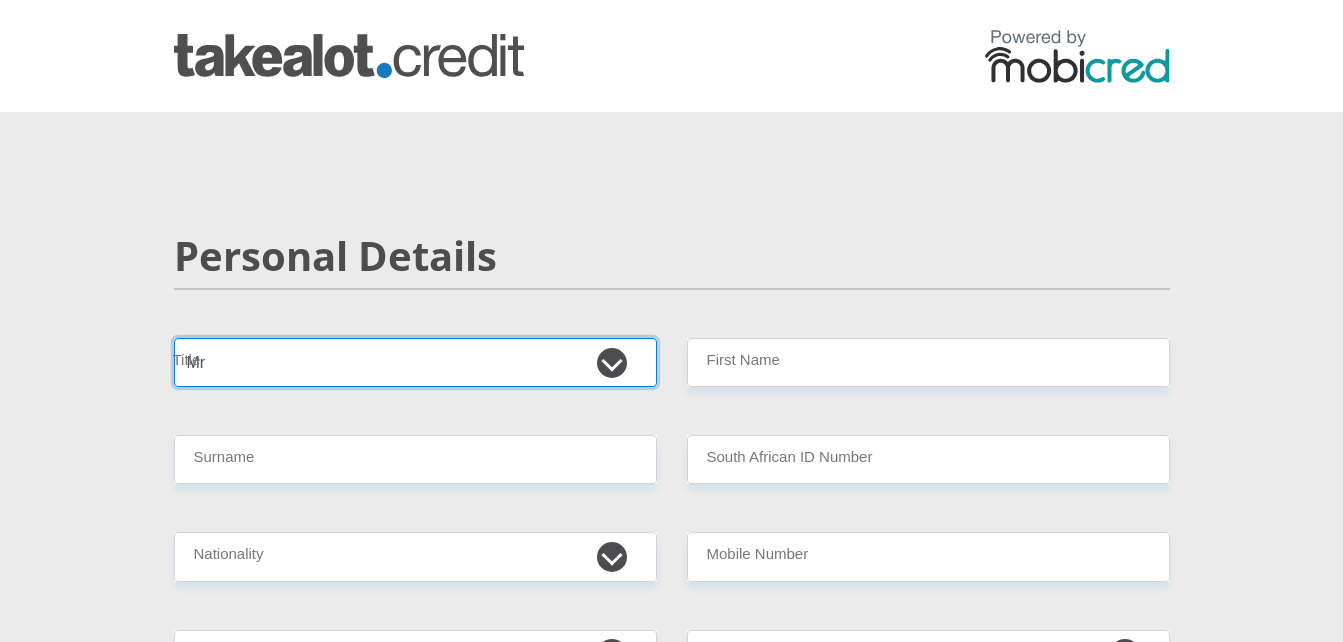 click on "Mr
Ms
Mrs
Dr
Other" at bounding box center (415, 362) 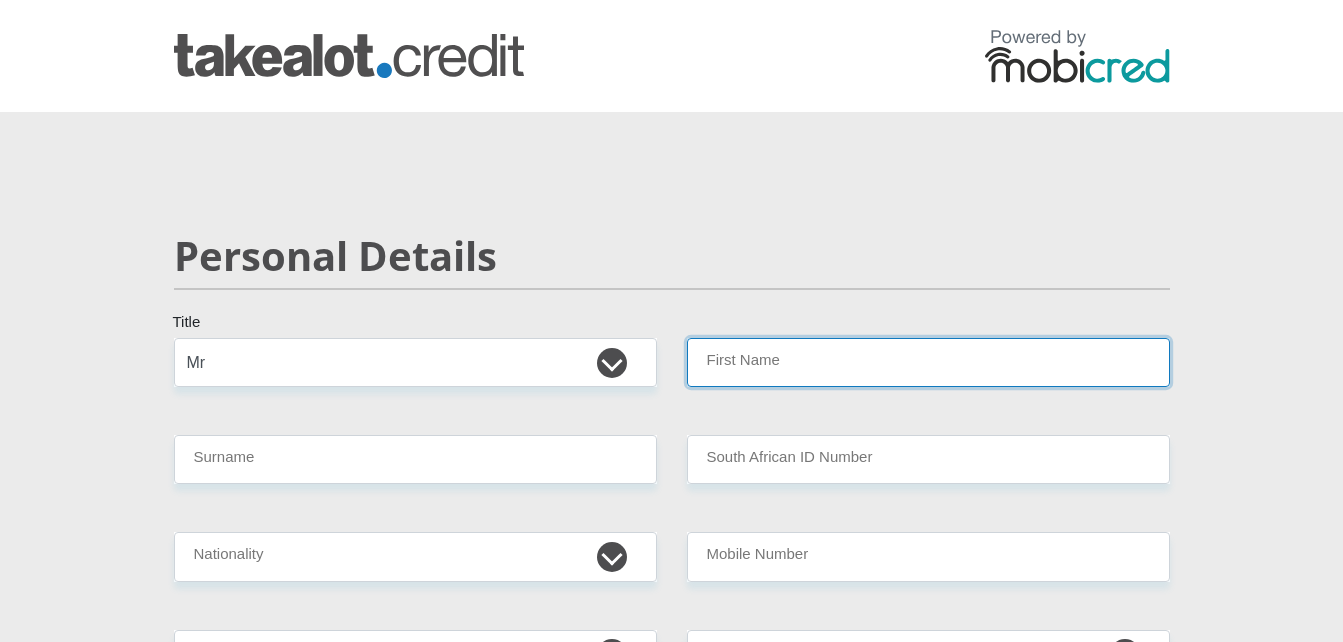 click on "First Name" at bounding box center (928, 362) 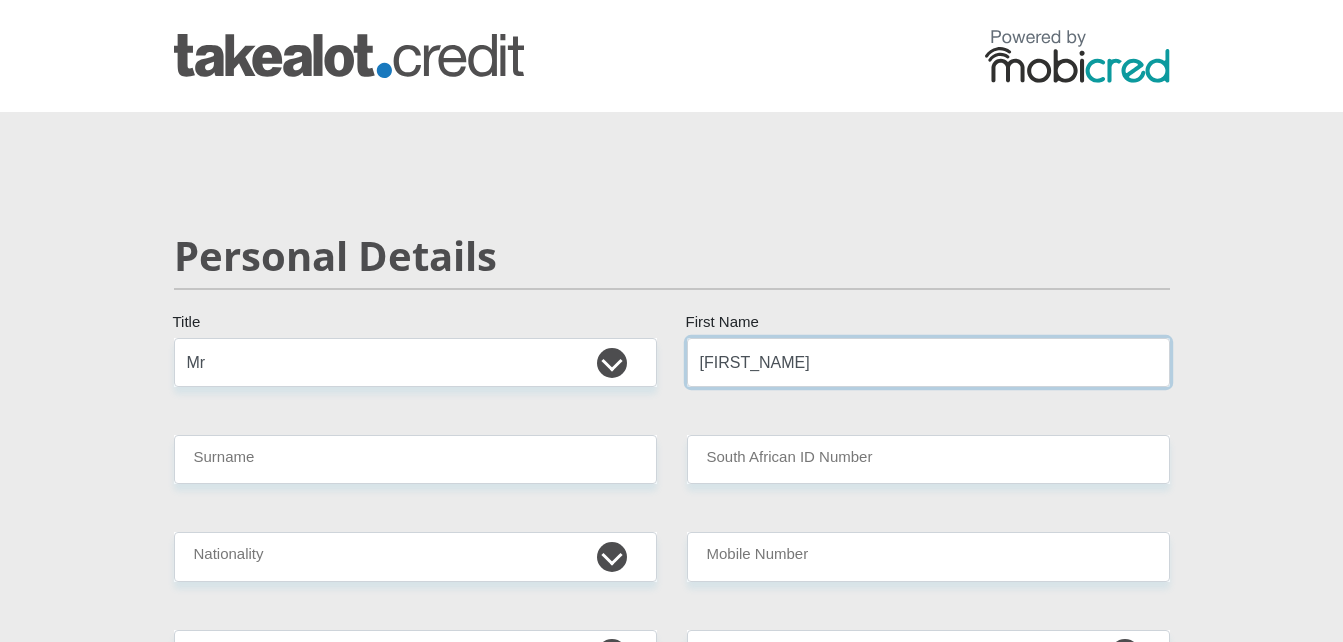 type on "[FIRST_NAME]" 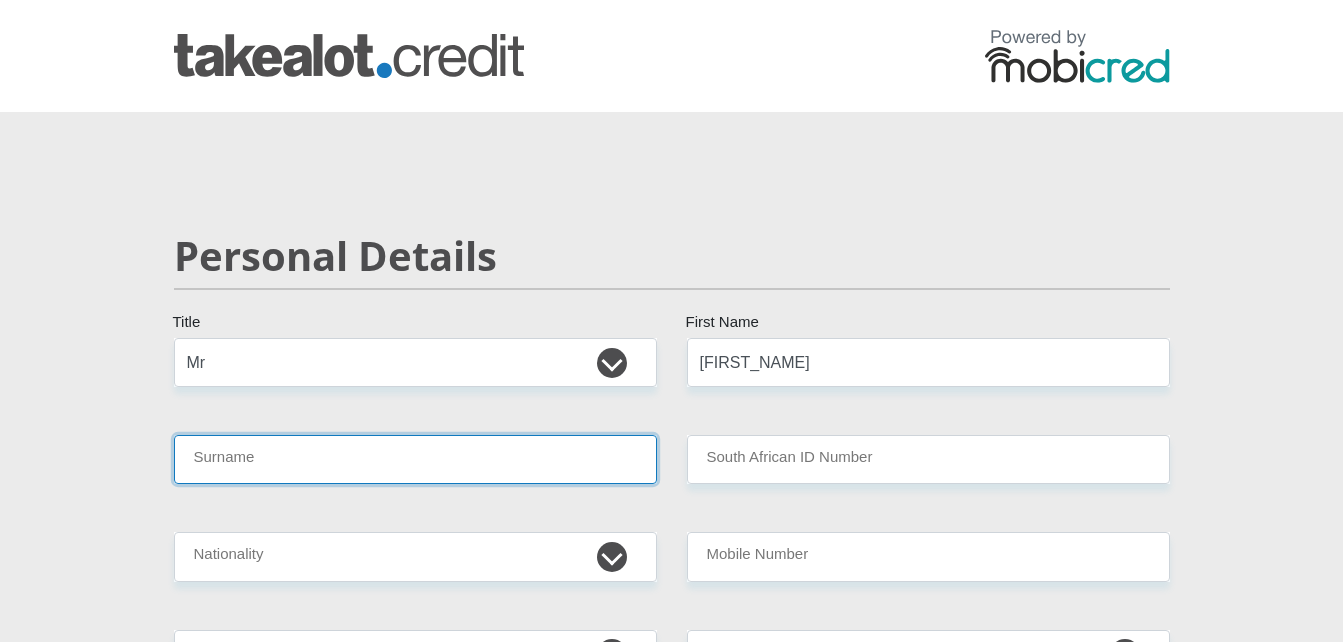 click on "Surname" at bounding box center [415, 459] 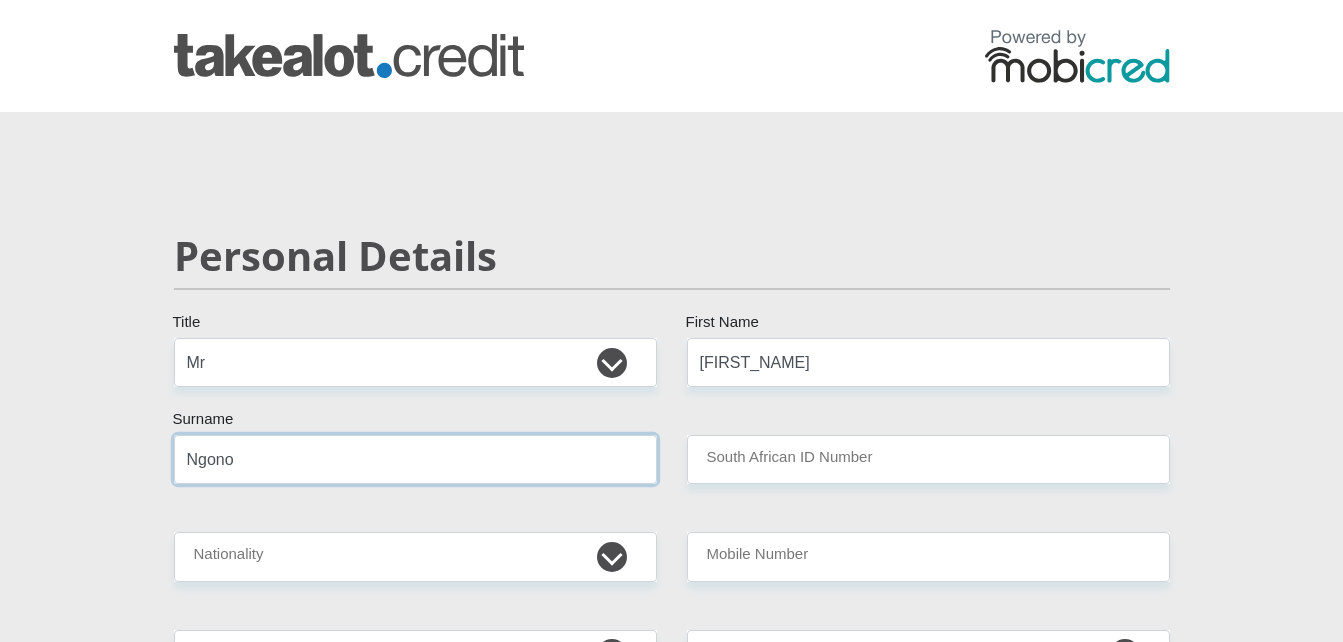 type on "Ngono" 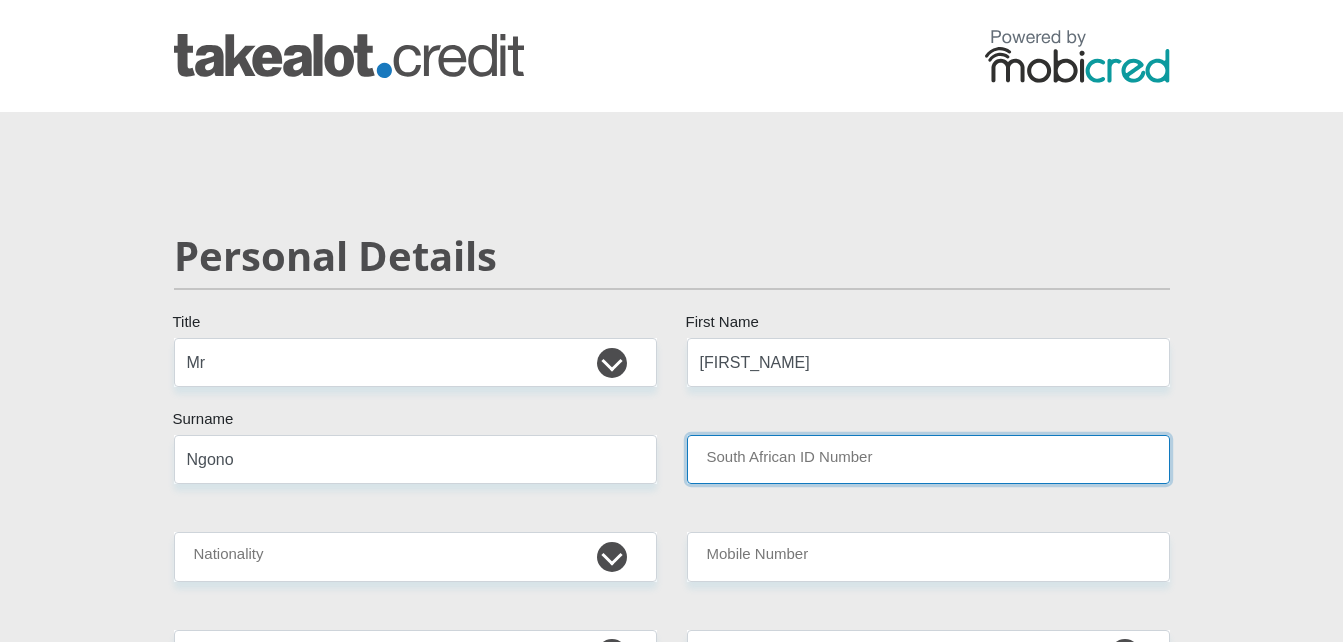 click on "South African ID Number" at bounding box center (928, 459) 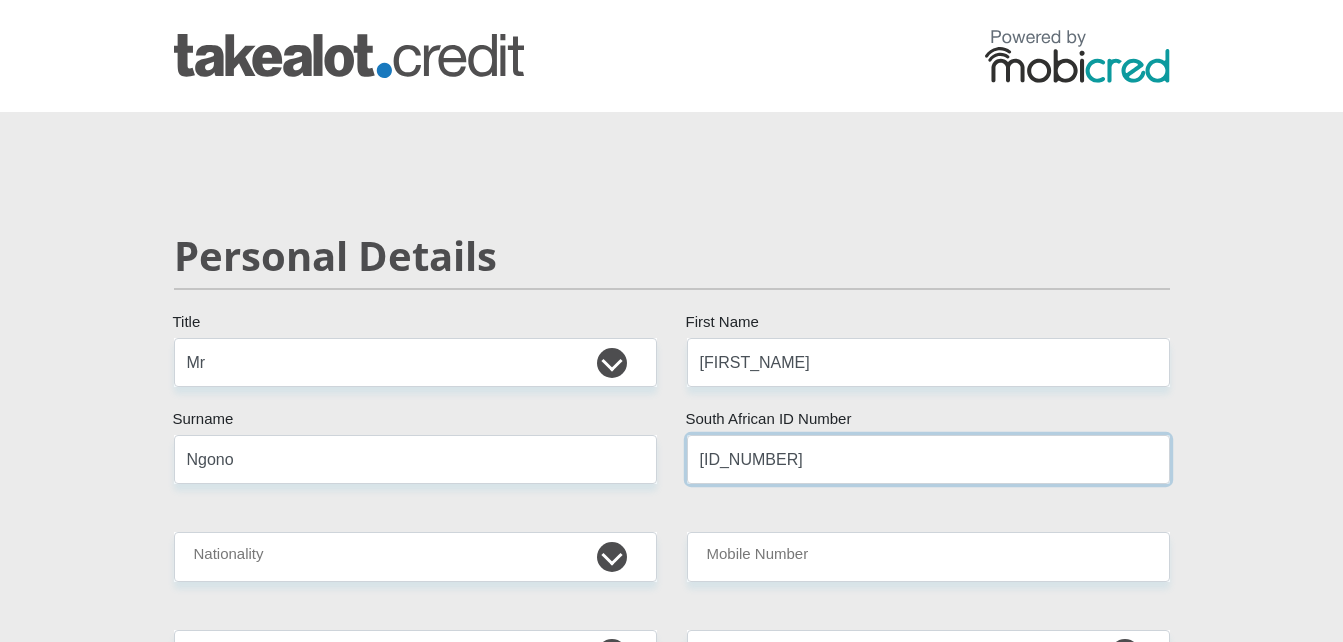 type on "[ID_NUMBER]" 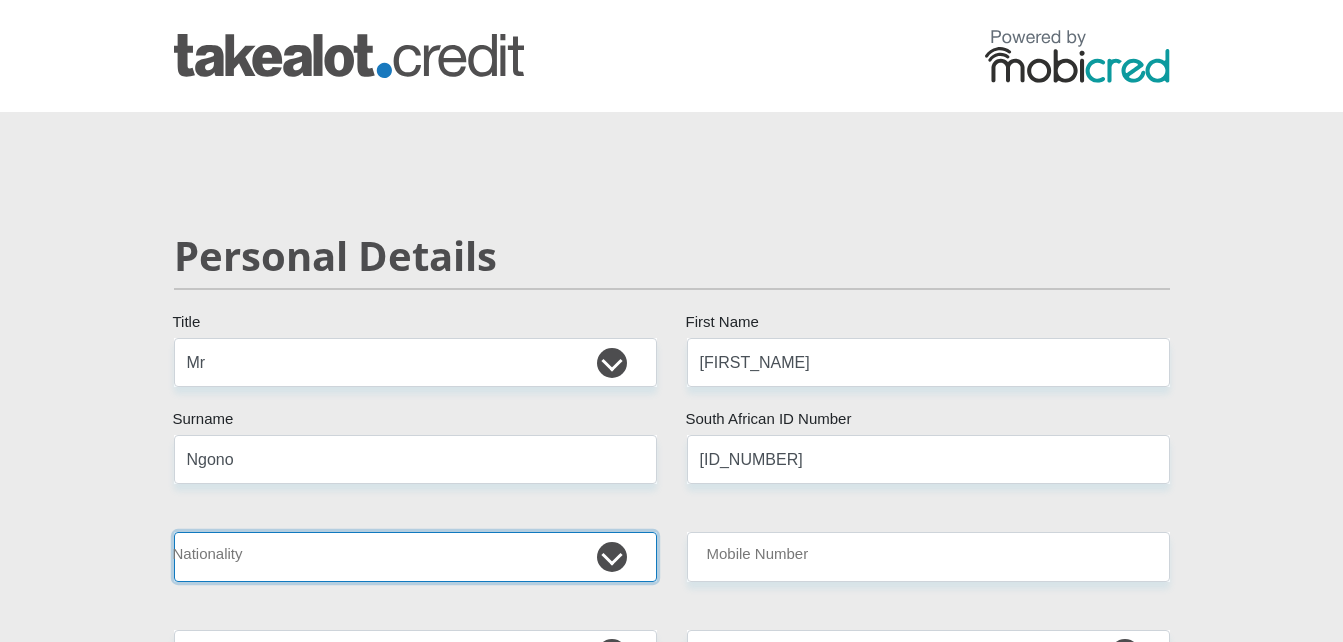click on "[COUNTRY]
[COUNTRY]
[COUNTRY]
[COUNTRY]
[COUNTRY]
[COUNTRY]
[COUNTRY]
[COUNTRY]
[COUNTRY]
[COUNTRY]
[COUNTRY]
[COUNTRY]
[COUNTRY]
[COUNTRY]
[COUNTRY]
[COUNTRY]
[COUNTRY]
[COUNTRY]
[COUNTRY]
[COUNTRY]
[COUNTRY]" at bounding box center [415, 556] 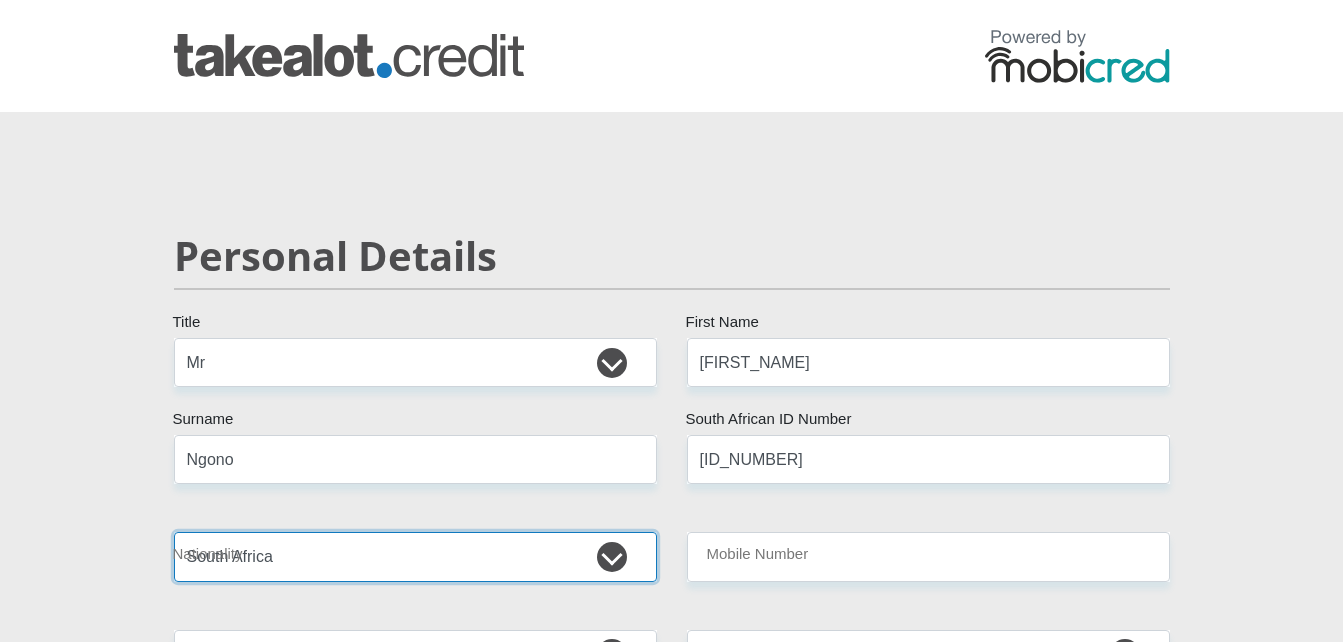 click on "[COUNTRY]
[COUNTRY]
[COUNTRY]
[COUNTRY]
[COUNTRY]
[COUNTRY]
[COUNTRY]
[COUNTRY]
[COUNTRY]
[COUNTRY]
[COUNTRY]
[COUNTRY]
[COUNTRY]
[COUNTRY]
[COUNTRY]
[COUNTRY]
[COUNTRY]
[COUNTRY]
[COUNTRY]
[COUNTRY]
[COUNTRY]" at bounding box center (415, 556) 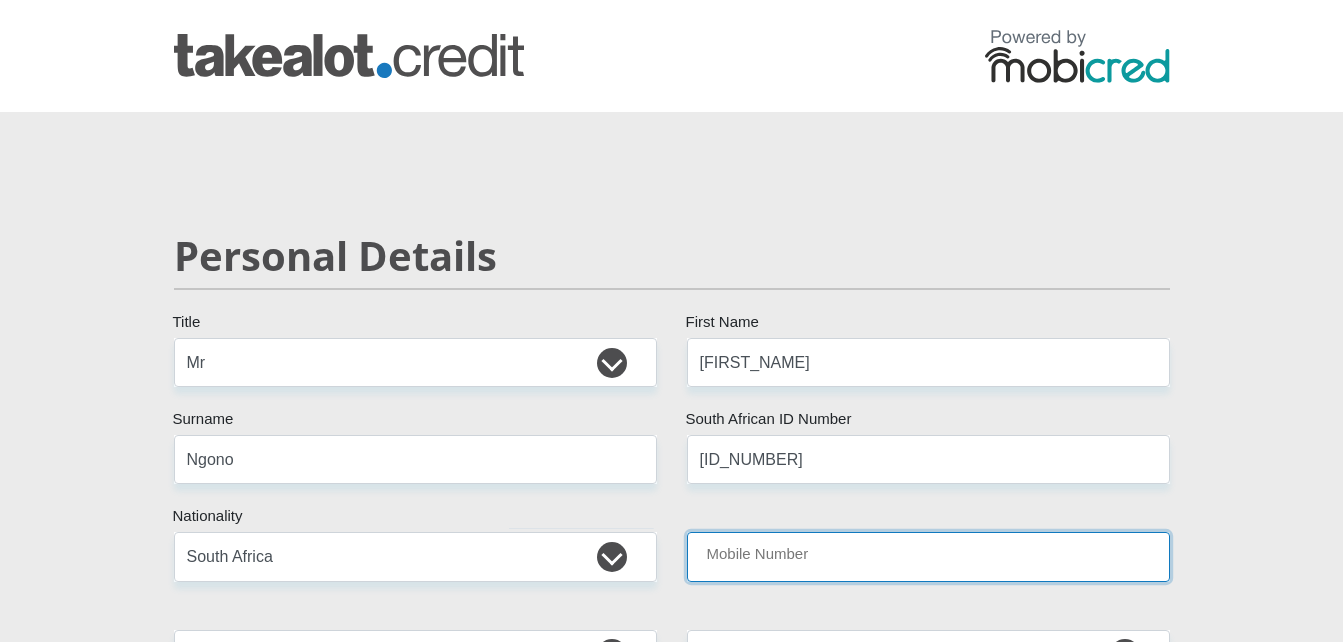 click on "Mobile Number" at bounding box center [928, 556] 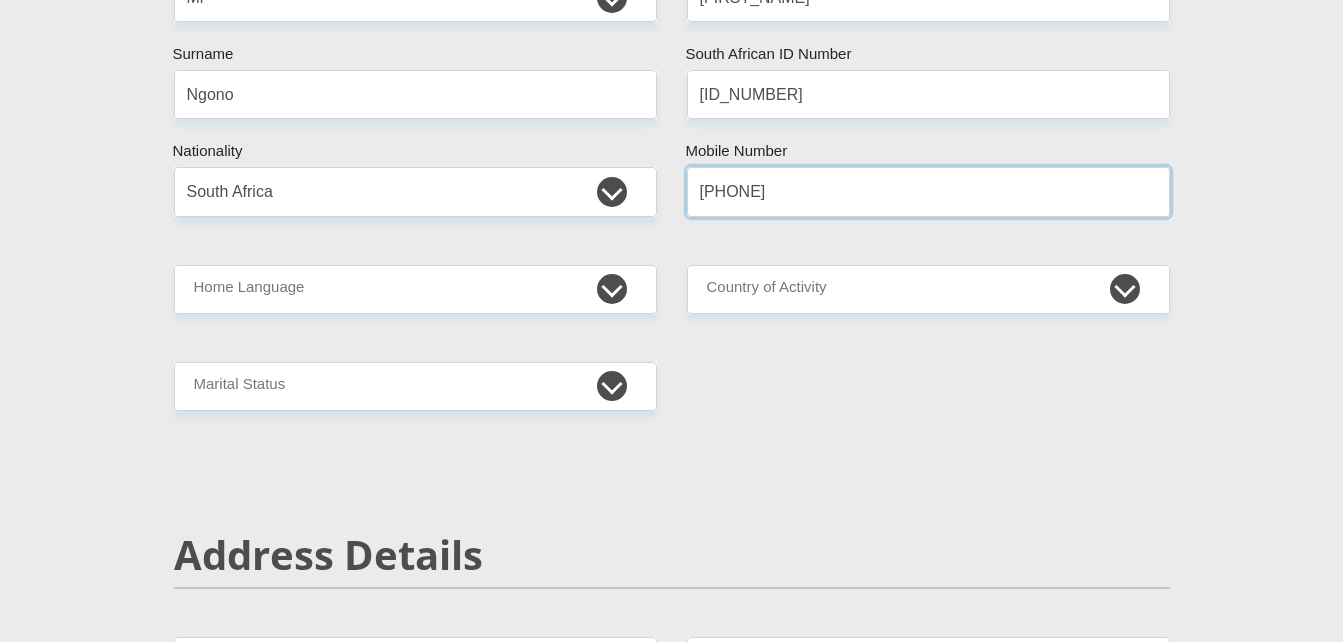 scroll, scrollTop: 400, scrollLeft: 0, axis: vertical 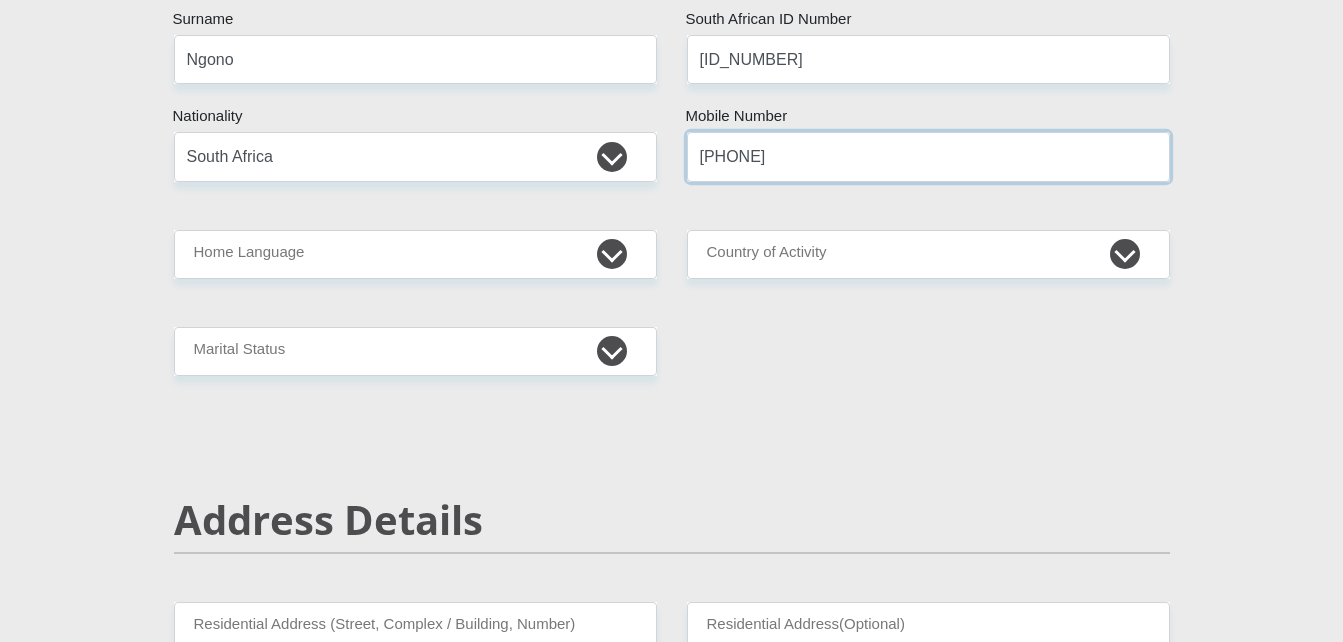 type on "[PHONE]" 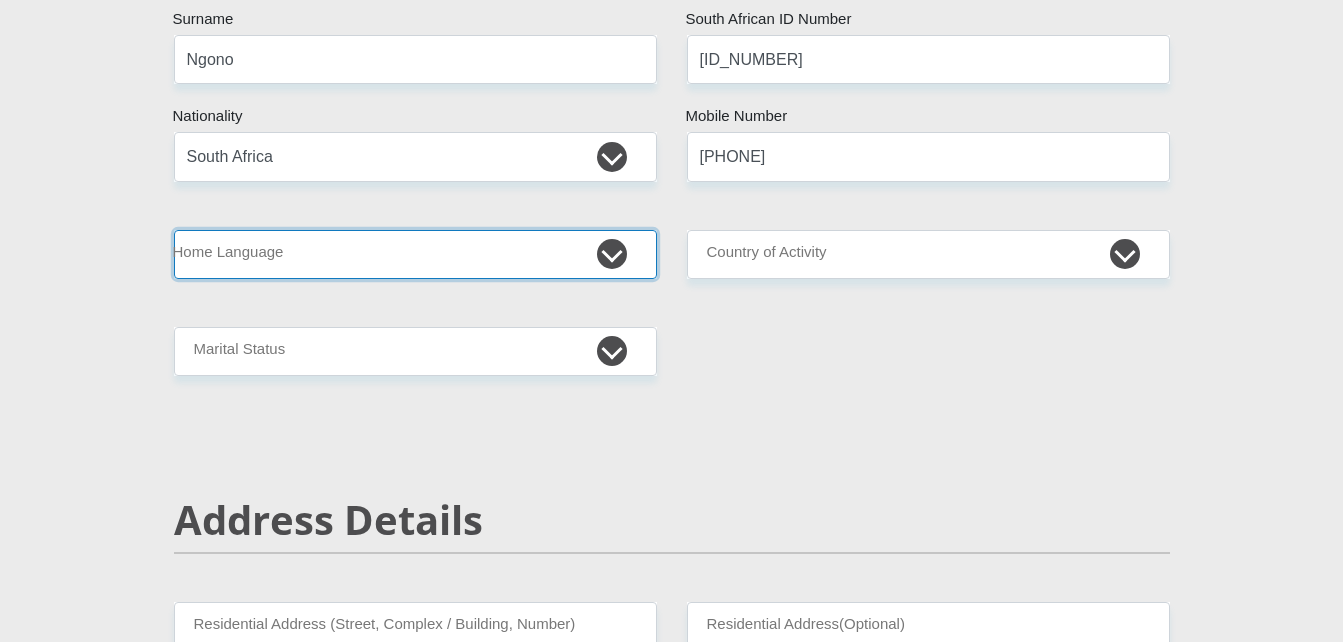 click on "Afrikaans
English
Sepedi
South Ndebele
Southern Sotho
Swati
Tsonga
Tswana
Venda
Xhosa
Zulu
Other" at bounding box center (415, 254) 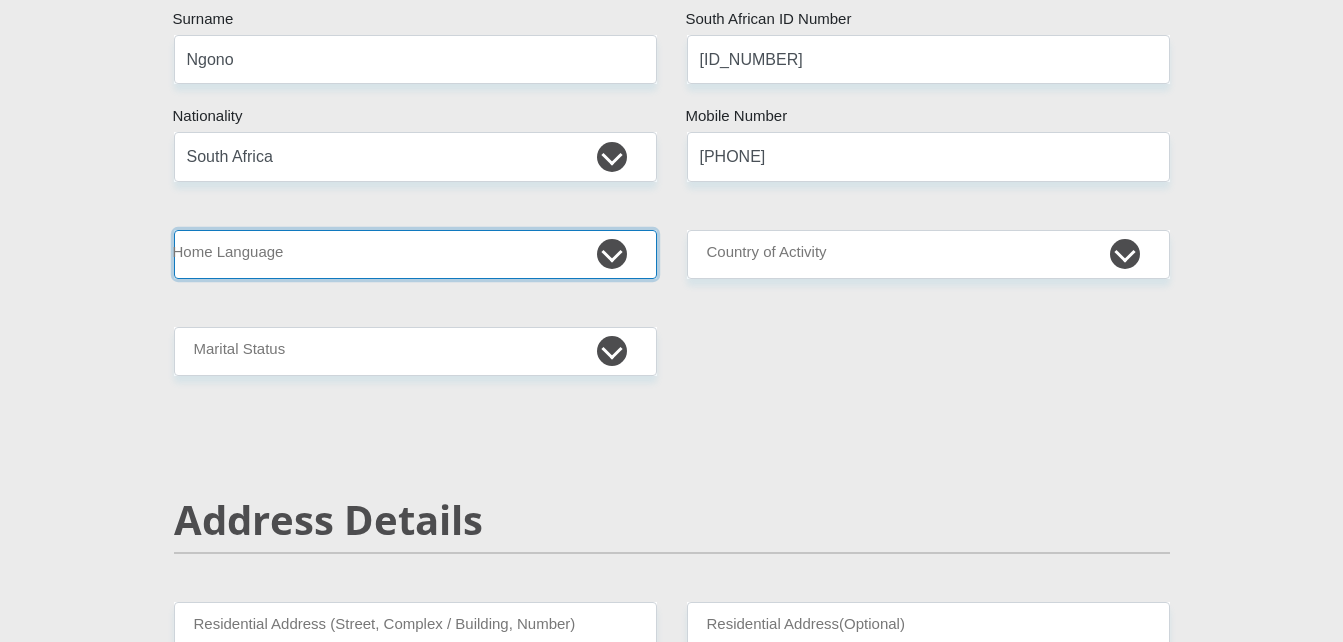 select on "xho" 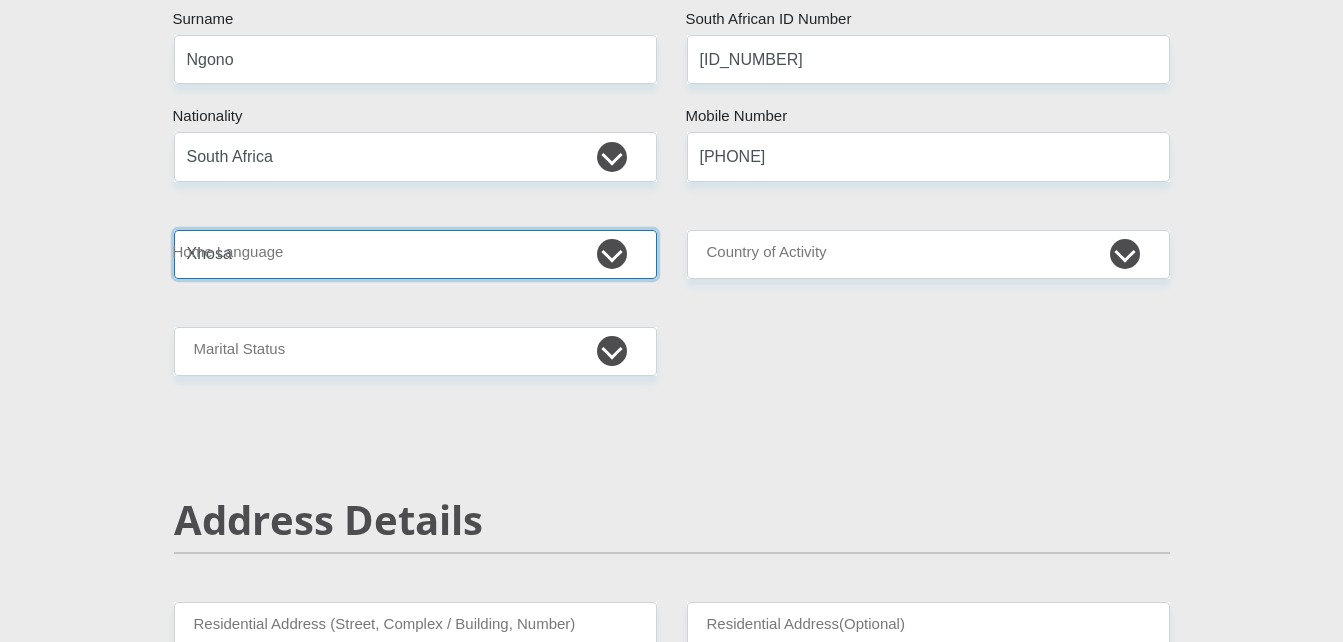 click on "Afrikaans
English
Sepedi
South Ndebele
Southern Sotho
Swati
Tsonga
Tswana
Venda
Xhosa
Zulu
Other" at bounding box center [415, 254] 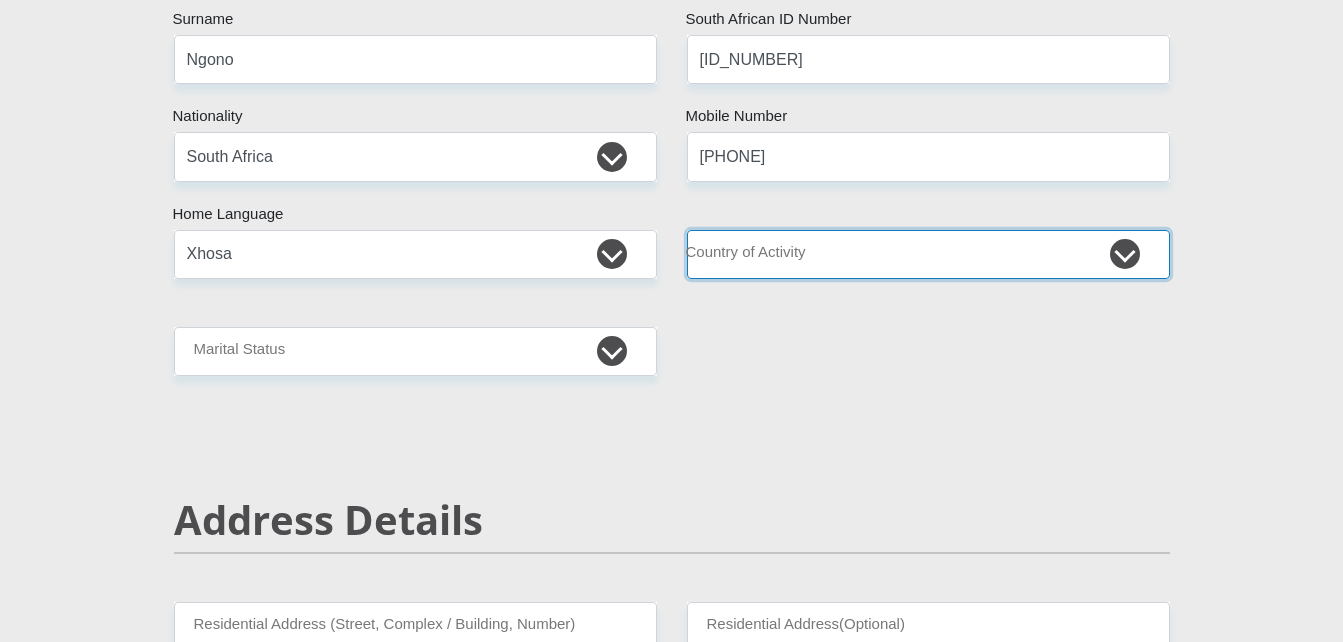 click on "[COUNTRY]
[COUNTRY]
[COUNTRY]
[COUNTRY]
[COUNTRY]
[COUNTRY]
[COUNTRY]
[COUNTRY]
[COUNTRY]
[COUNTRY]
[COUNTRY]
[COUNTRY]
[COUNTRY]
[COUNTRY]
[COUNTRY]
[COUNTRY]
[COUNTRY]
[COUNTRY]
[COUNTRY]
[COUNTRY]" at bounding box center (928, 254) 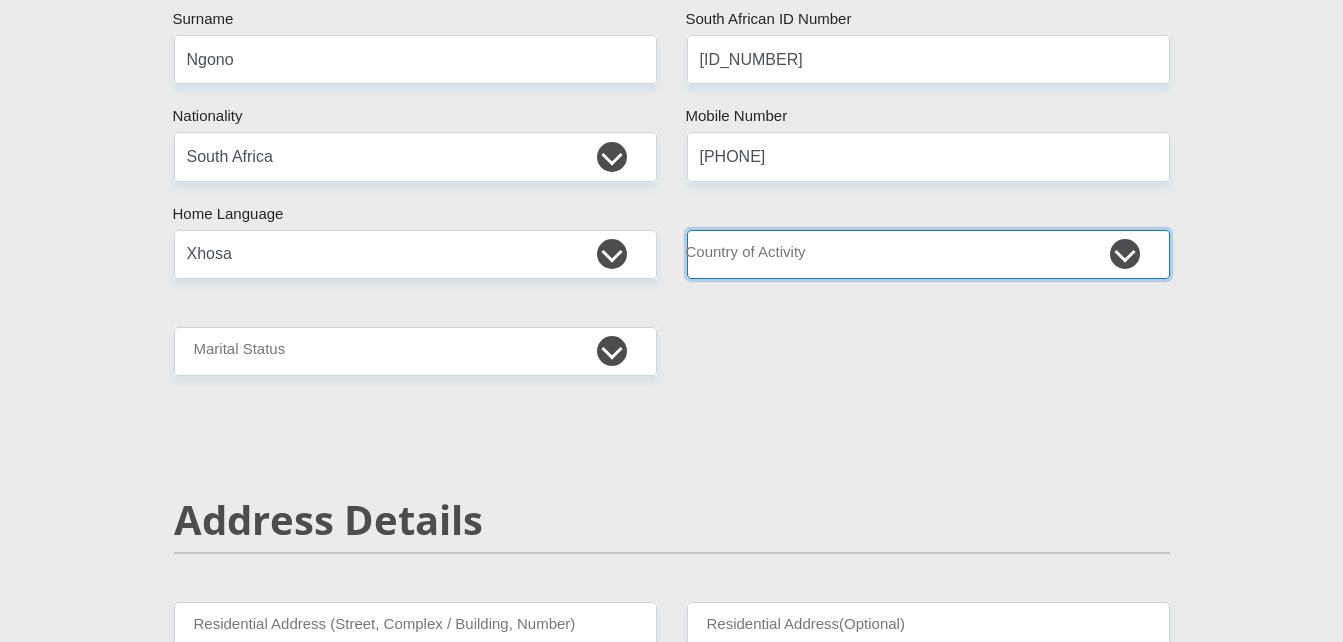 select on "ZAF" 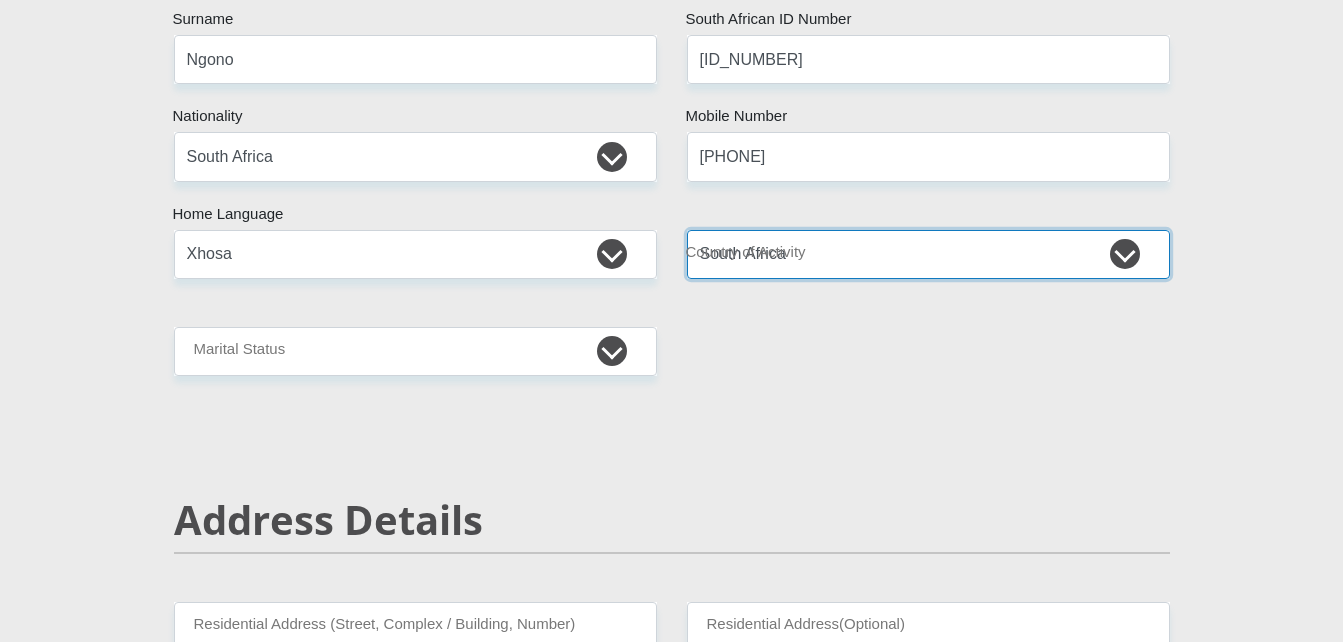 click on "[COUNTRY]
[COUNTRY]
[COUNTRY]
[COUNTRY]
[COUNTRY]
[COUNTRY]
[COUNTRY]
[COUNTRY]
[COUNTRY]
[COUNTRY]
[COUNTRY]
[COUNTRY]
[COUNTRY]
[COUNTRY]
[COUNTRY]
[COUNTRY]
[COUNTRY]
[COUNTRY]
[COUNTRY]
[COUNTRY]" at bounding box center (928, 254) 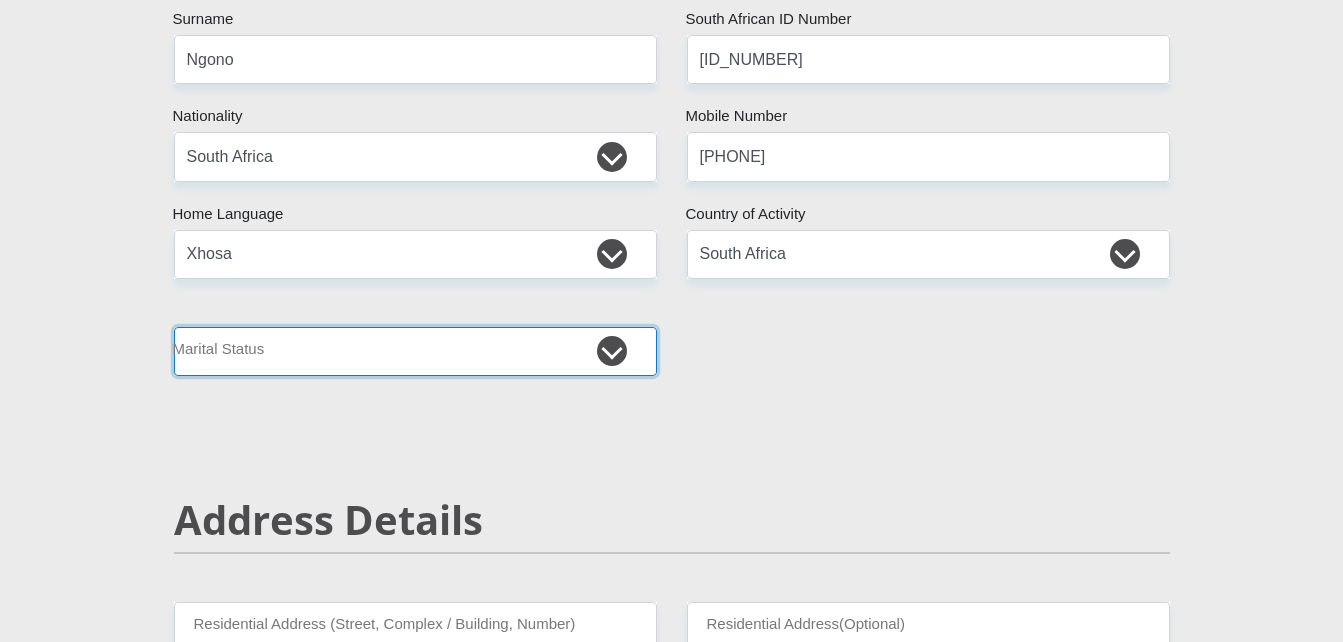 click on "Married ANC
Single
Divorced
Widowed
Married COP or Customary Law" at bounding box center (415, 351) 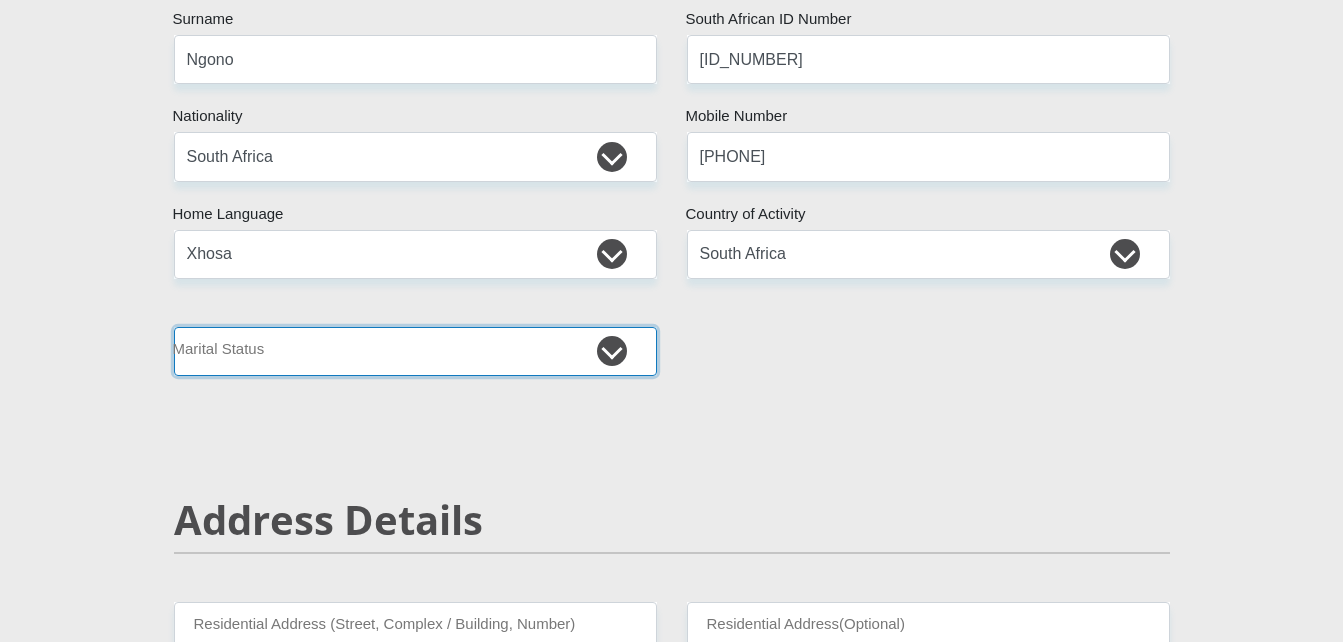 select on "1" 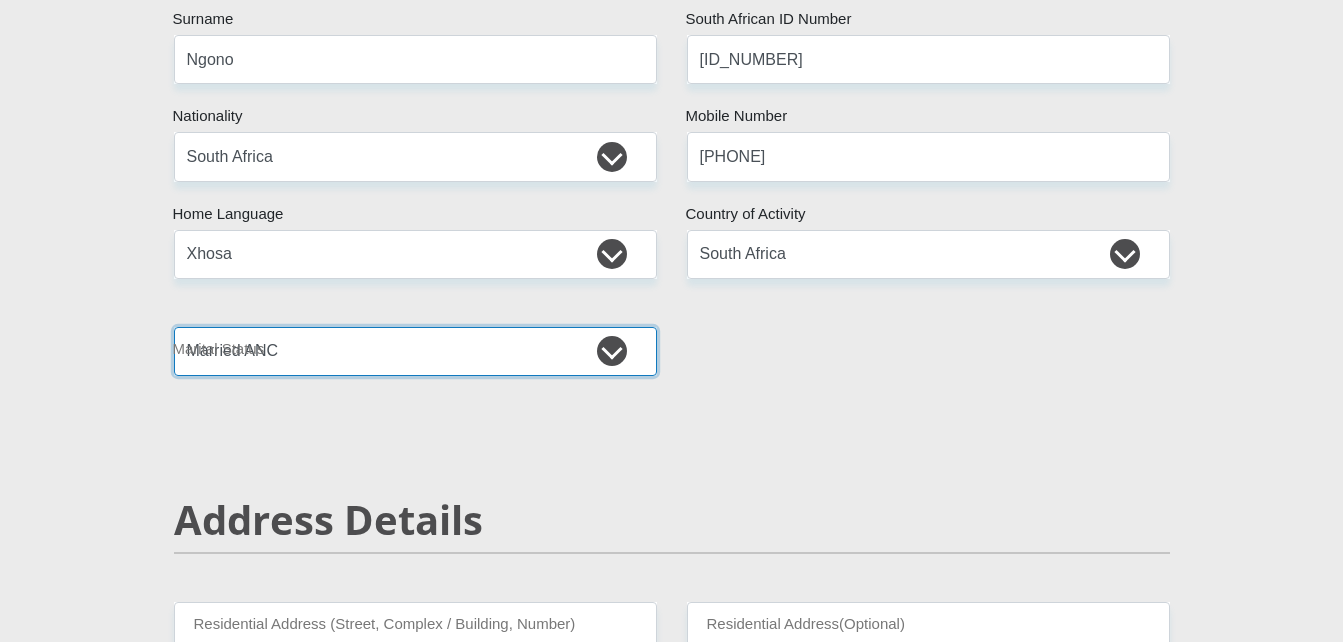 click on "Married ANC
Single
Divorced
Widowed
Married COP or Customary Law" at bounding box center [415, 351] 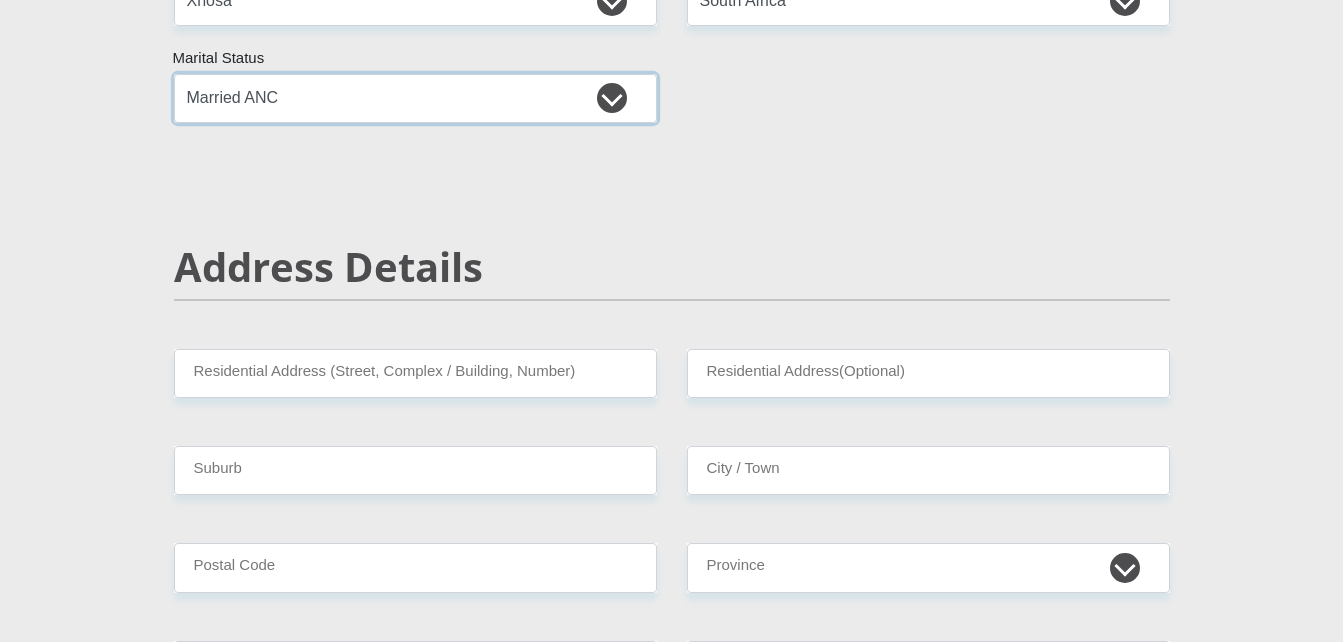 scroll, scrollTop: 700, scrollLeft: 0, axis: vertical 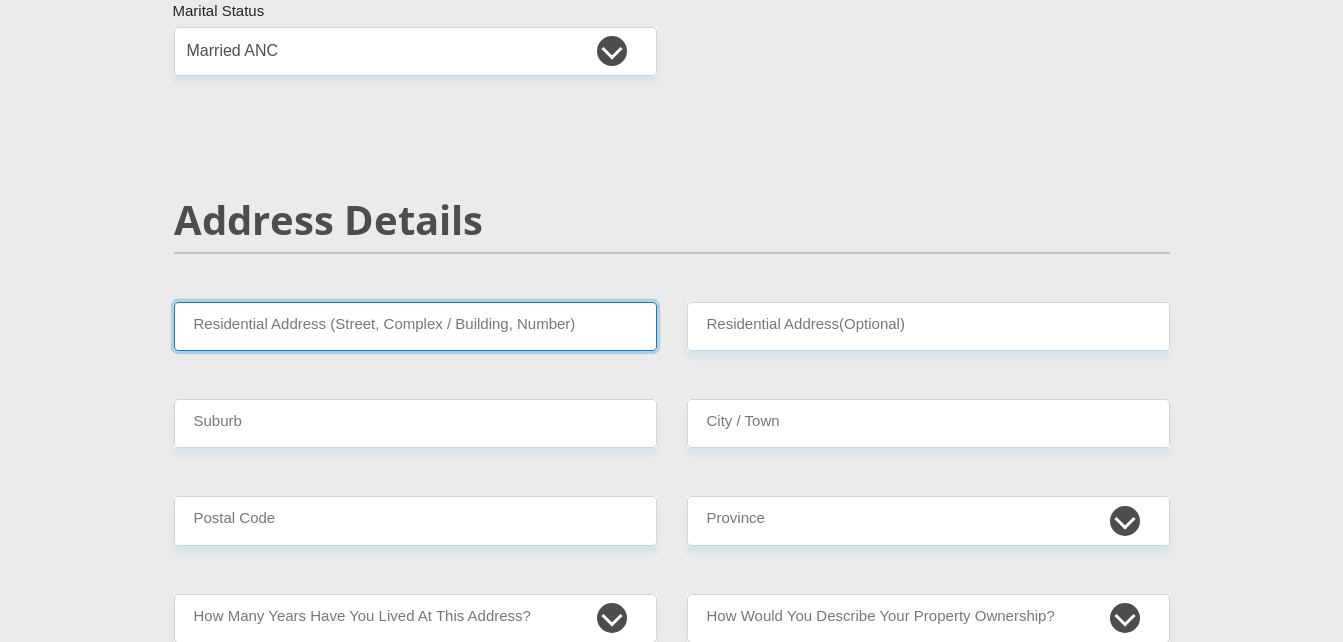 click on "Residential Address (Street, Complex / Building, Number)" at bounding box center (415, 326) 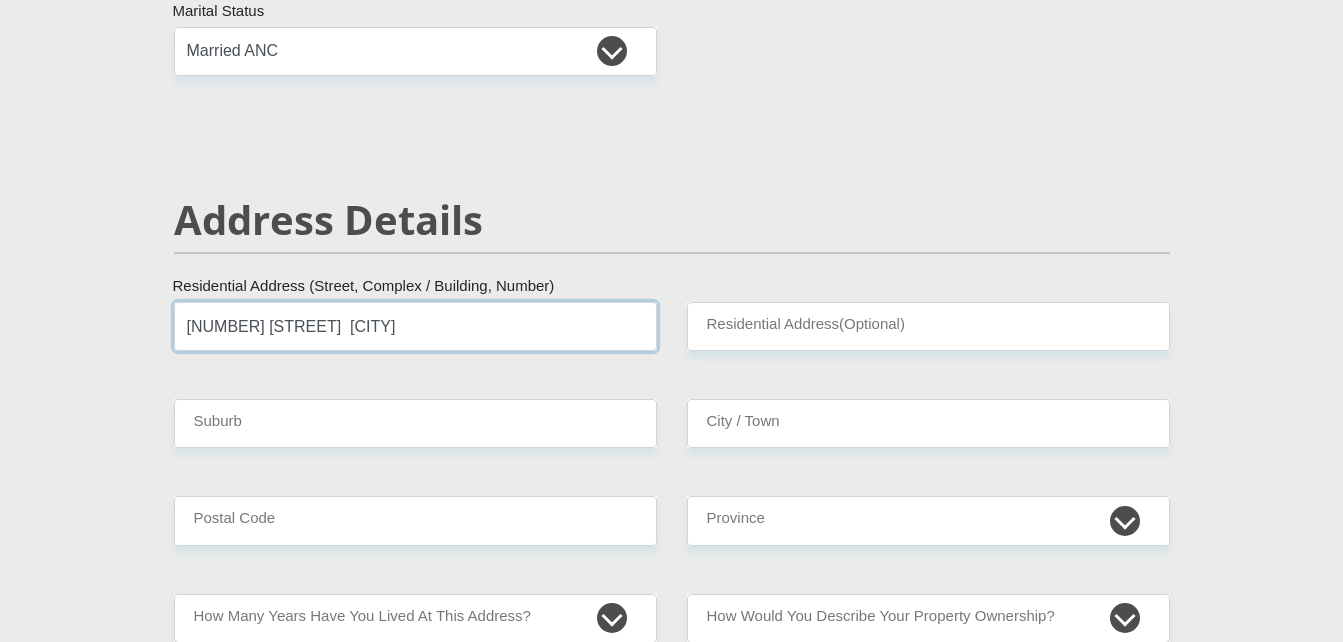 drag, startPoint x: 433, startPoint y: 336, endPoint x: 351, endPoint y: 330, distance: 82.219215 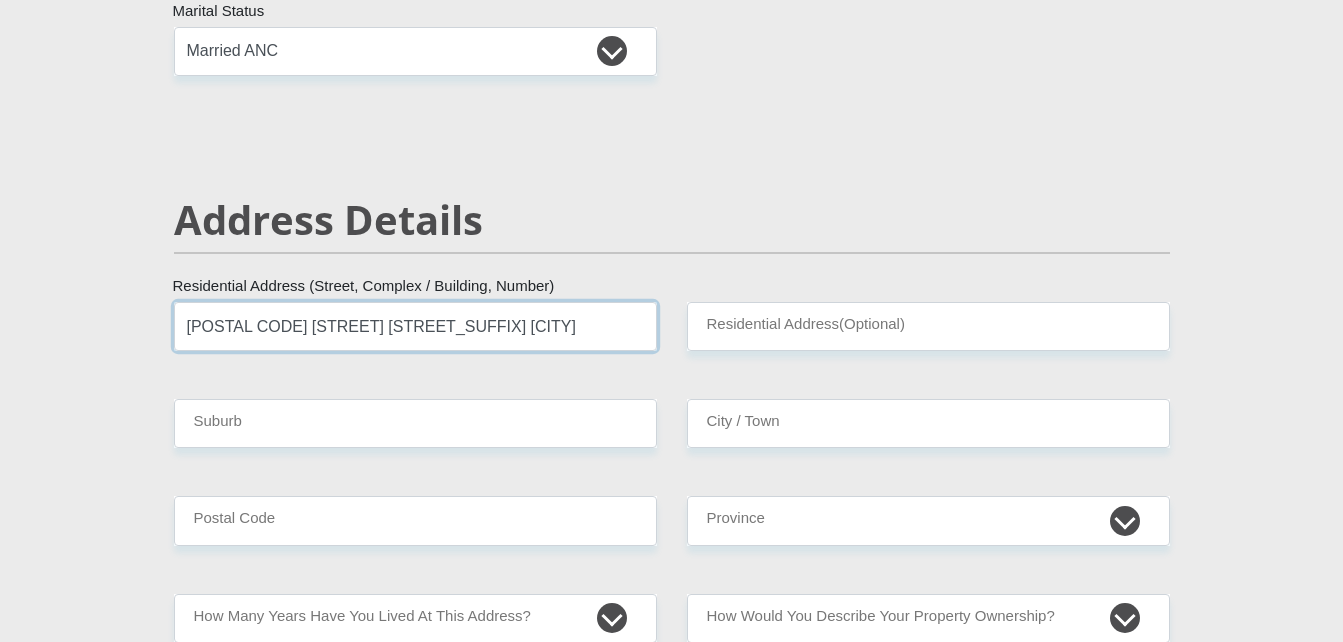 type on "[POSTAL CODE] [STREET] [STREET_SUFFIX] [CITY]" 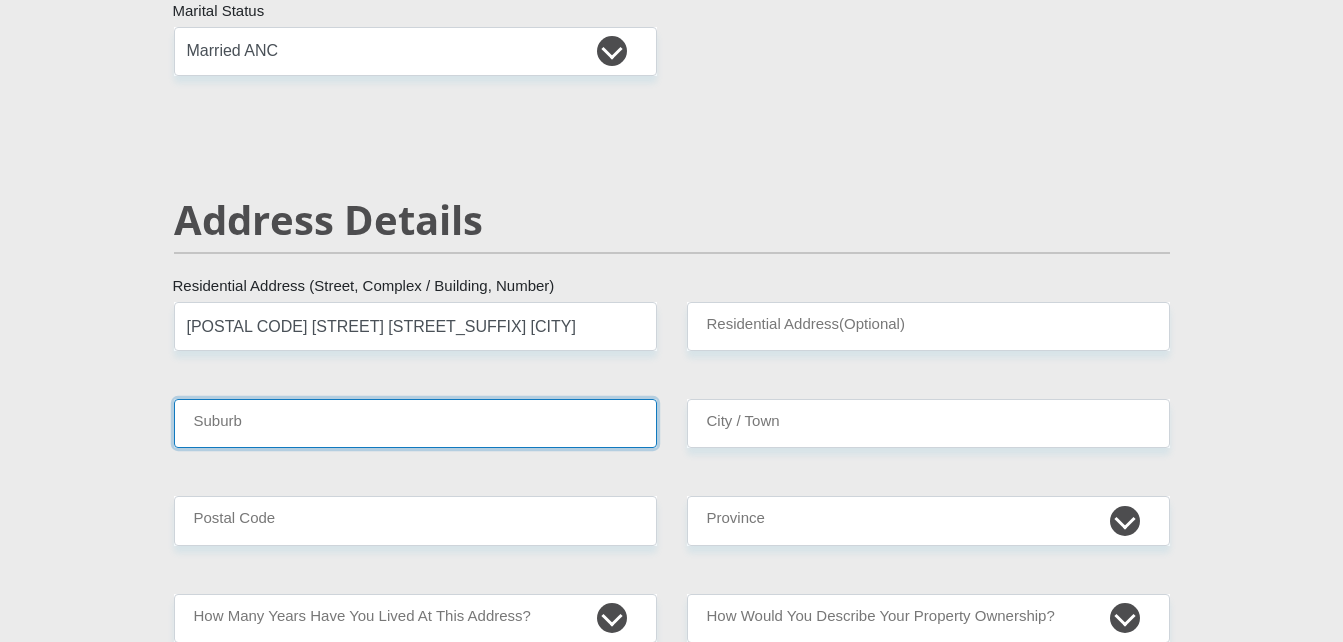 click on "Suburb" at bounding box center (415, 423) 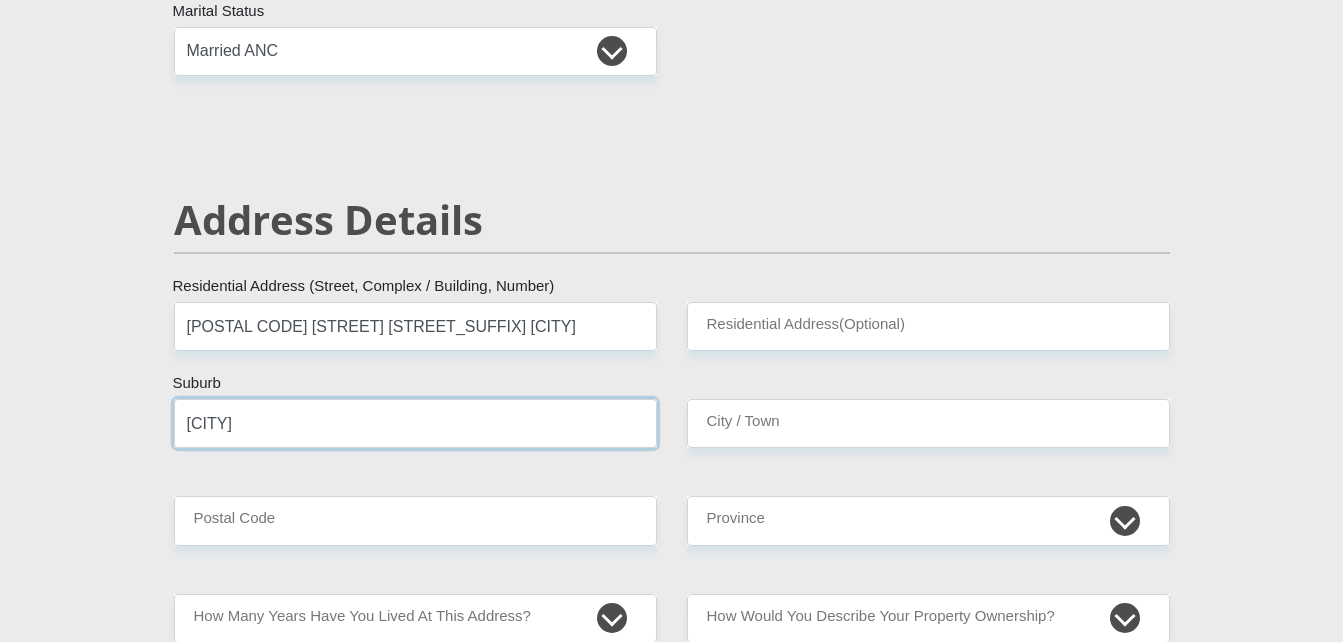 type on "[CITY]" 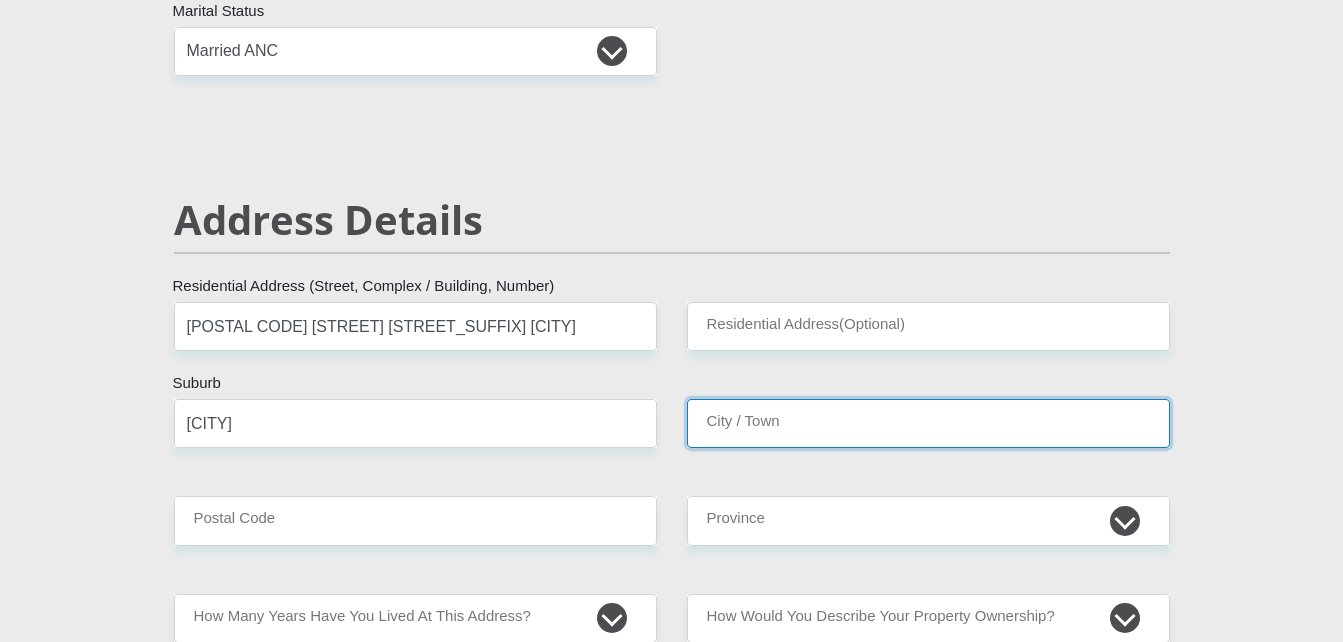 click on "City / Town" at bounding box center (928, 423) 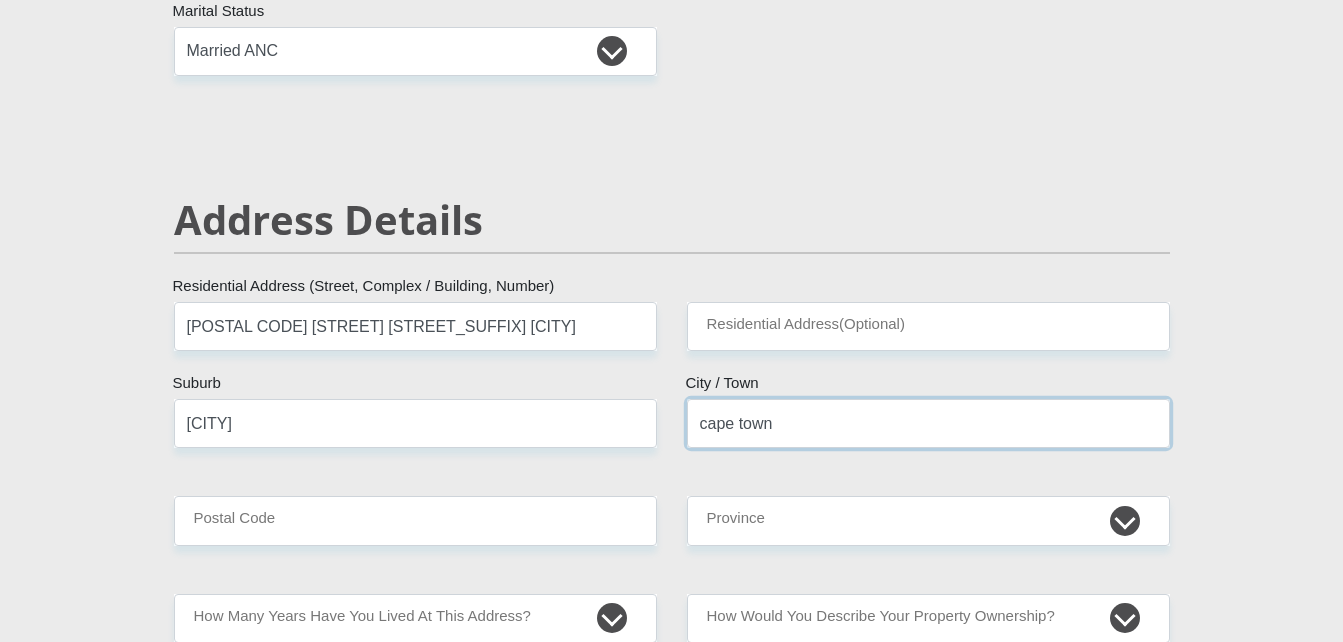 click on "cape town" at bounding box center (928, 423) 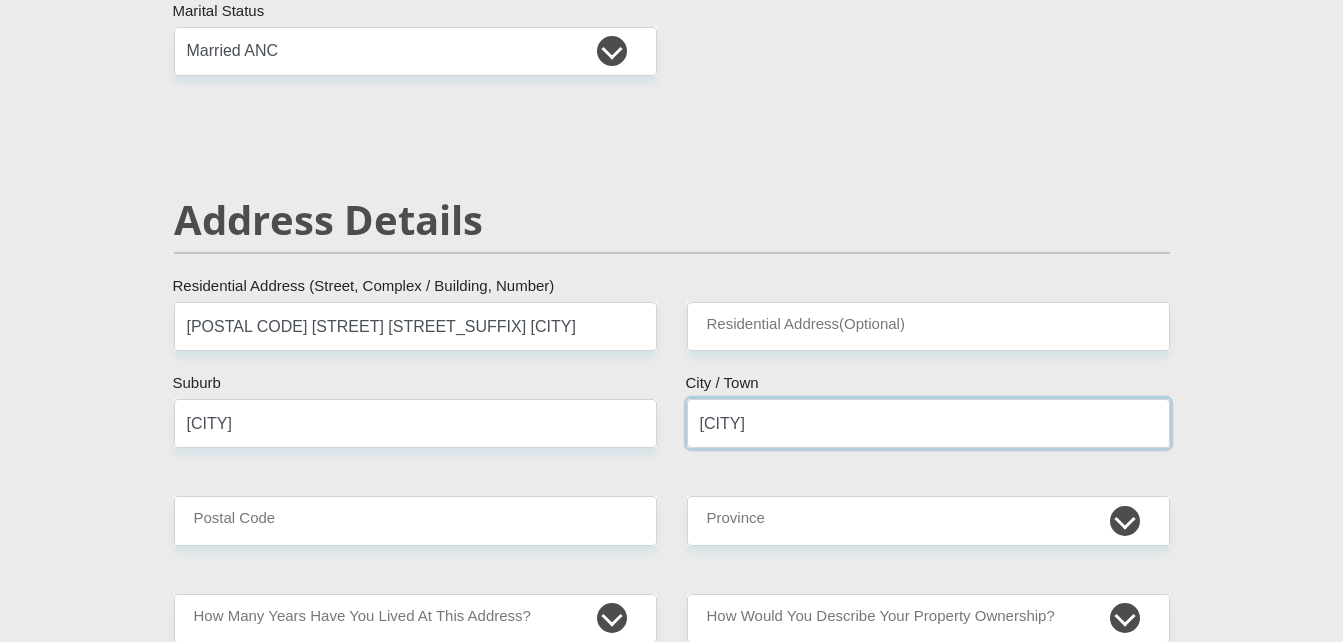 click on "[CITY]" at bounding box center (928, 423) 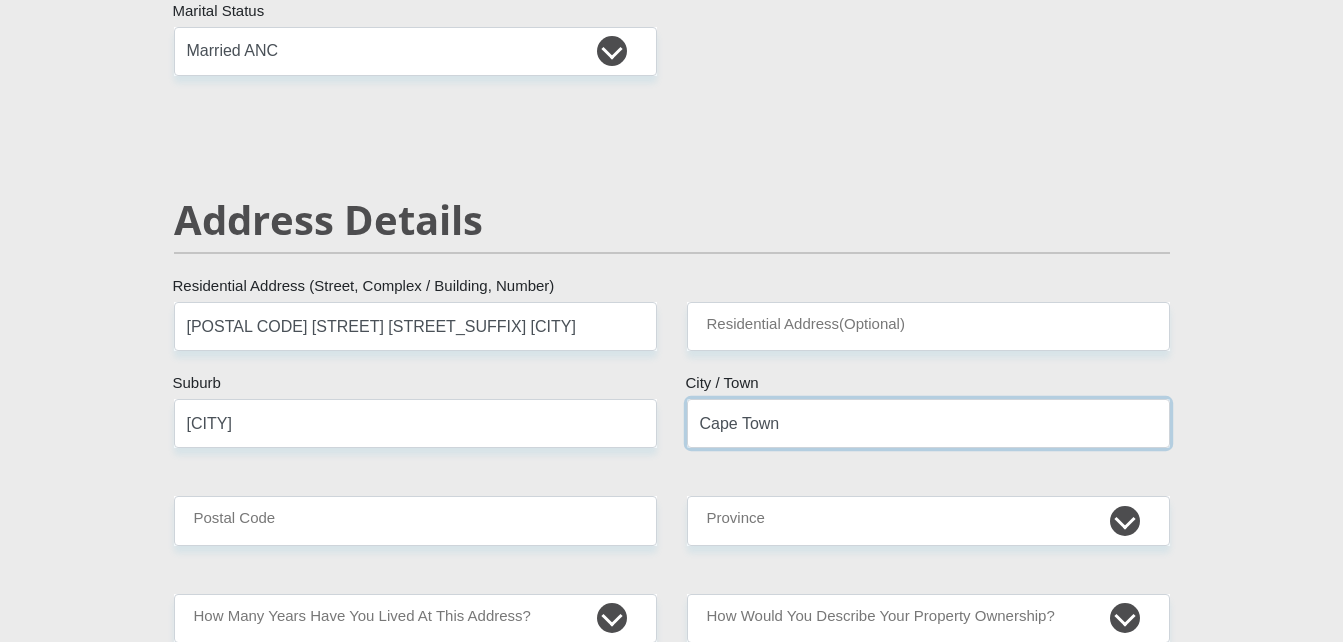 type on "Cape Town" 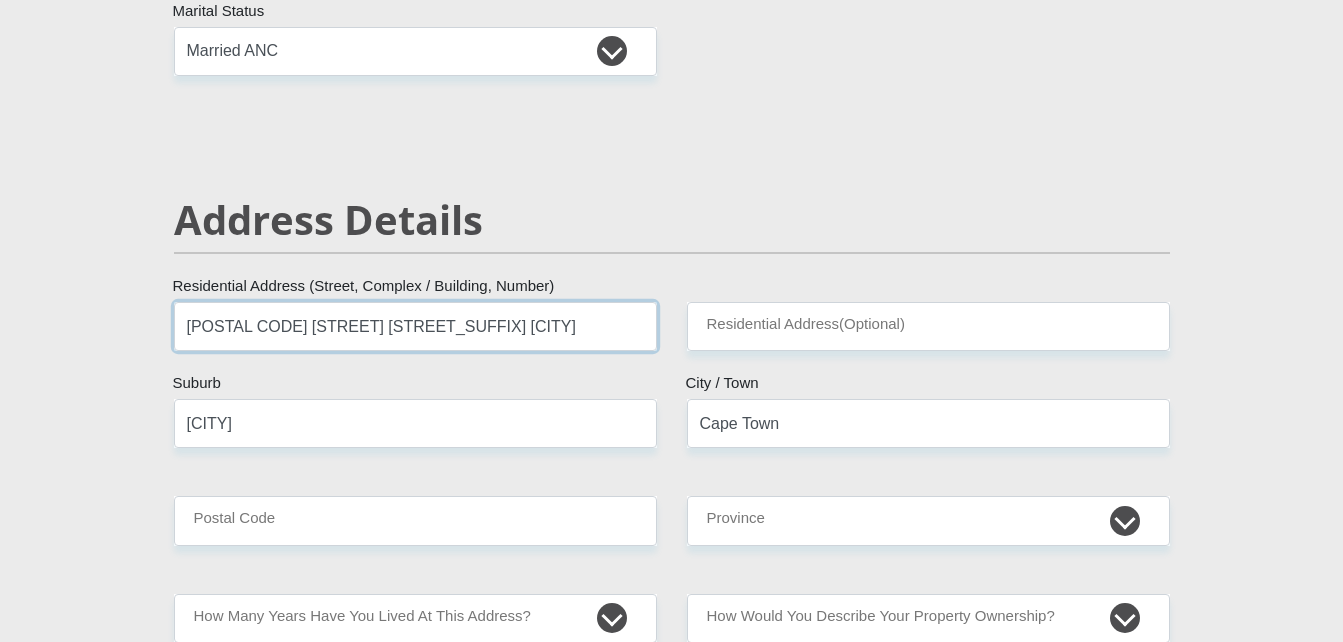 click on "[POSTAL CODE] [STREET] [STREET_SUFFIX] [CITY]" at bounding box center (415, 326) 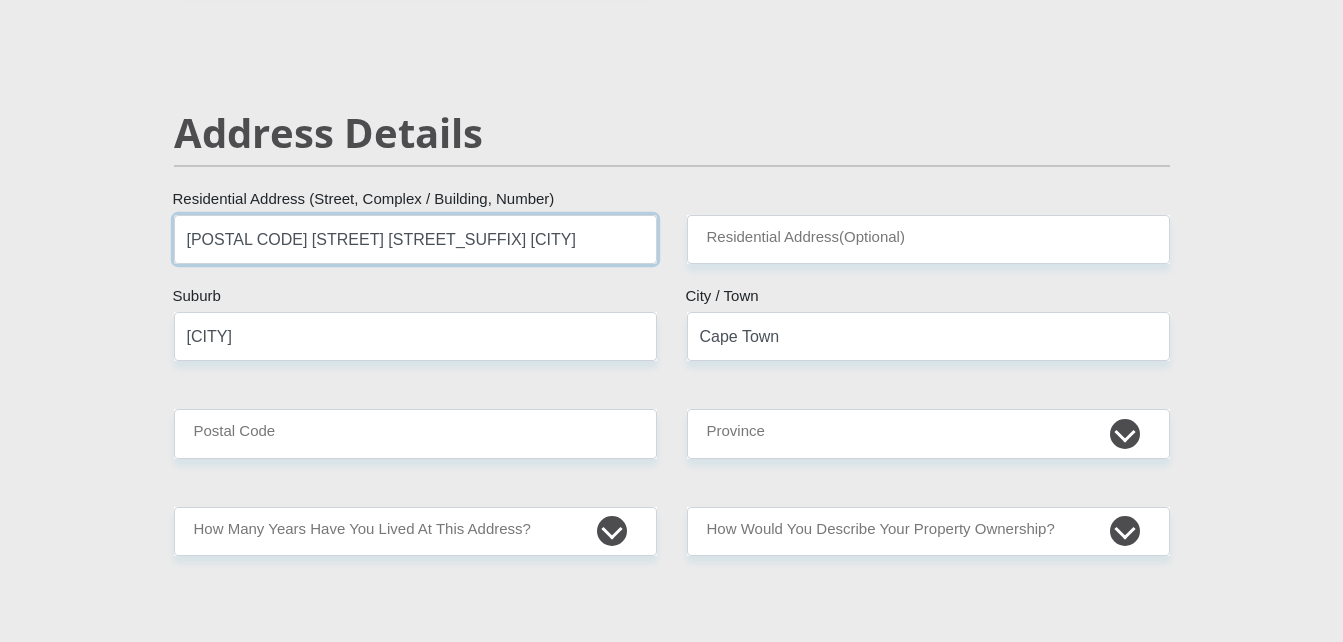 scroll, scrollTop: 900, scrollLeft: 0, axis: vertical 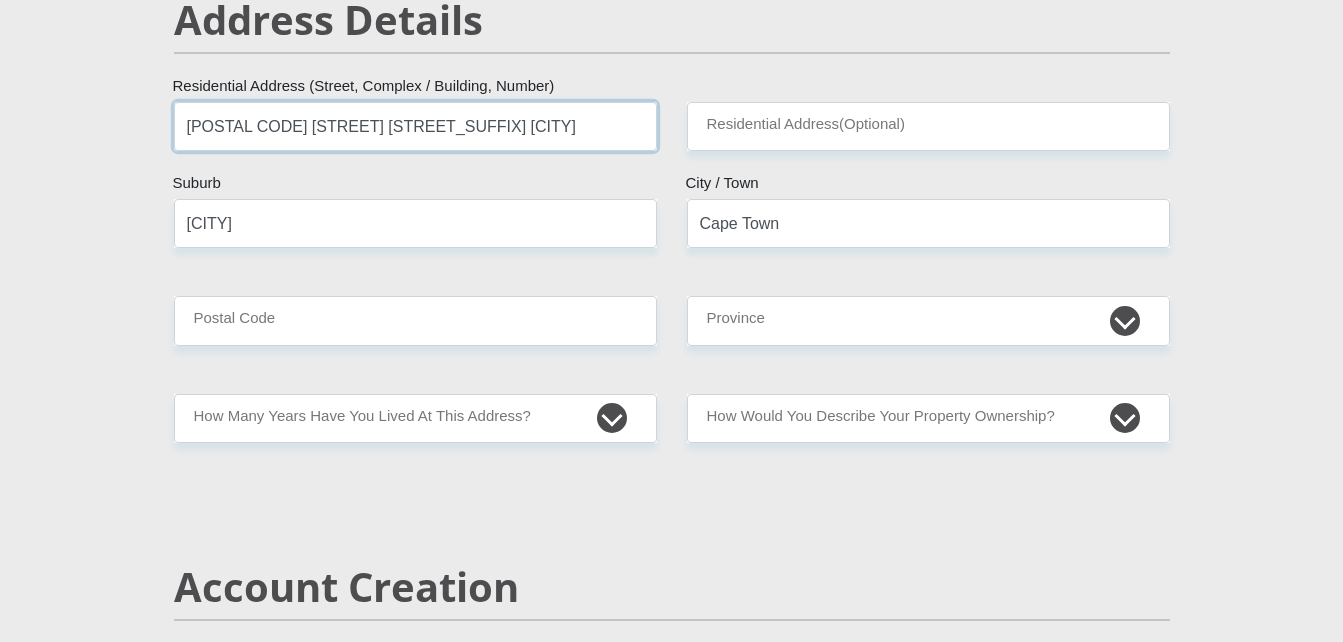 type on "[POSTAL CODE] [STREET] [STREET_SUFFIX] [CITY]" 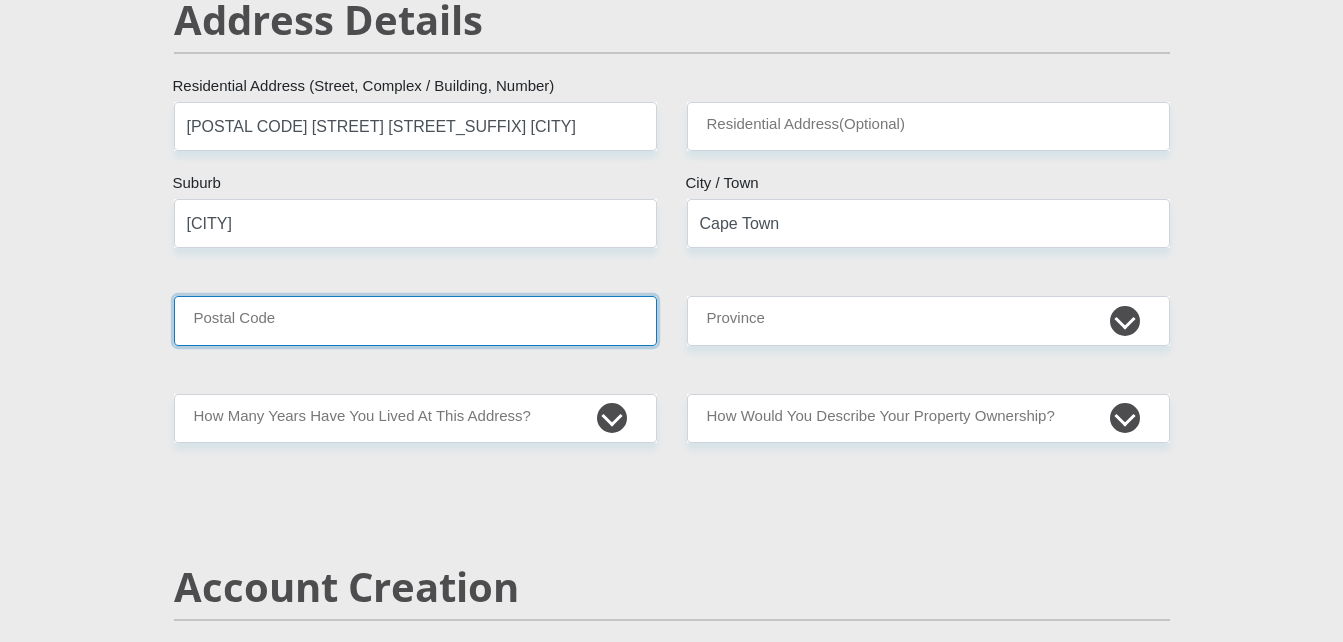 click on "Postal Code" at bounding box center (415, 320) 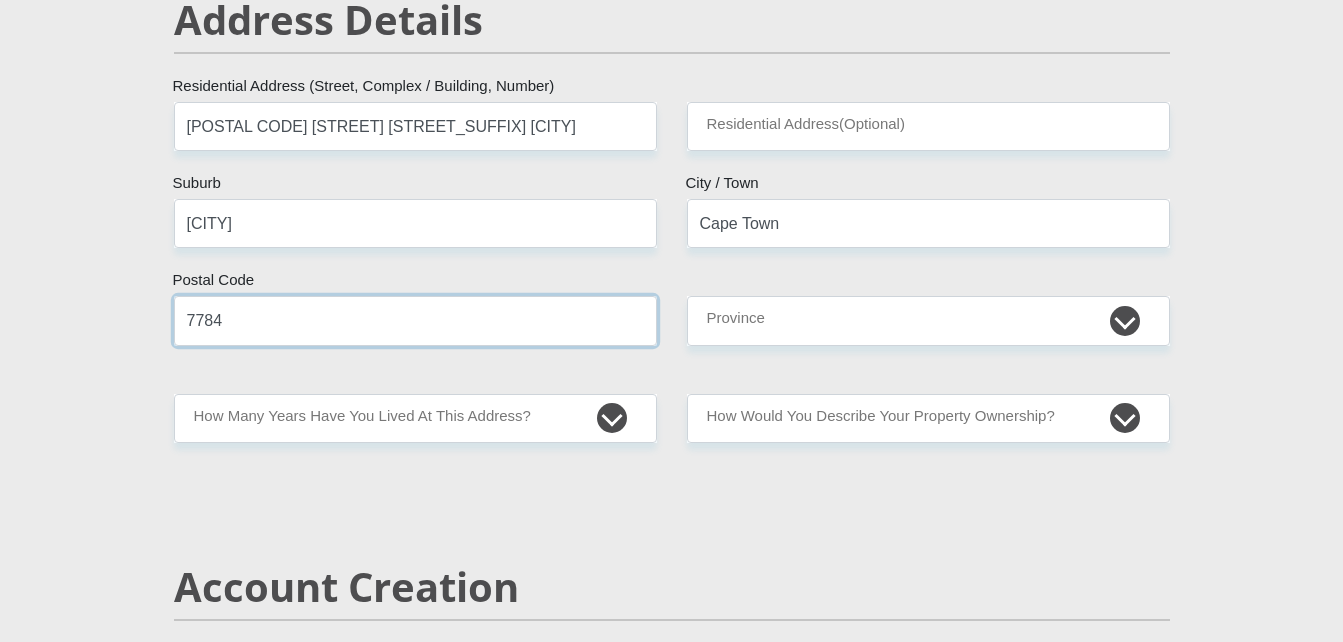 type on "7784" 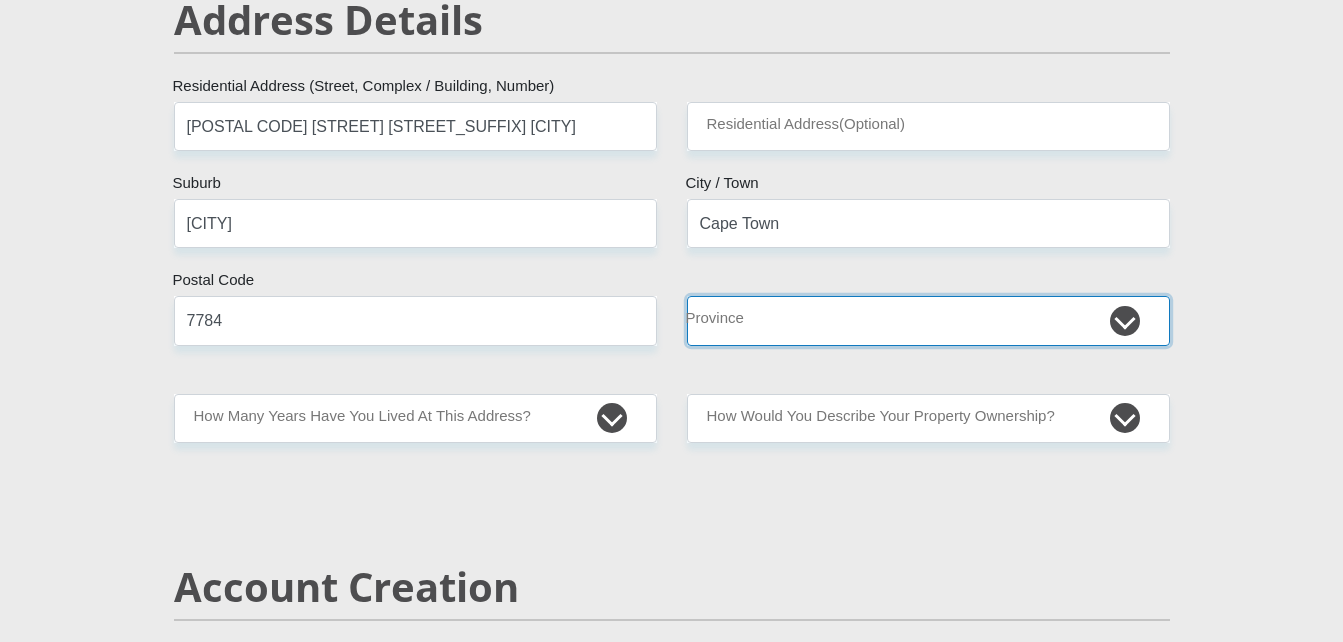 click on "Eastern Cape
Free State
Gauteng
KwaZulu-Natal
Limpopo
Mpumalanga
Northern Cape
North West
Western Cape" at bounding box center (928, 320) 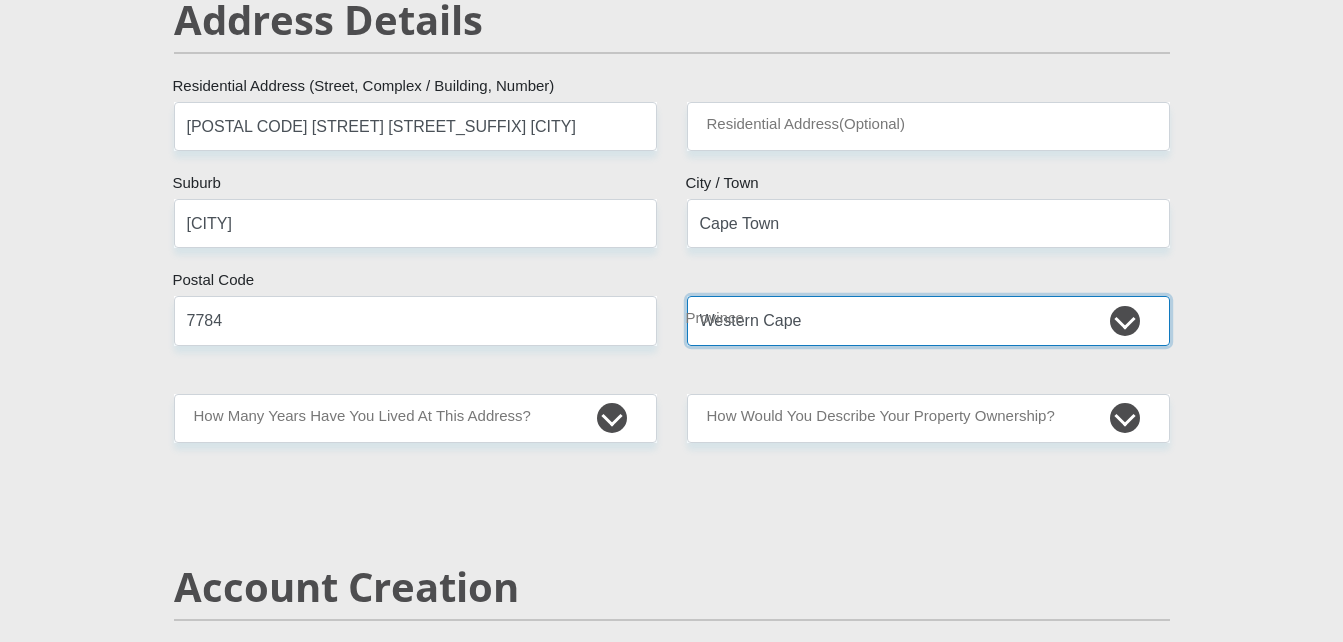 click on "Eastern Cape
Free State
Gauteng
KwaZulu-Natal
Limpopo
Mpumalanga
Northern Cape
North West
Western Cape" at bounding box center [928, 320] 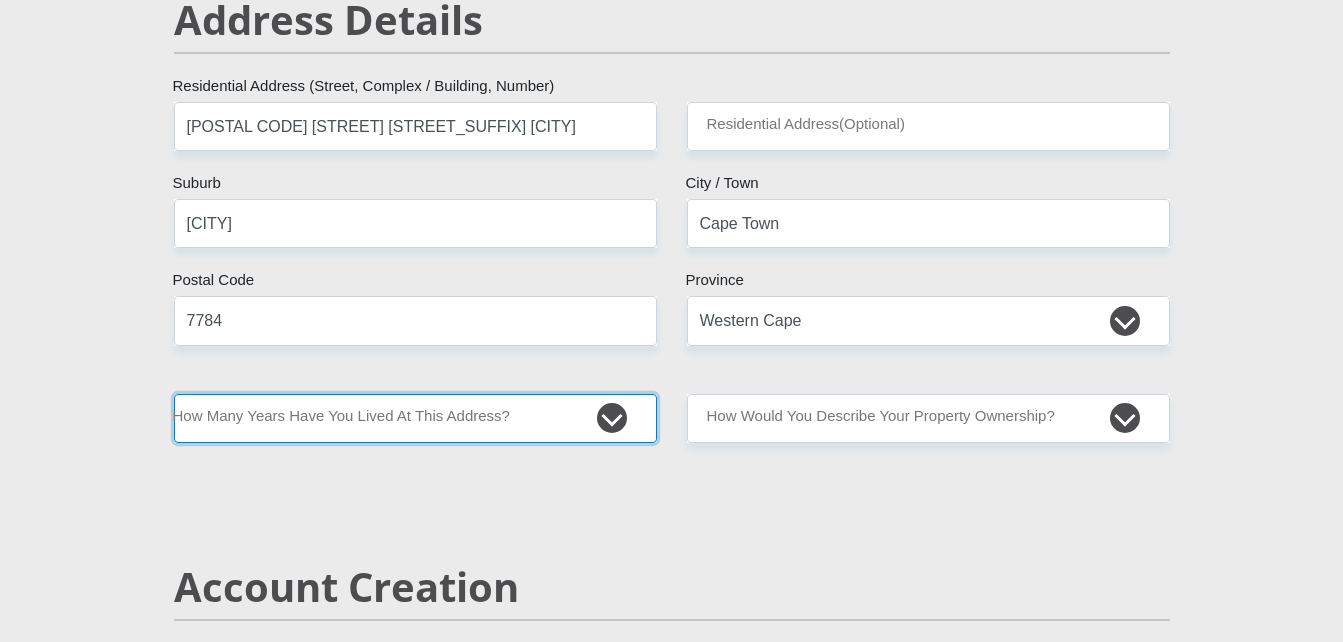 click on "less than 1 year
1-3 years
3-5 years
5+ years" at bounding box center [415, 418] 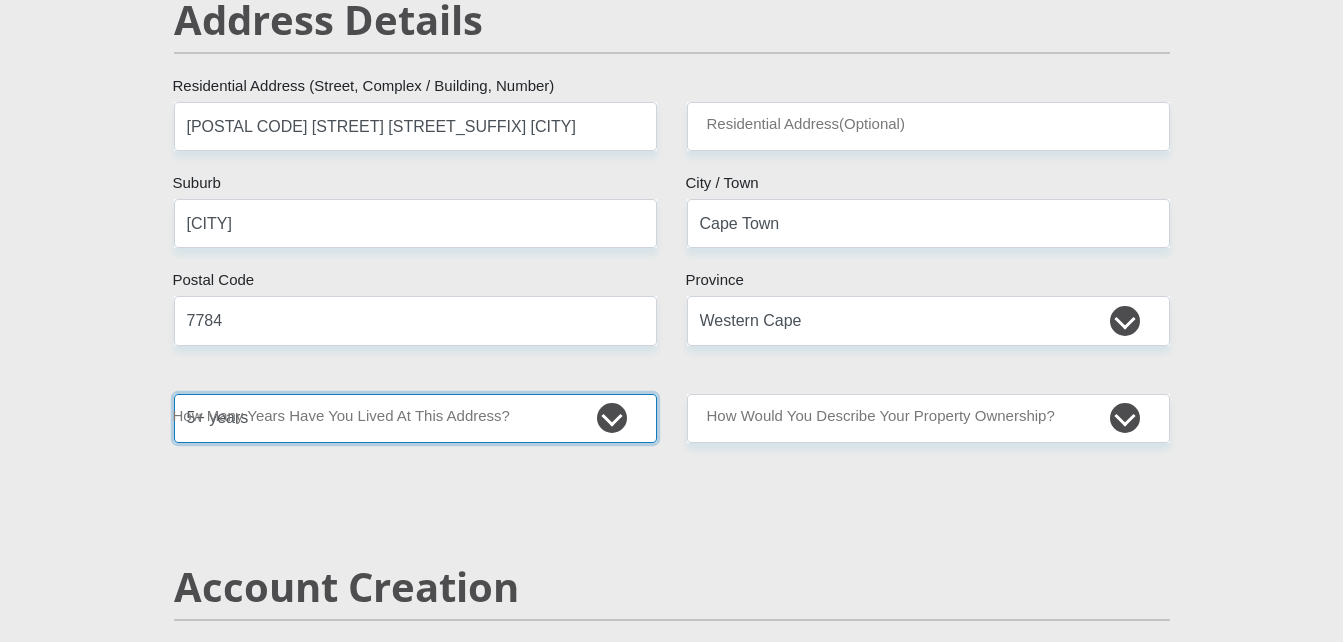 click on "less than 1 year
1-3 years
3-5 years
5+ years" at bounding box center [415, 418] 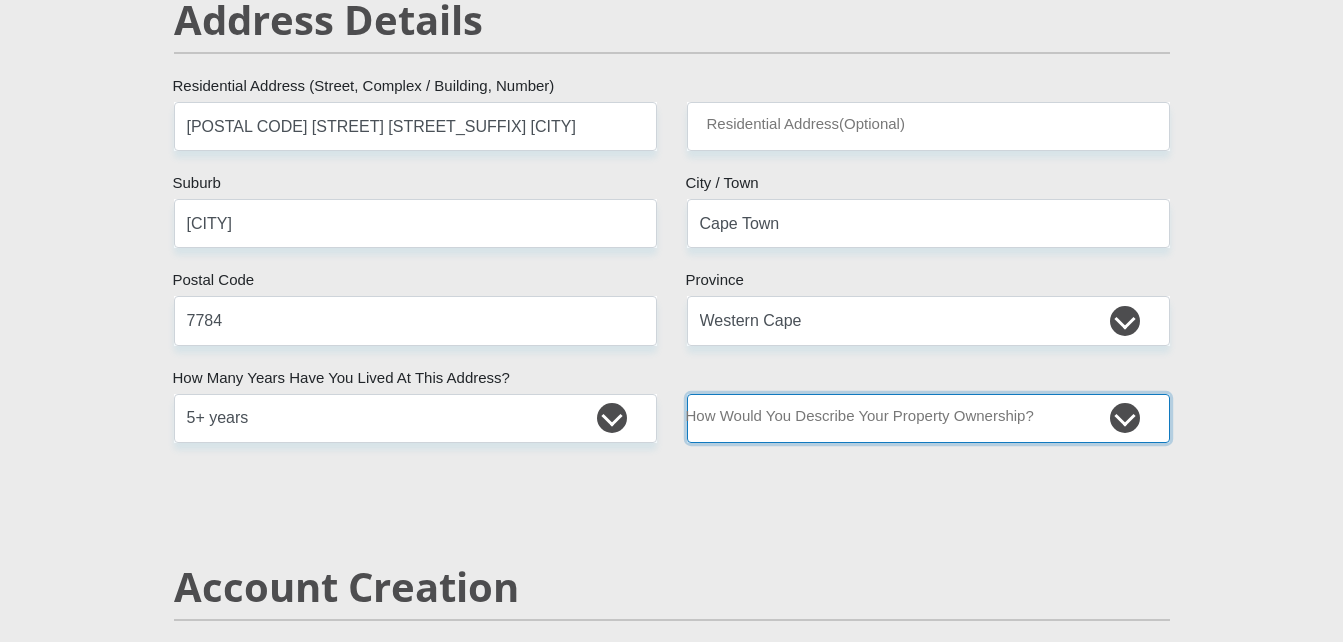 click on "Owned
Rented
Family Owned
Company Dwelling" at bounding box center [928, 418] 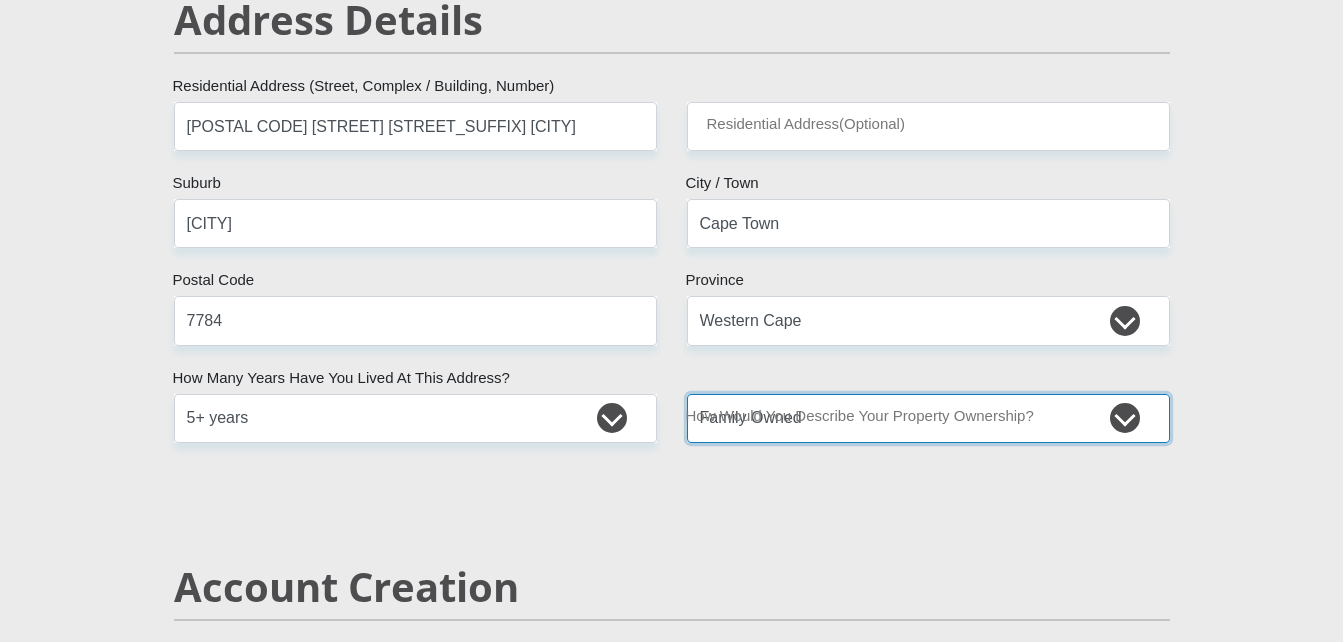 click on "Owned
Rented
Family Owned
Company Dwelling" at bounding box center [928, 418] 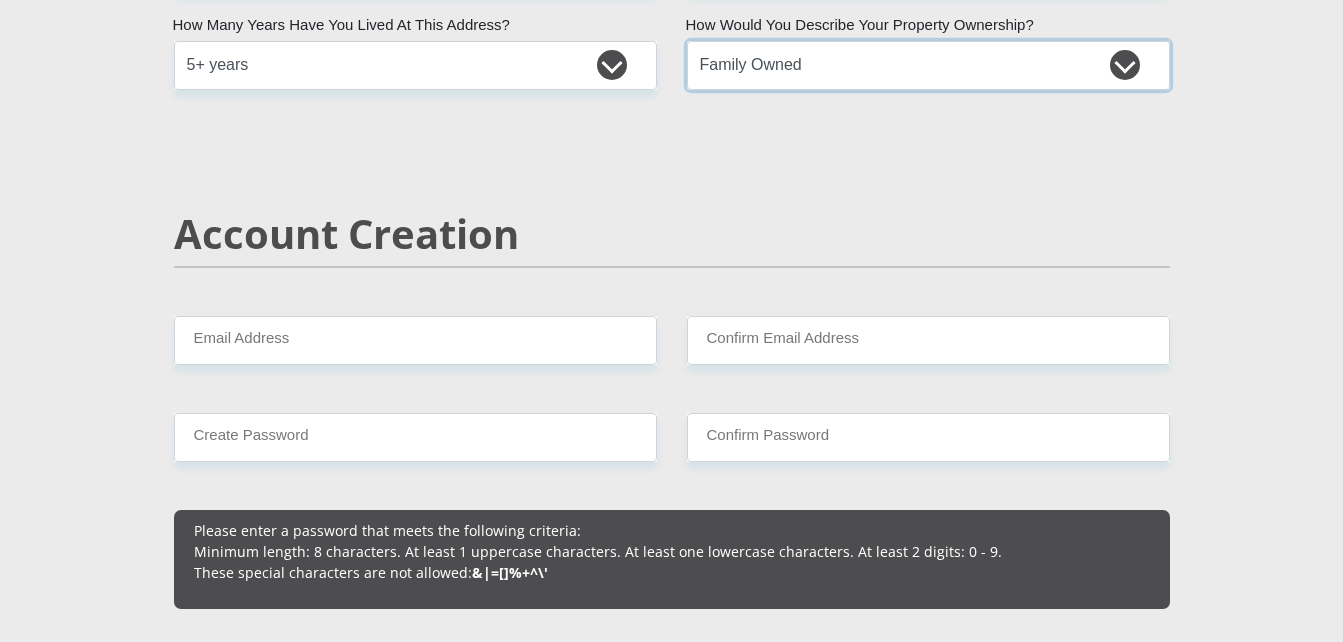 scroll, scrollTop: 1300, scrollLeft: 0, axis: vertical 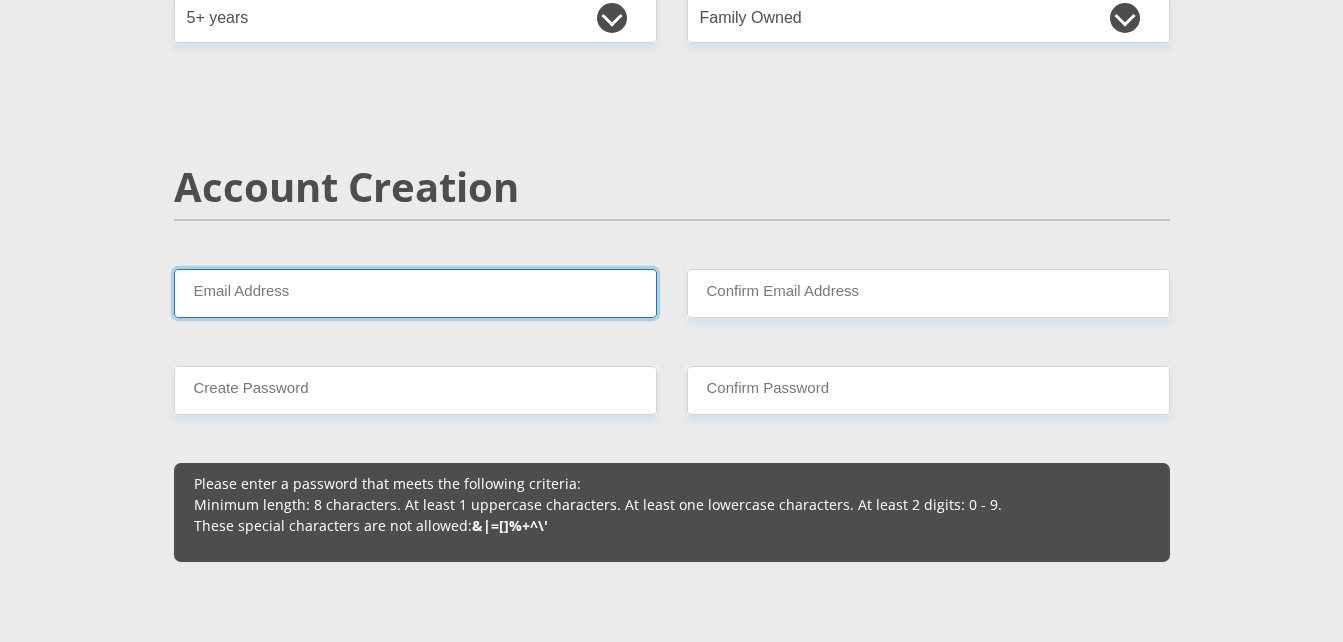 click on "Email Address" at bounding box center [415, 293] 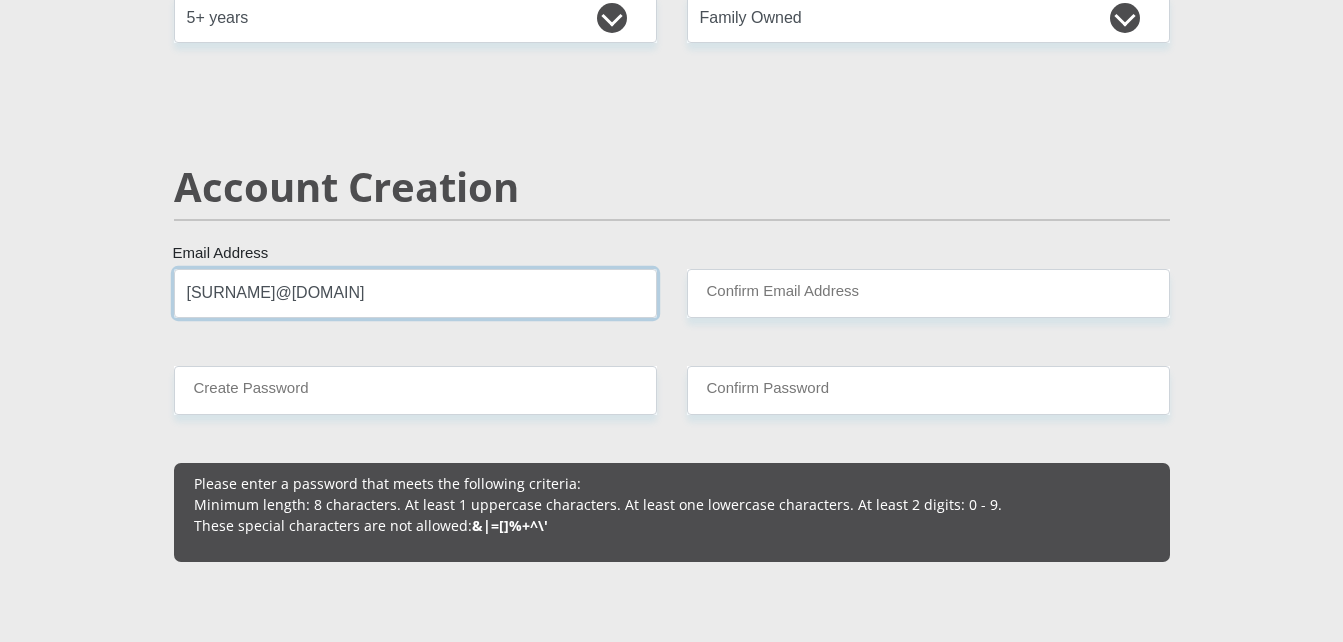 drag, startPoint x: 396, startPoint y: 304, endPoint x: 195, endPoint y: 313, distance: 201.20139 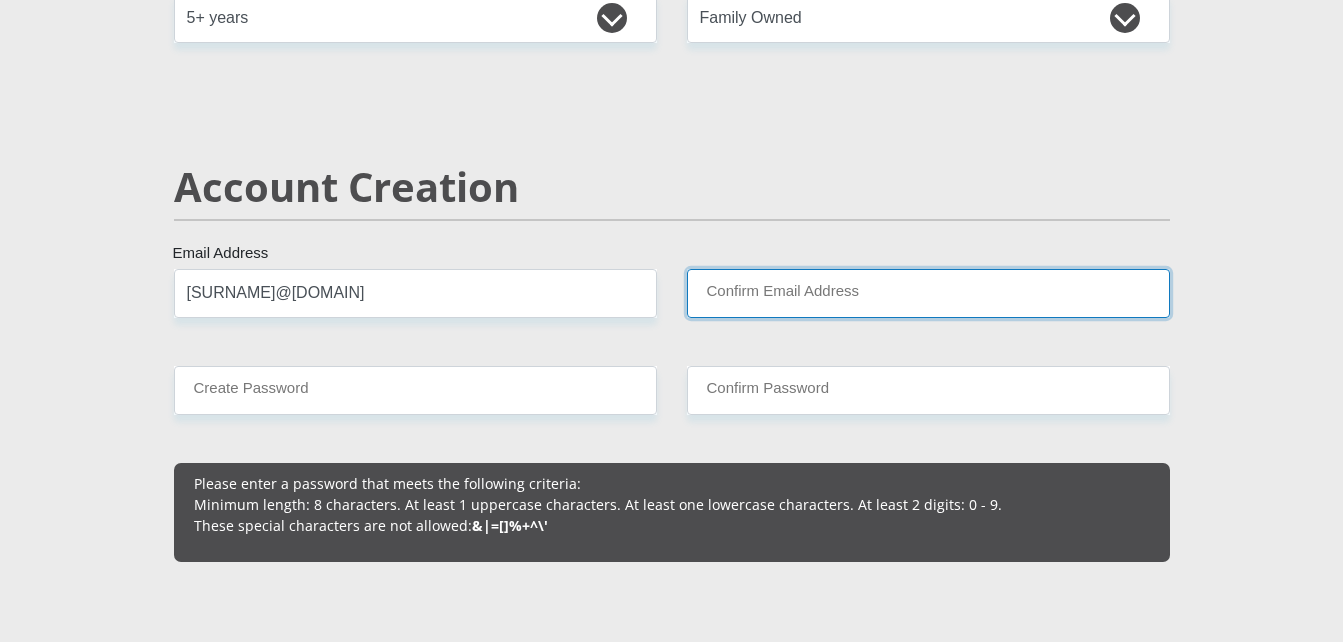 click on "Confirm Email Address" at bounding box center (928, 293) 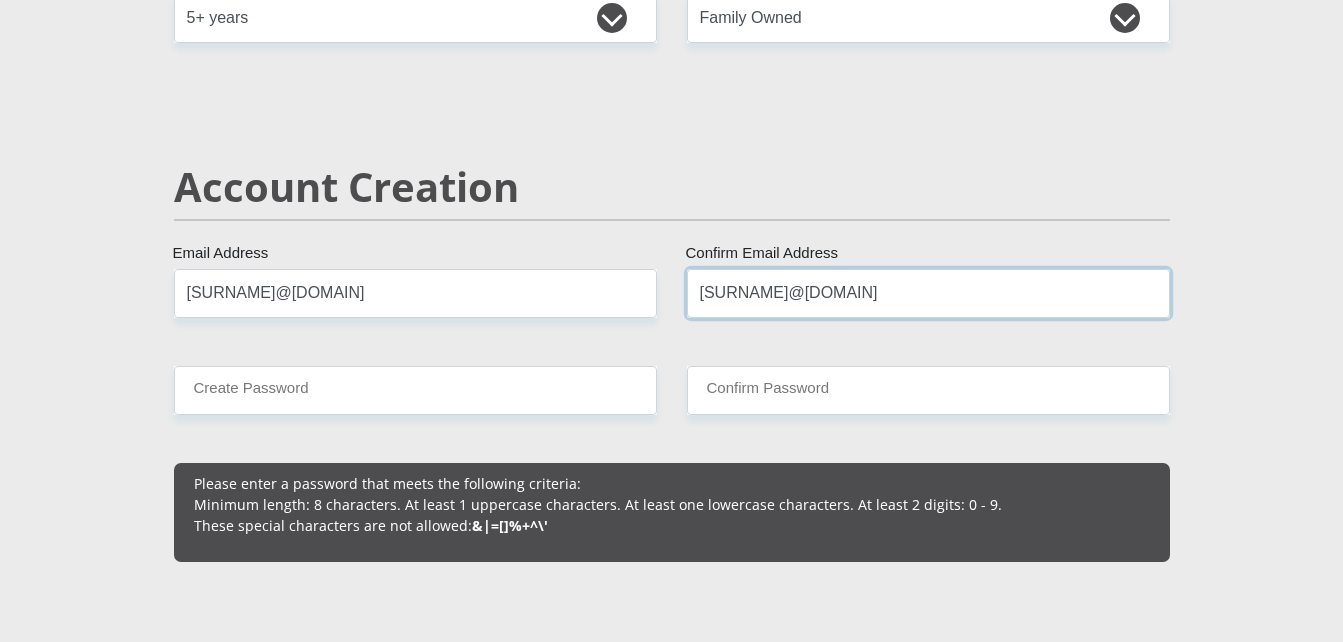 type on "[SURNAME]@[DOMAIN]" 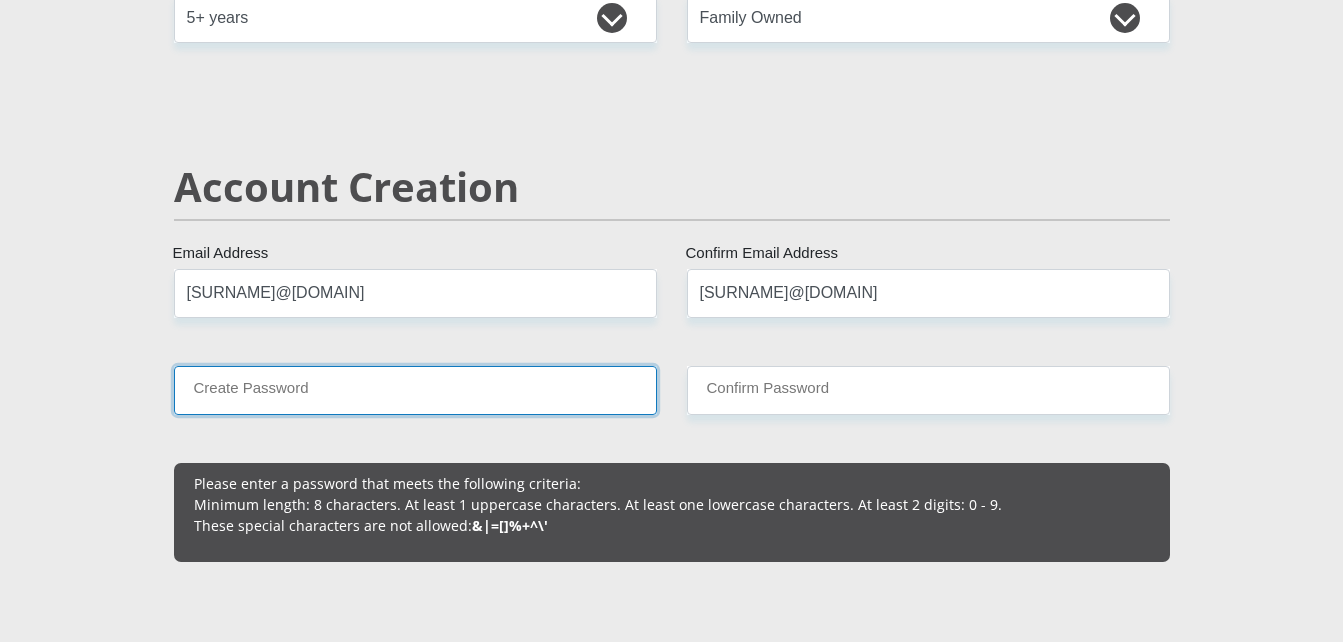 click on "Create Password" at bounding box center (415, 390) 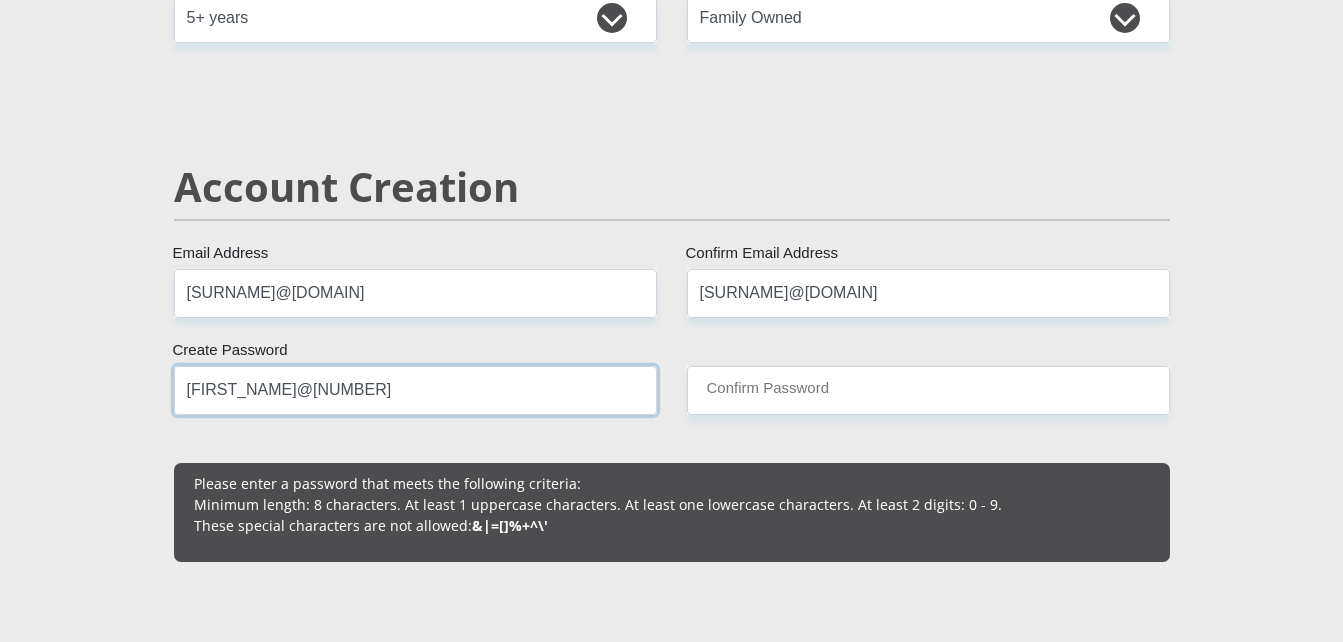 type on "[FIRST_NAME]@[NUMBER]" 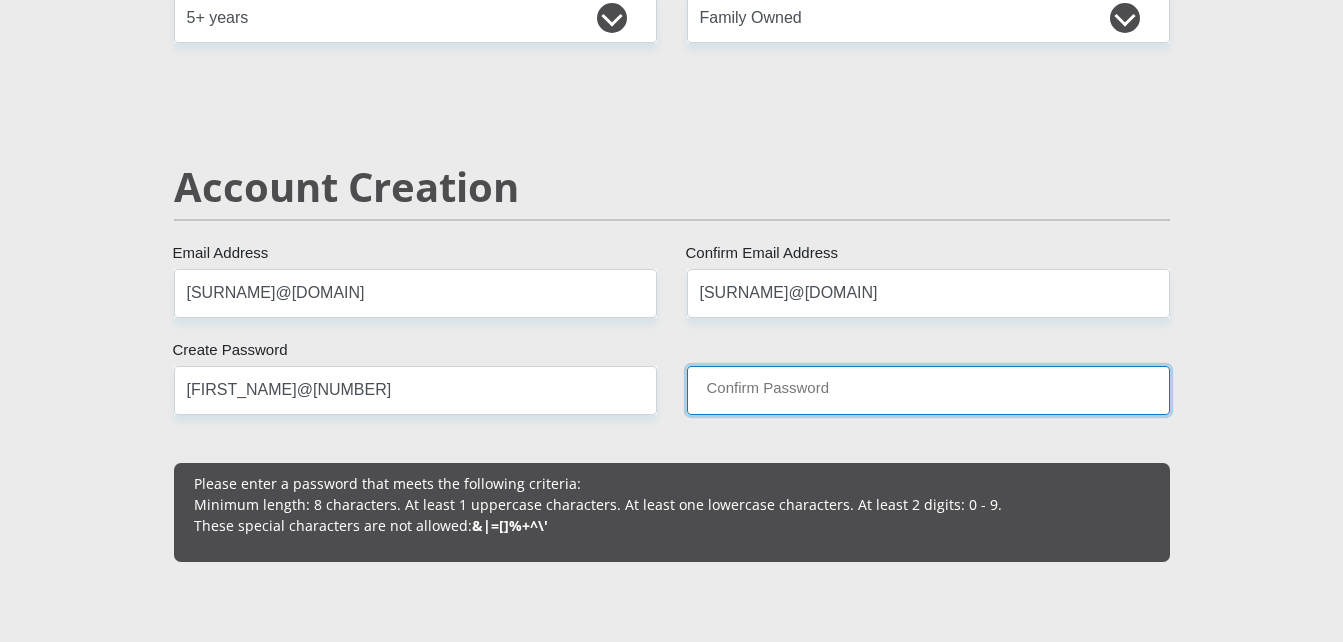 click on "Confirm Password" at bounding box center (928, 390) 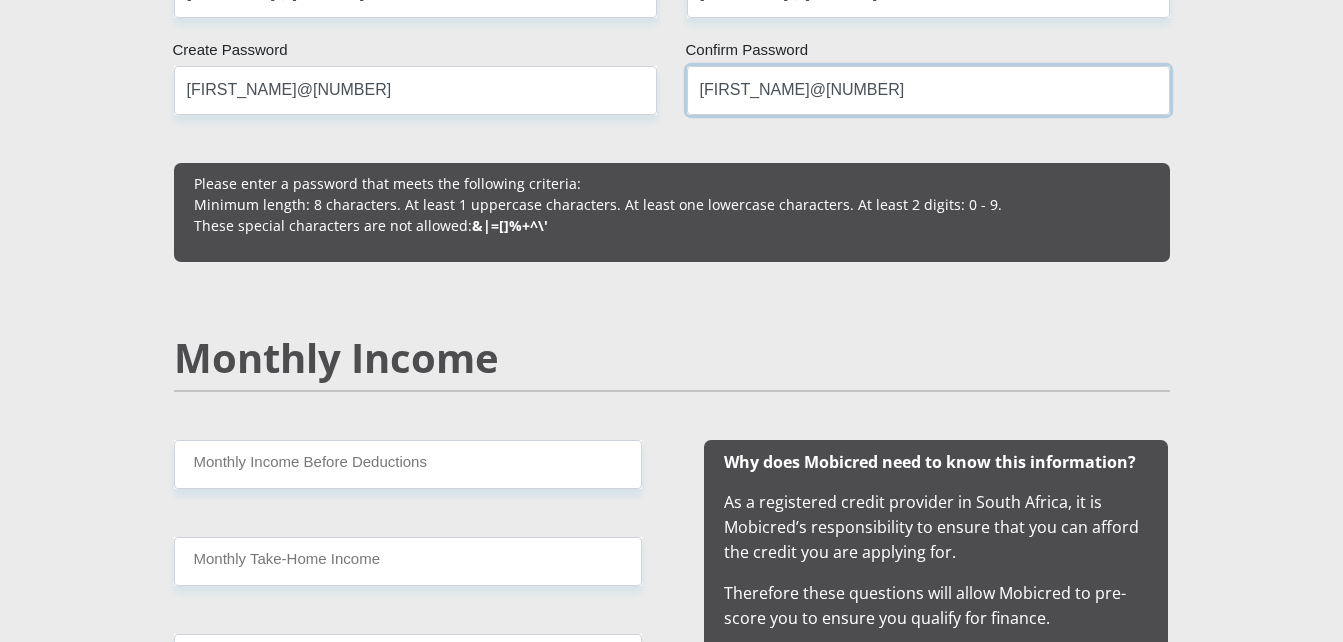 scroll, scrollTop: 1700, scrollLeft: 0, axis: vertical 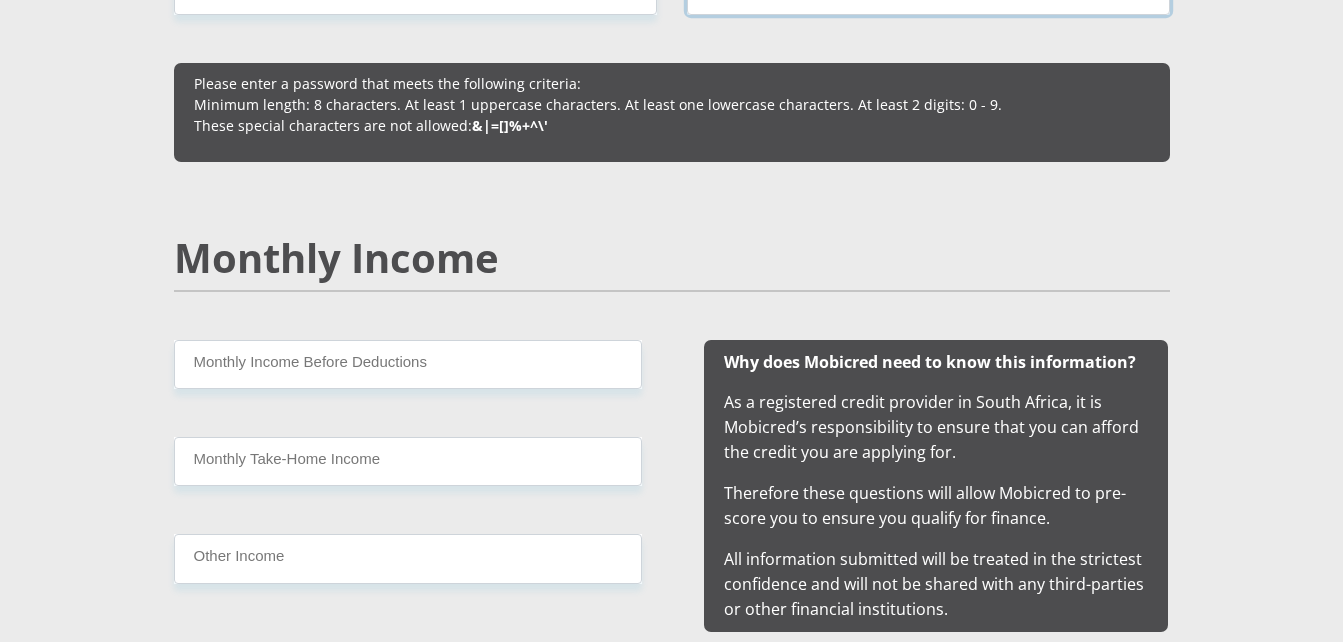 type on "[FIRST_NAME]@[NUMBER]" 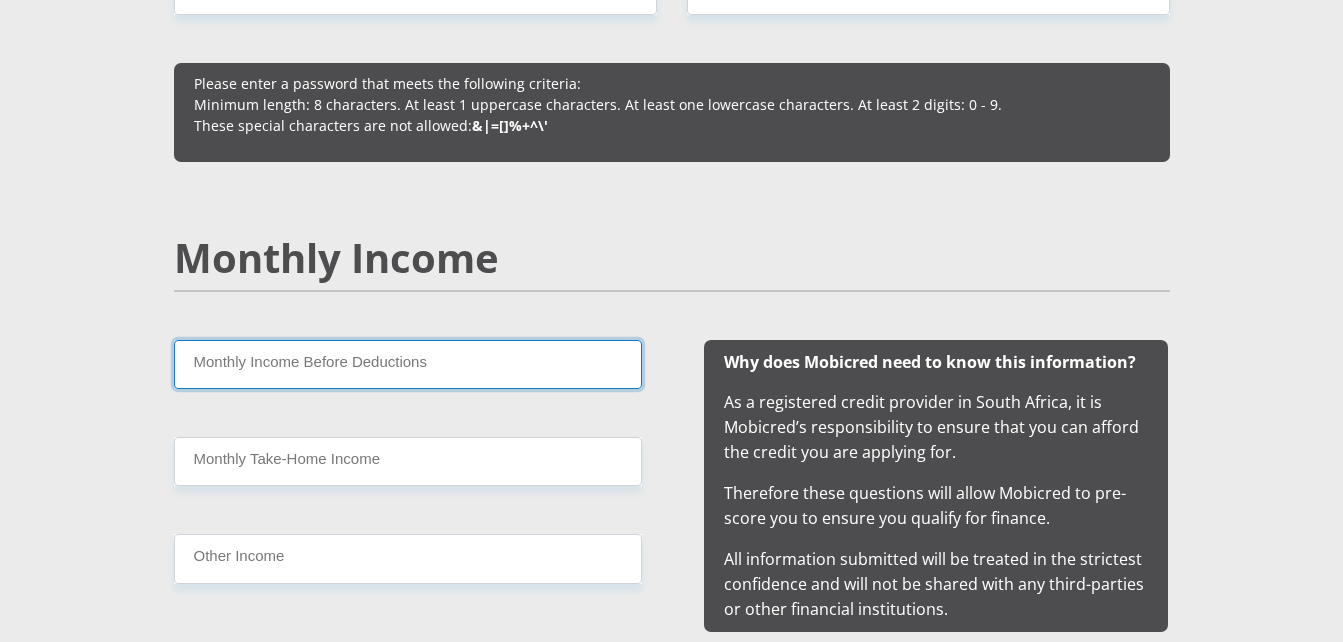 click on "Monthly Income Before Deductions" at bounding box center (408, 364) 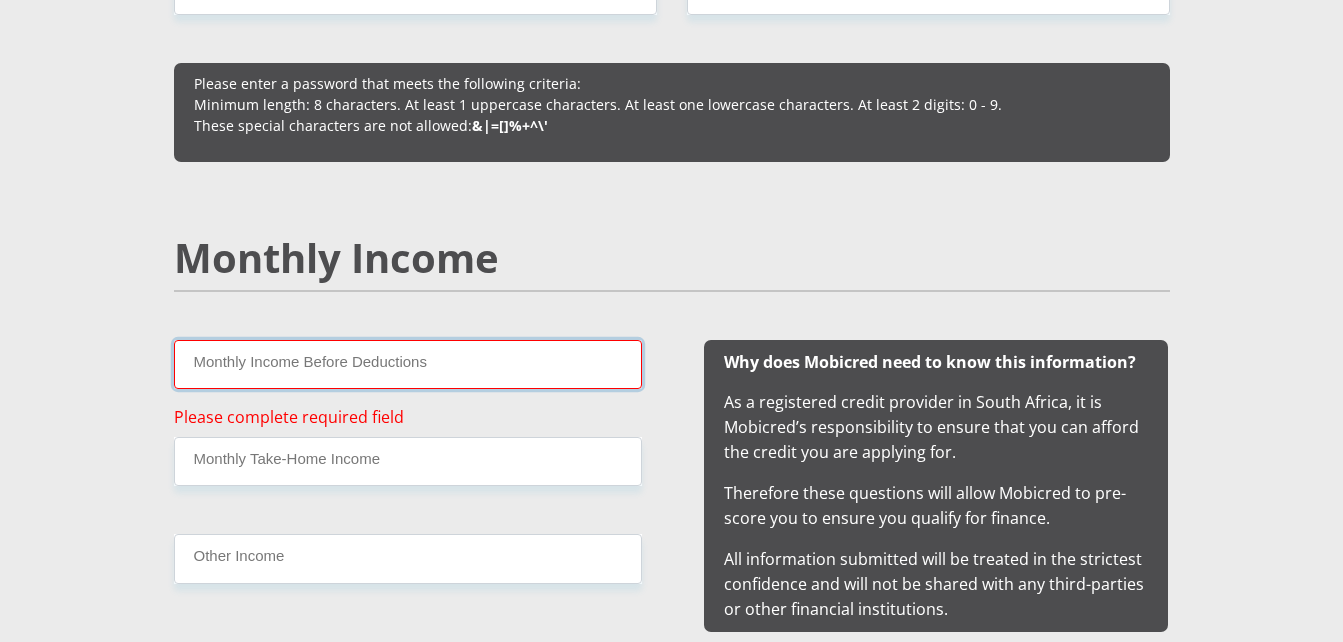 click on "Monthly Income Before Deductions" at bounding box center [408, 364] 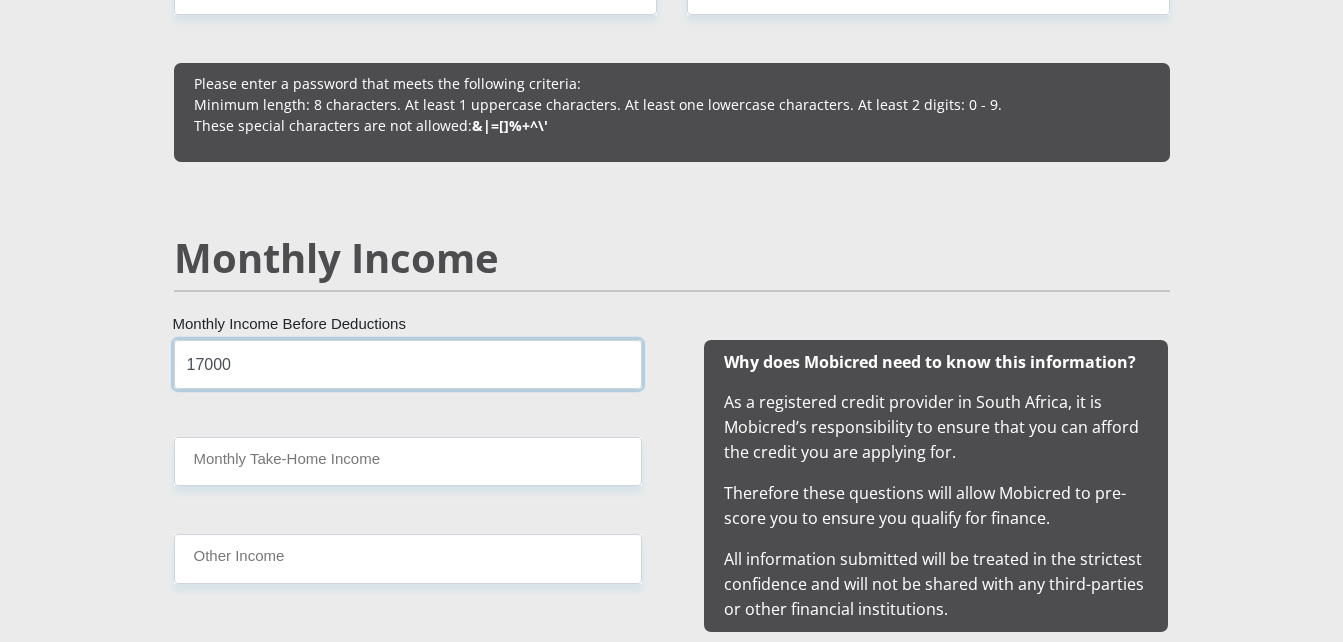 type on "17000" 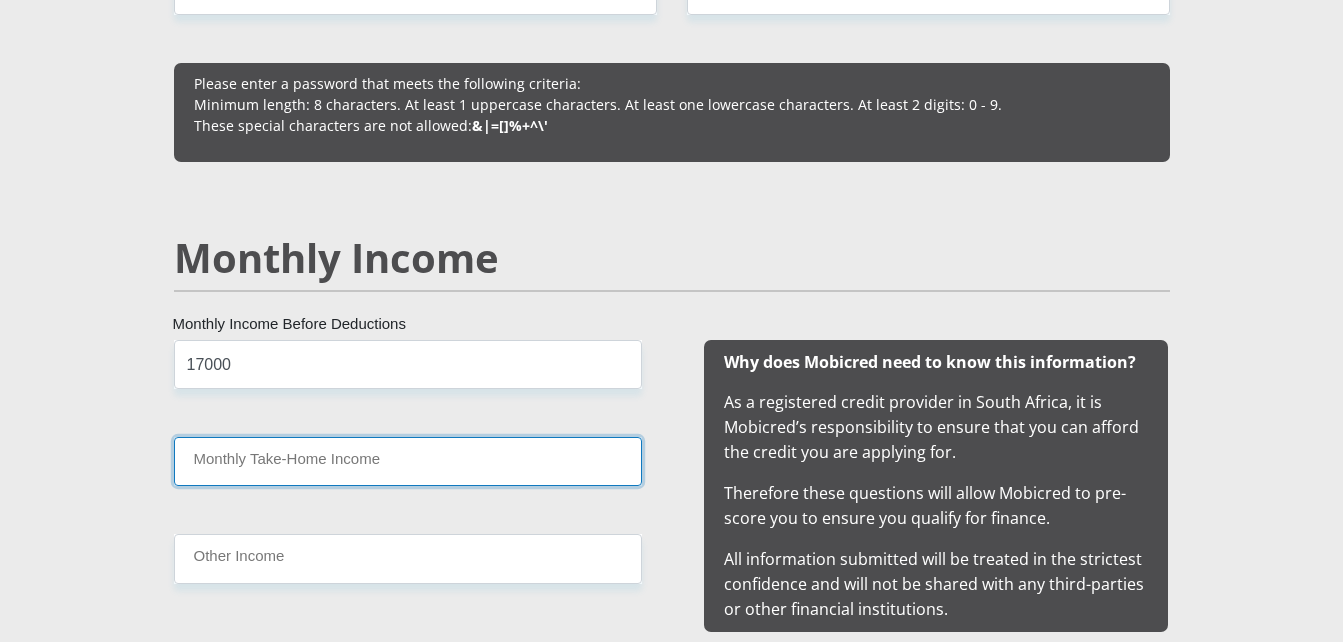 click on "Monthly Take-Home Income" at bounding box center (408, 461) 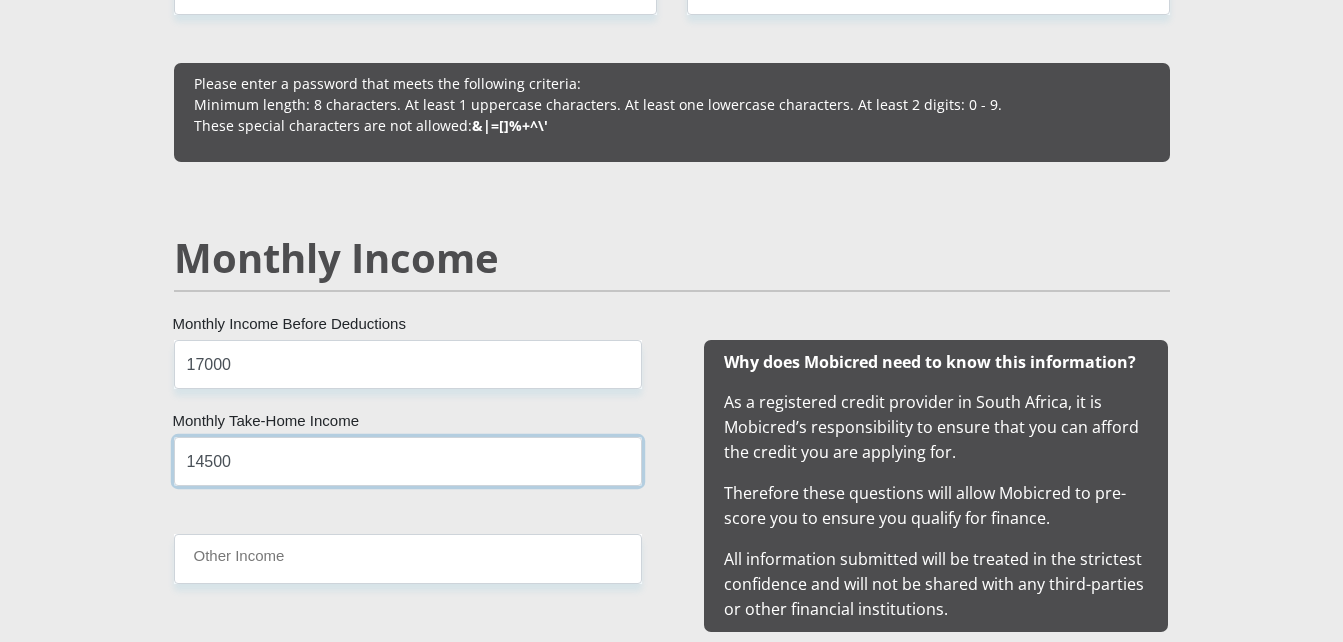 type on "14500" 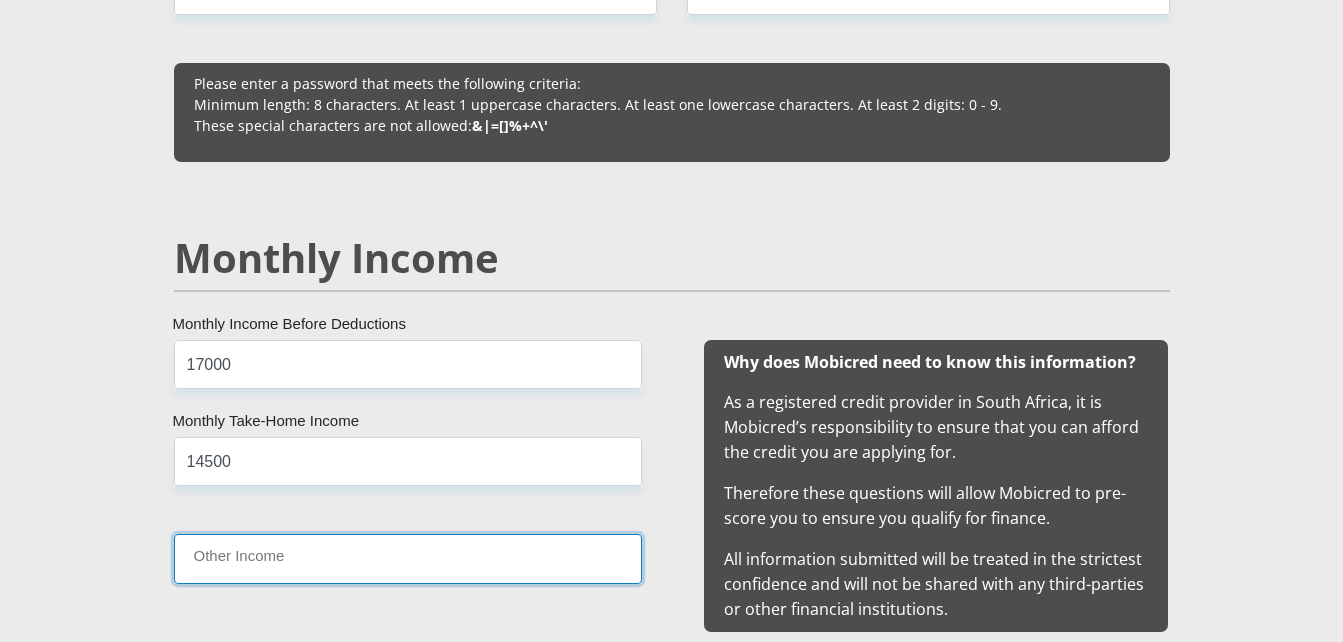 click on "Other Income" at bounding box center (408, 558) 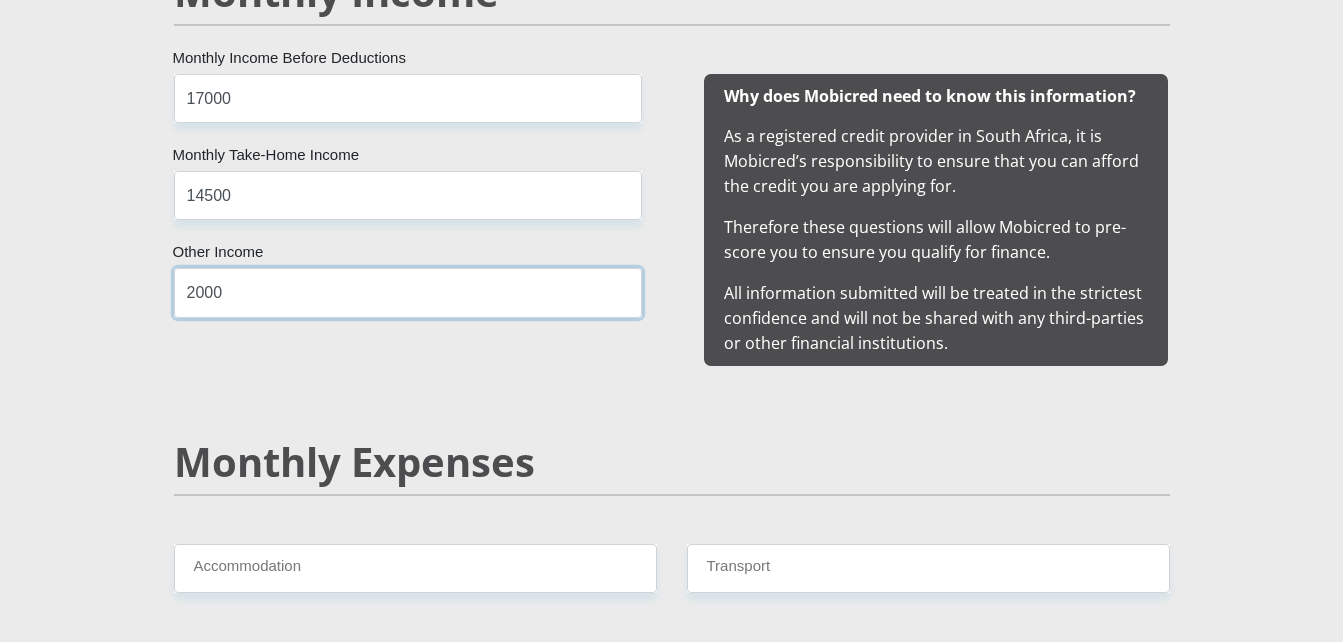 scroll, scrollTop: 2100, scrollLeft: 0, axis: vertical 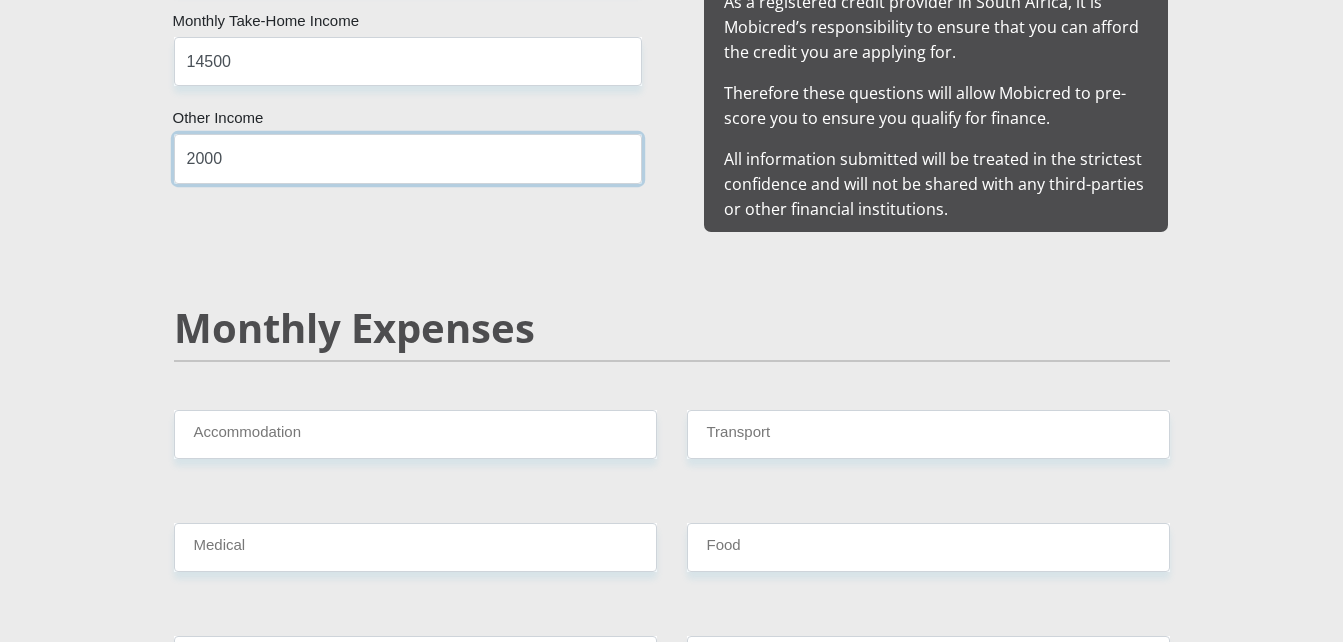 type on "2000" 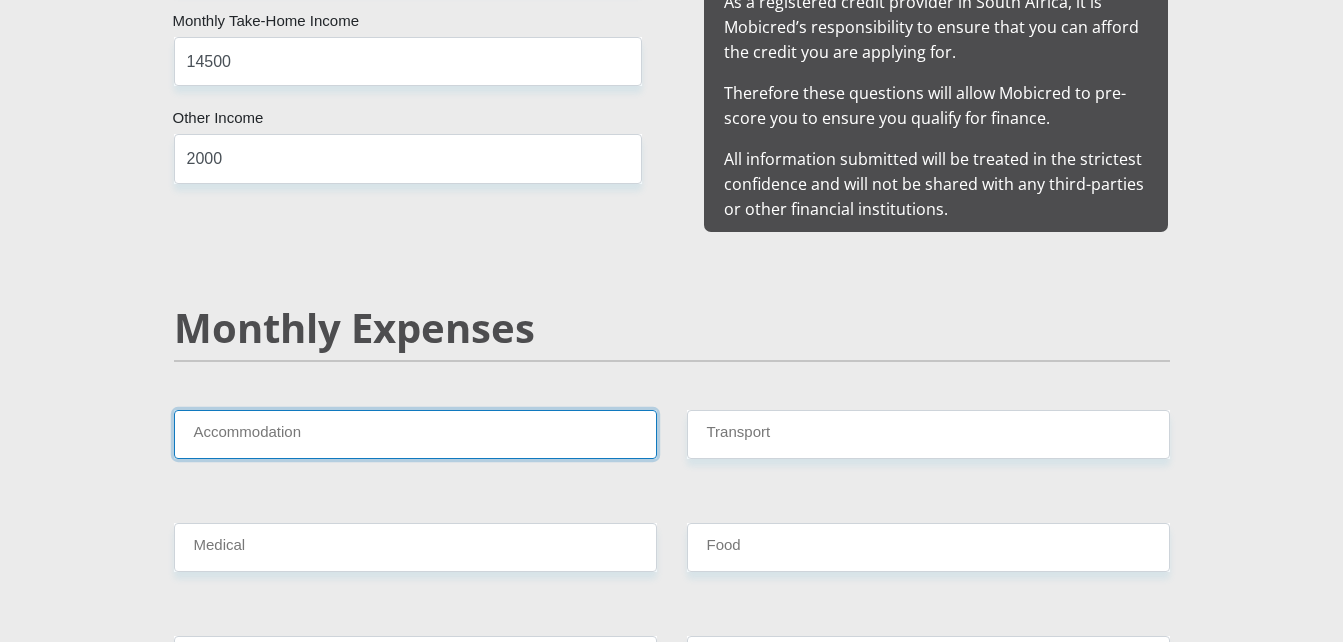 click on "Accommodation" at bounding box center [415, 434] 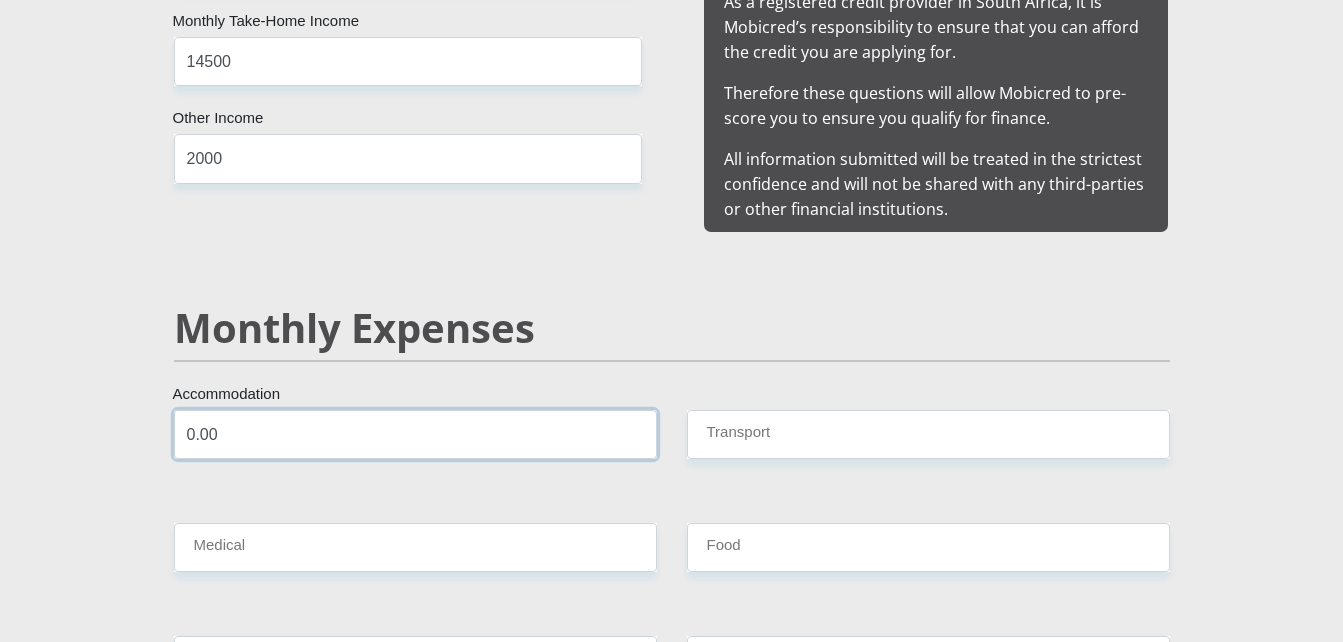 type on "0.00" 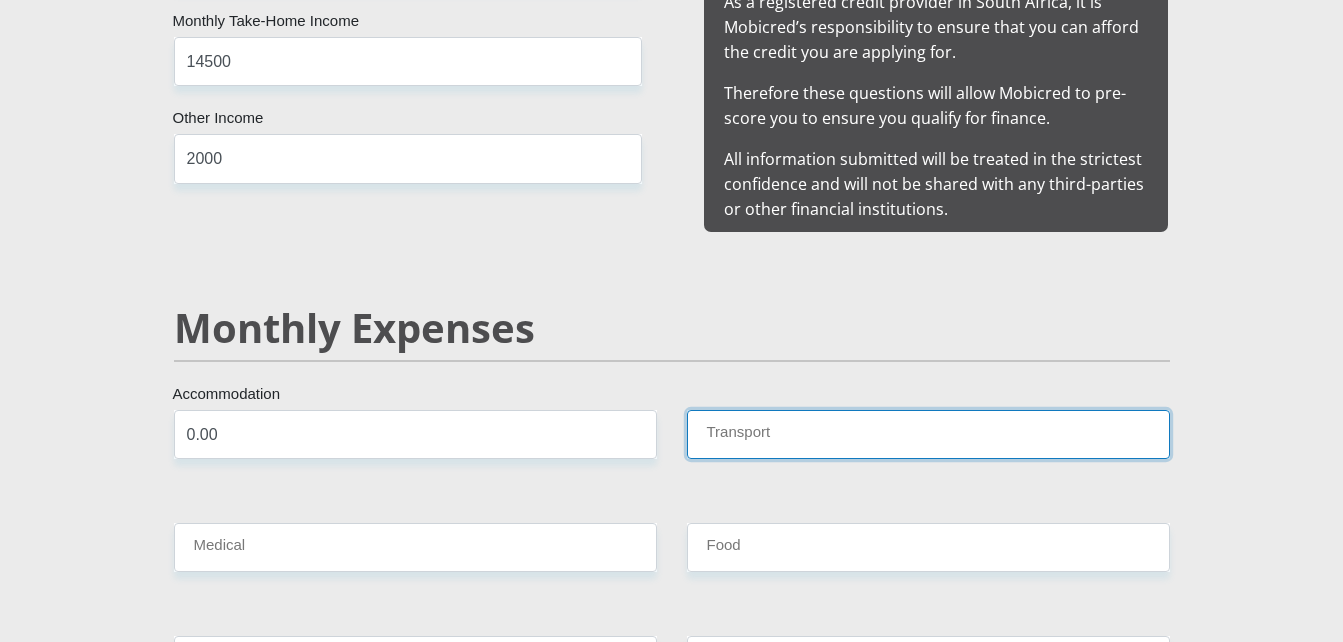 click on "Transport" at bounding box center (928, 434) 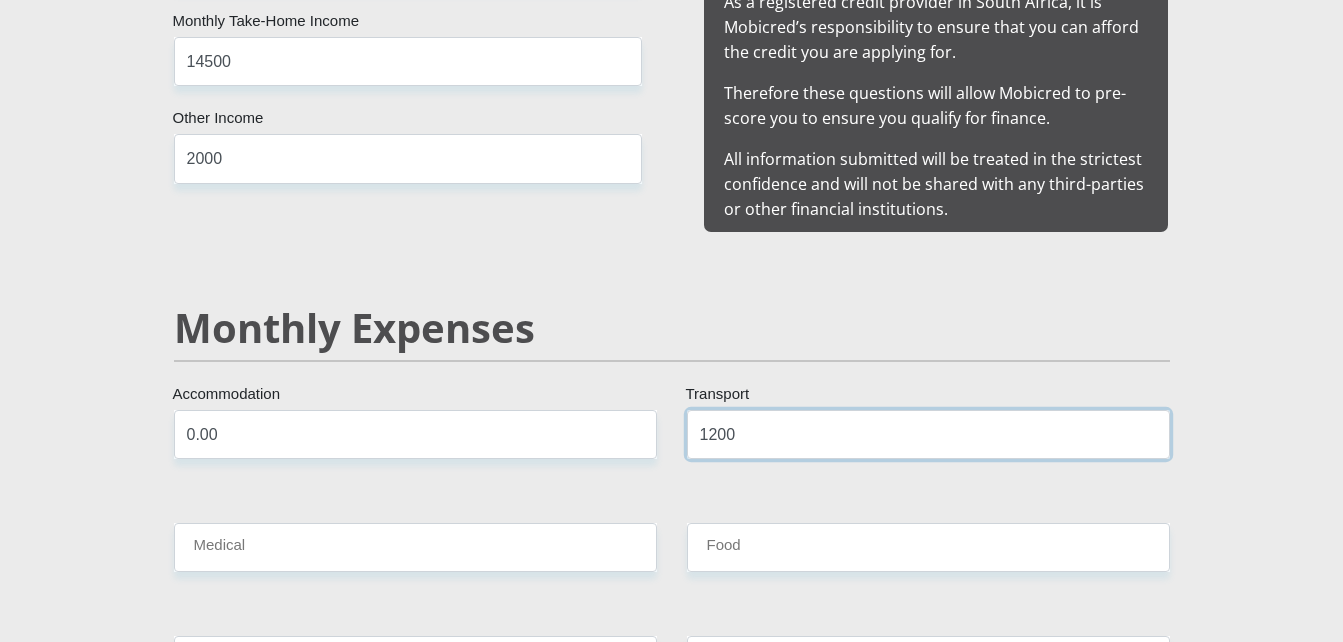 type on "1200" 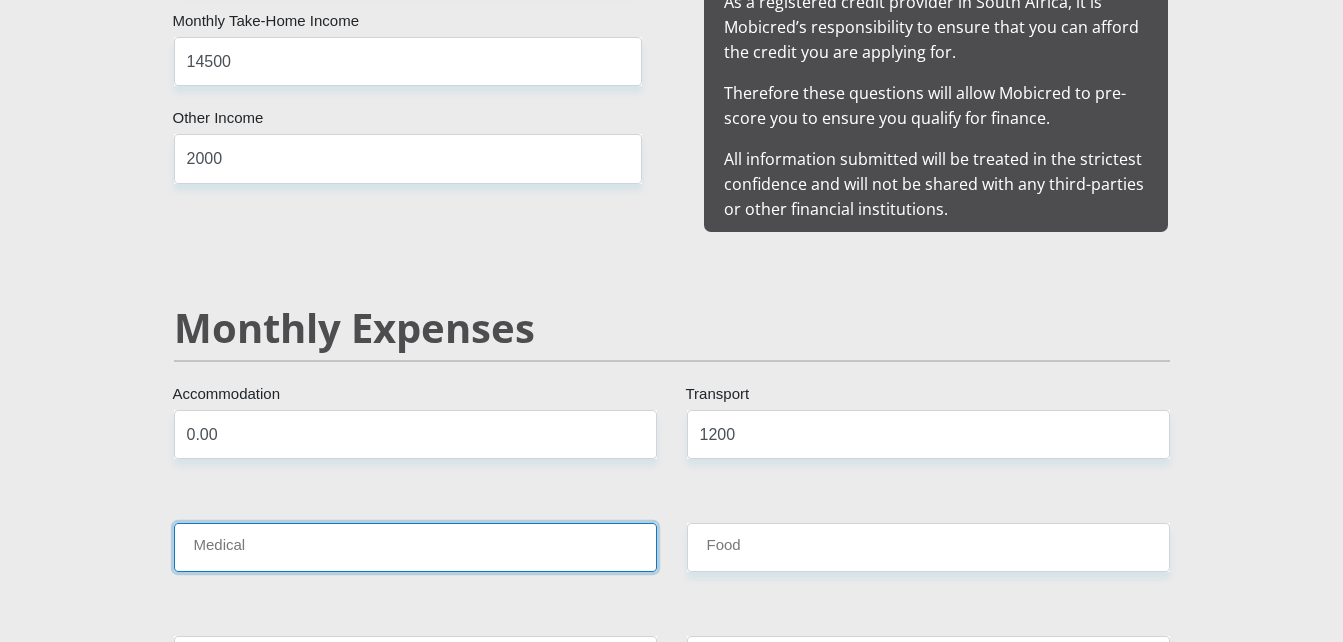 click on "Medical" at bounding box center [415, 547] 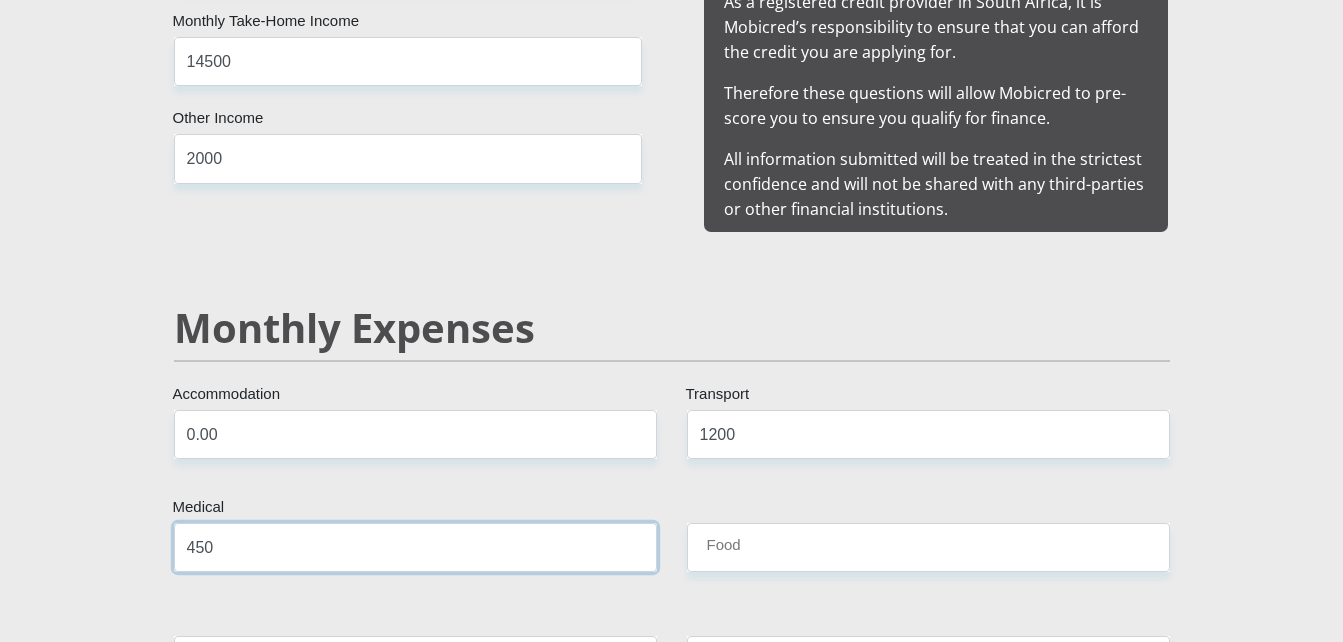 type on "450" 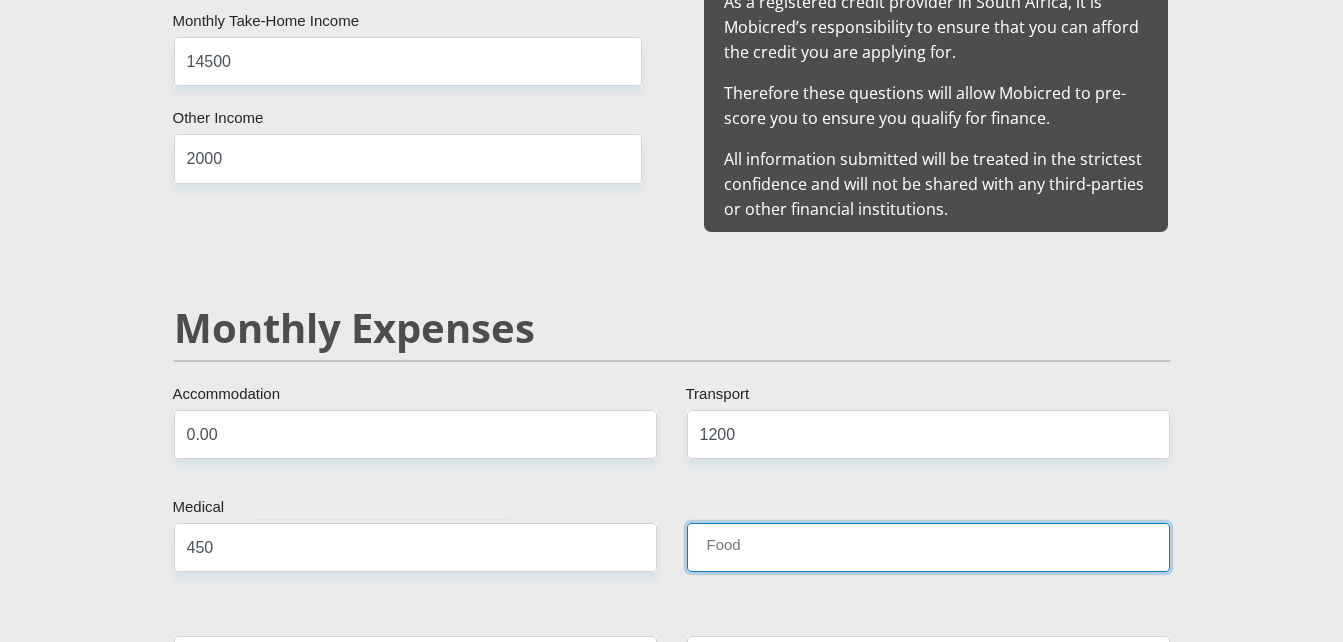 click on "Food" at bounding box center [928, 547] 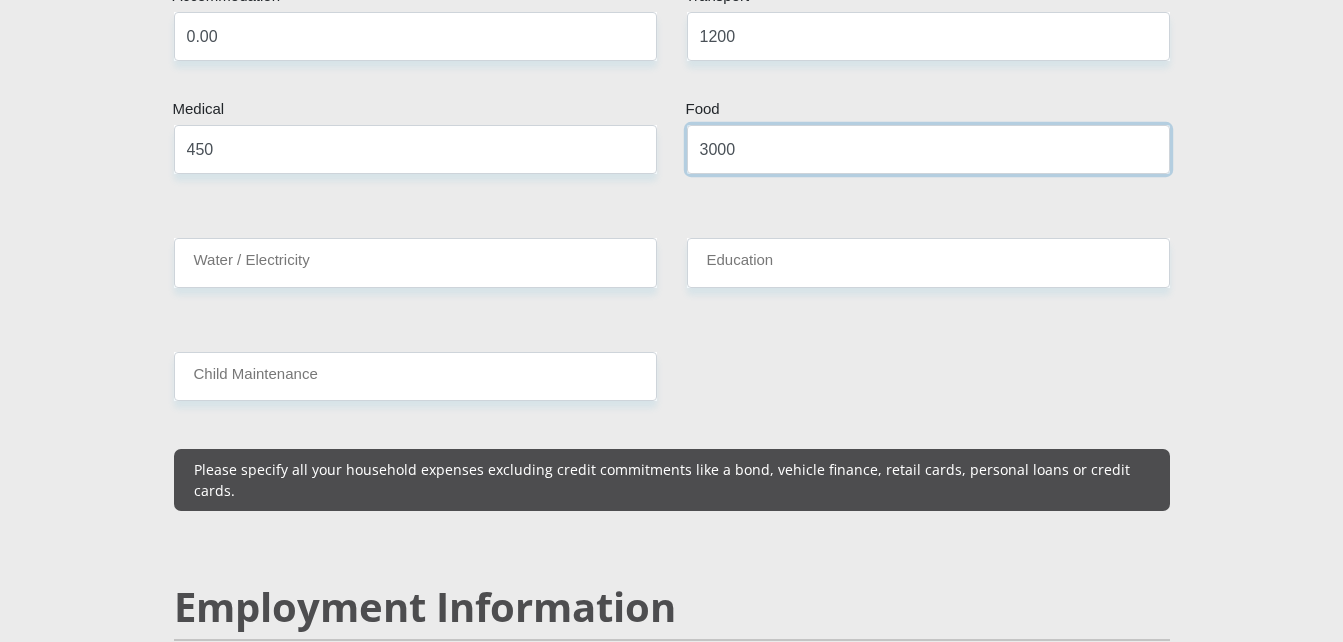 scroll, scrollTop: 2500, scrollLeft: 0, axis: vertical 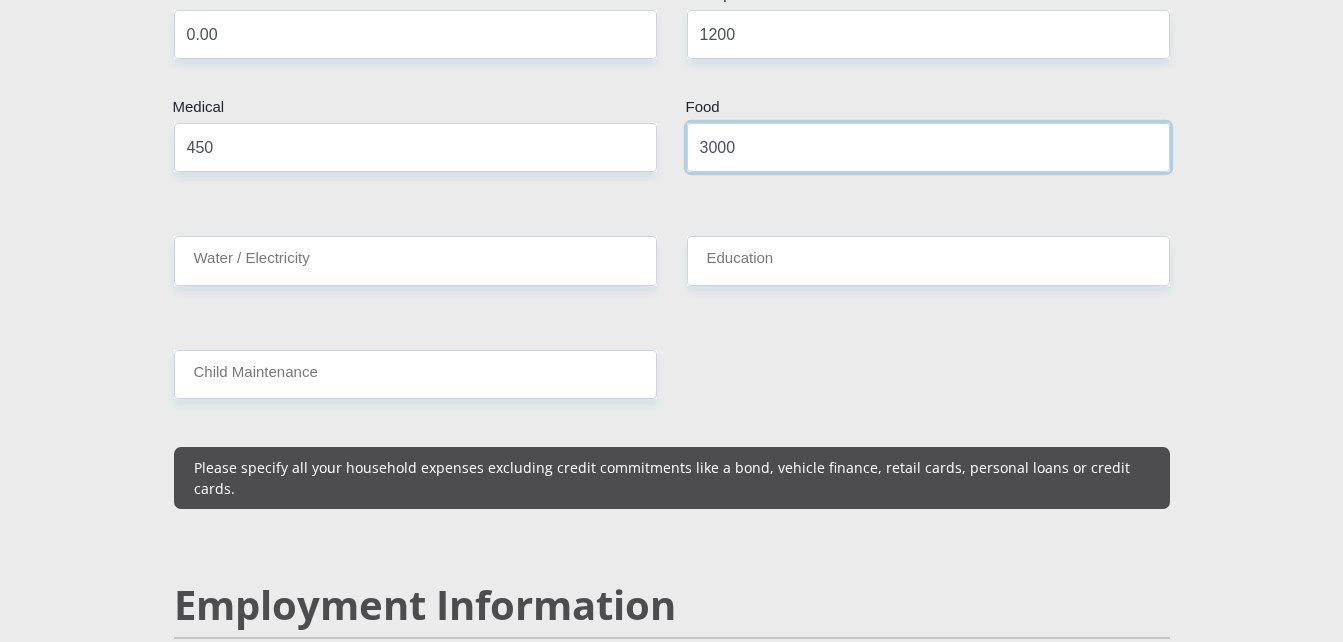 type on "3000" 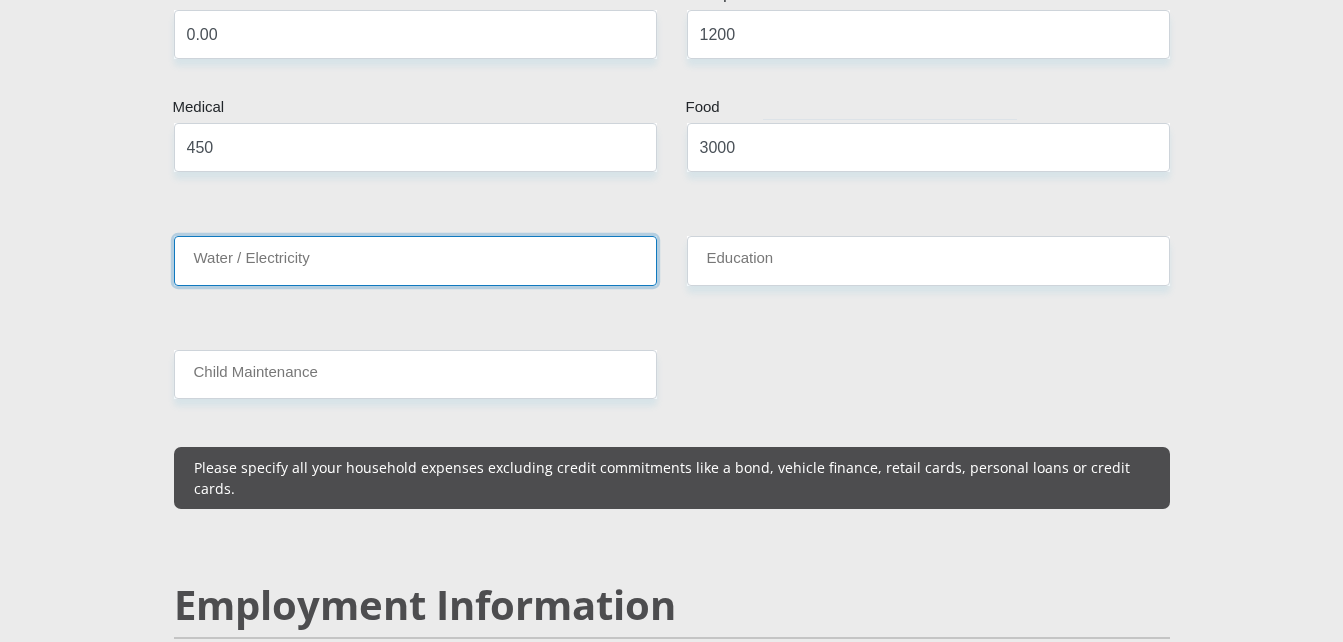 click on "Water / Electricity" at bounding box center [415, 260] 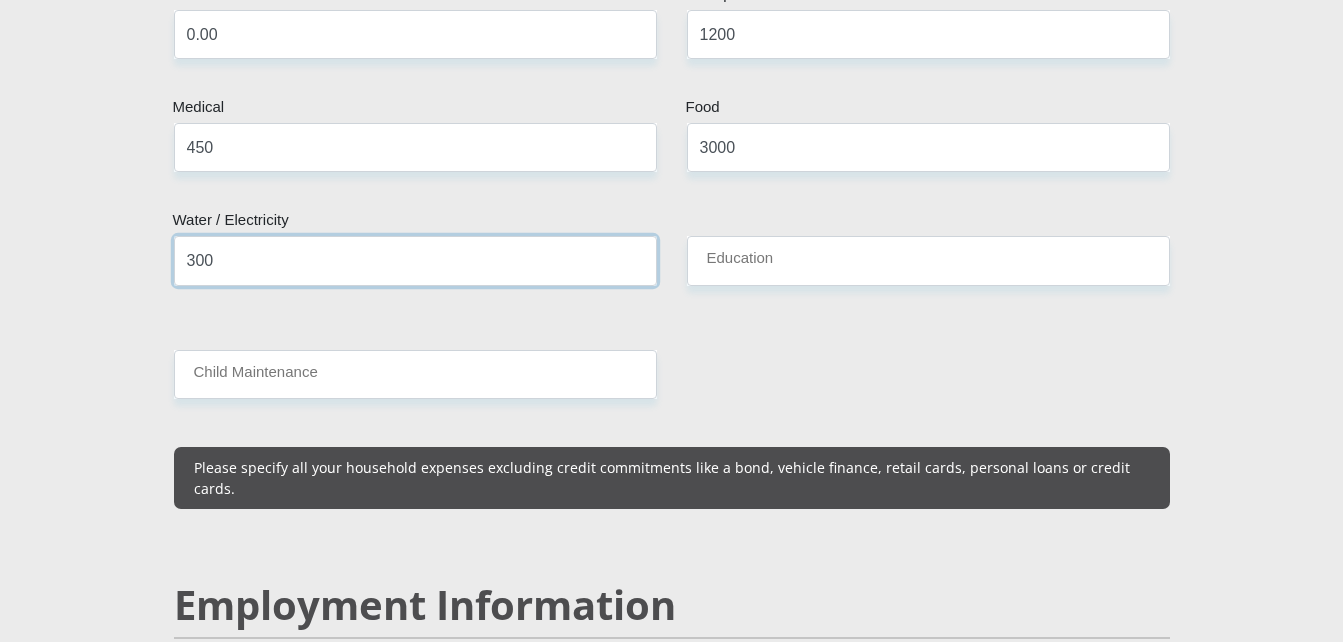 type on "300" 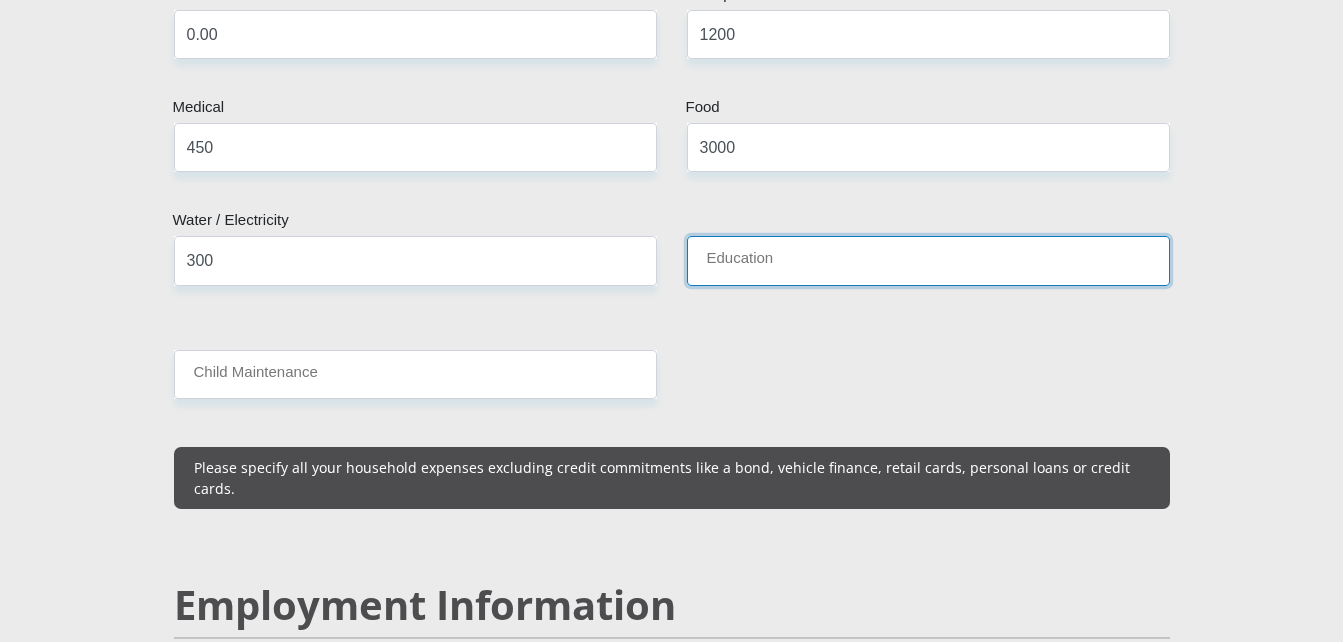 click on "Education" at bounding box center [928, 260] 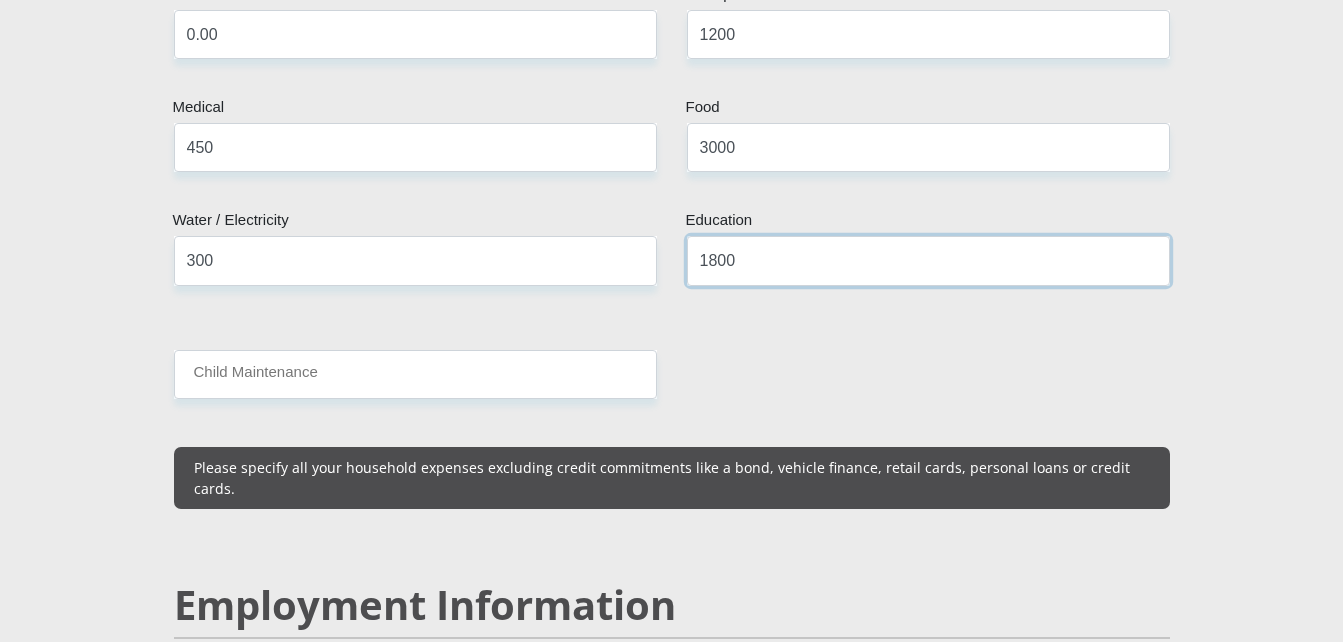 type on "1800" 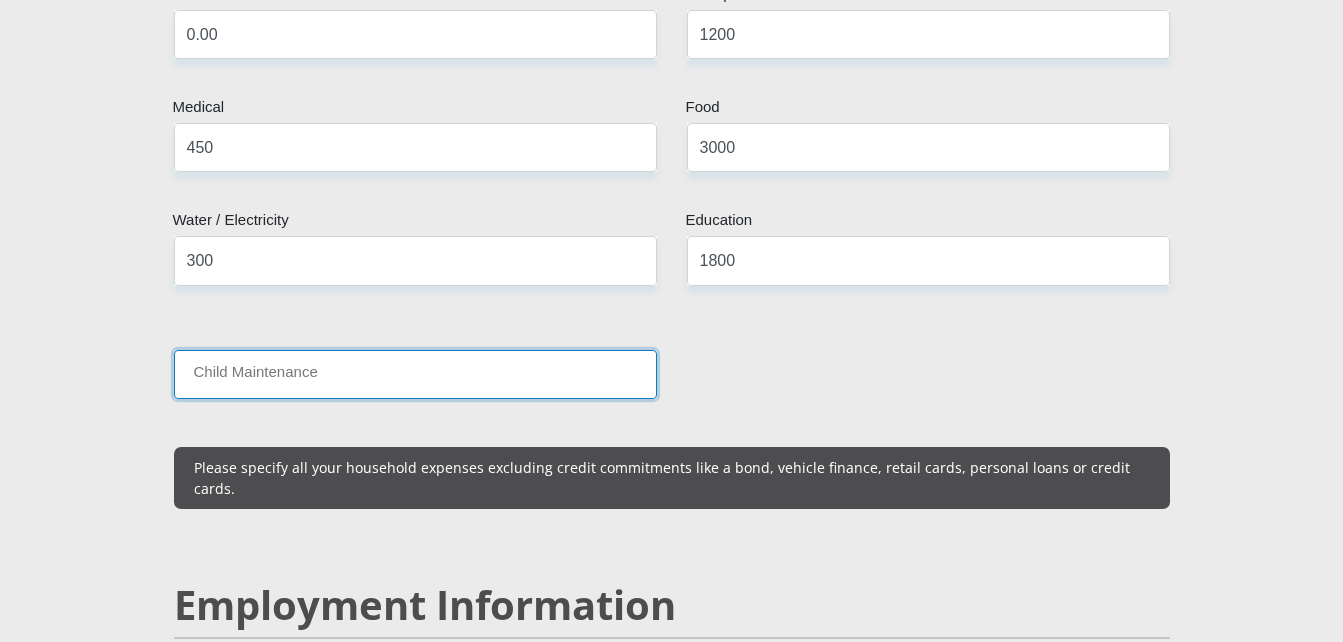 click on "Child Maintenance" at bounding box center (415, 374) 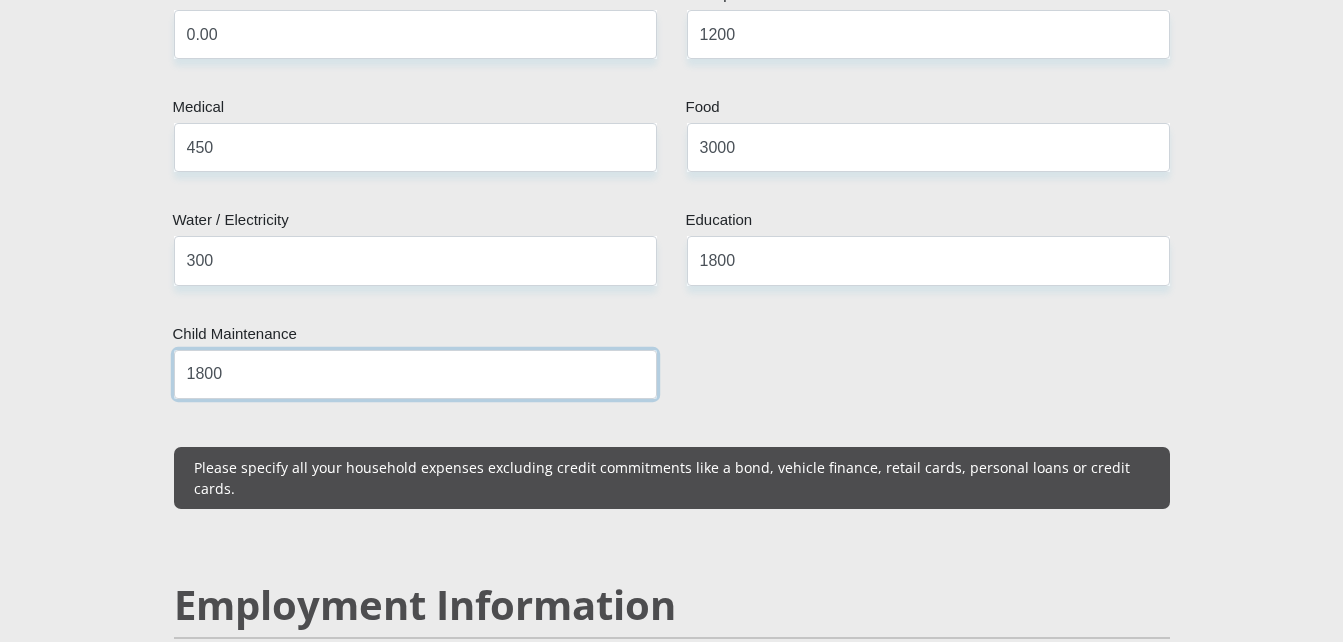 type on "1800" 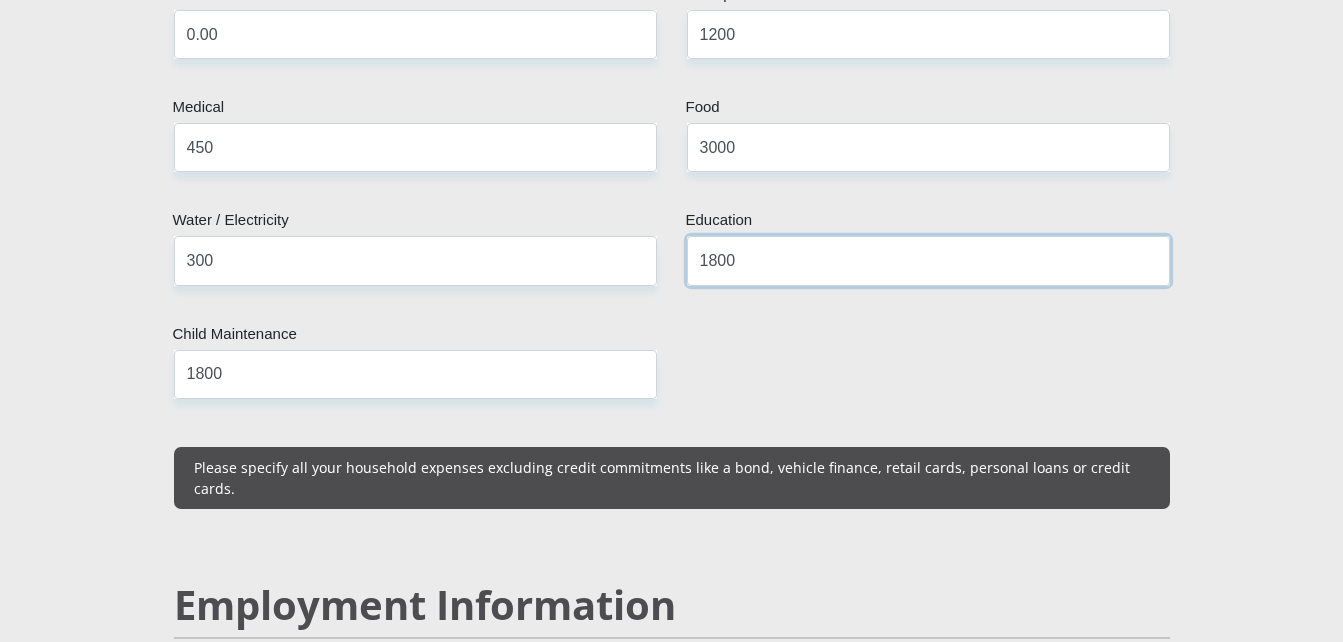 drag, startPoint x: 743, startPoint y: 264, endPoint x: 695, endPoint y: 262, distance: 48.04165 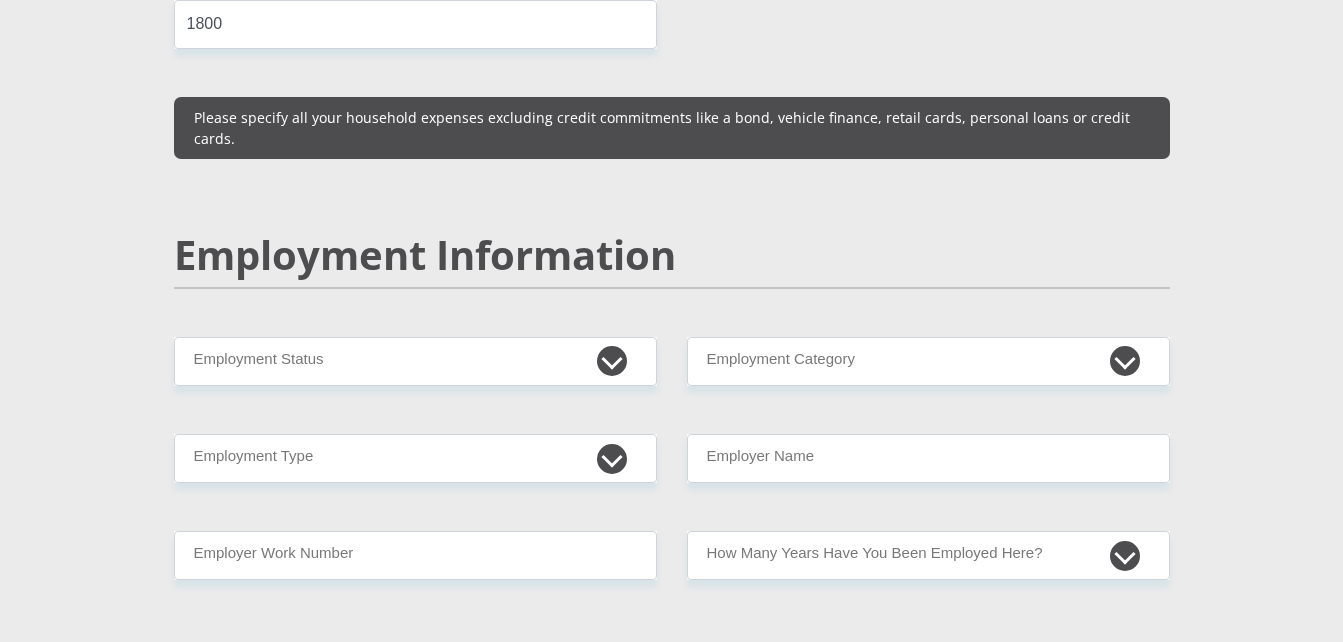 scroll, scrollTop: 2900, scrollLeft: 0, axis: vertical 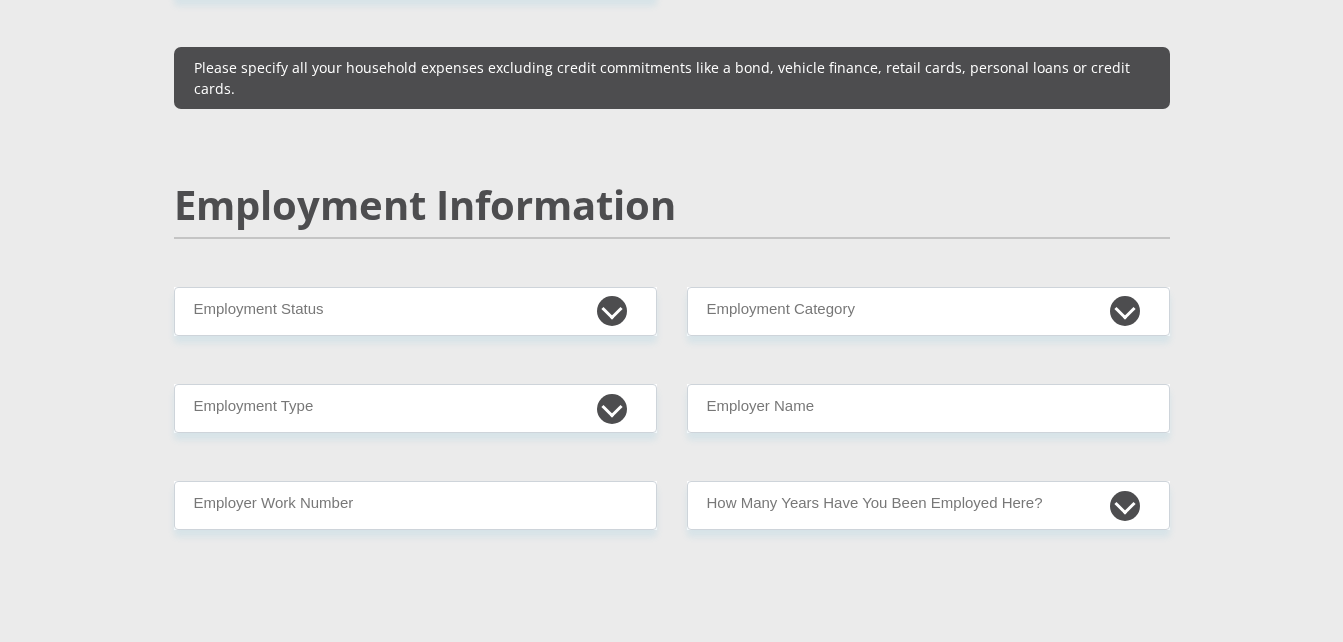 type on "1000" 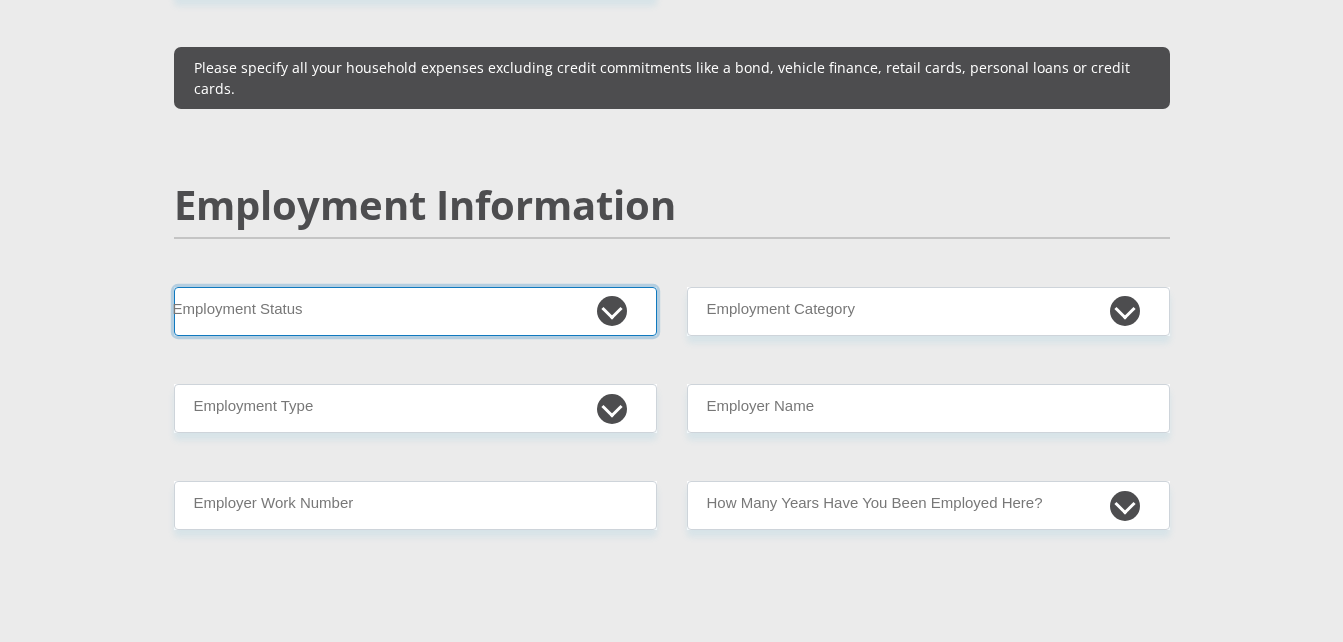 click on "Permanent/Full-time
Part-time/Casual
Contract Worker
Self-Employed
Housewife
Retired
Student
Medically Boarded
Disability
Unemployed" at bounding box center [415, 311] 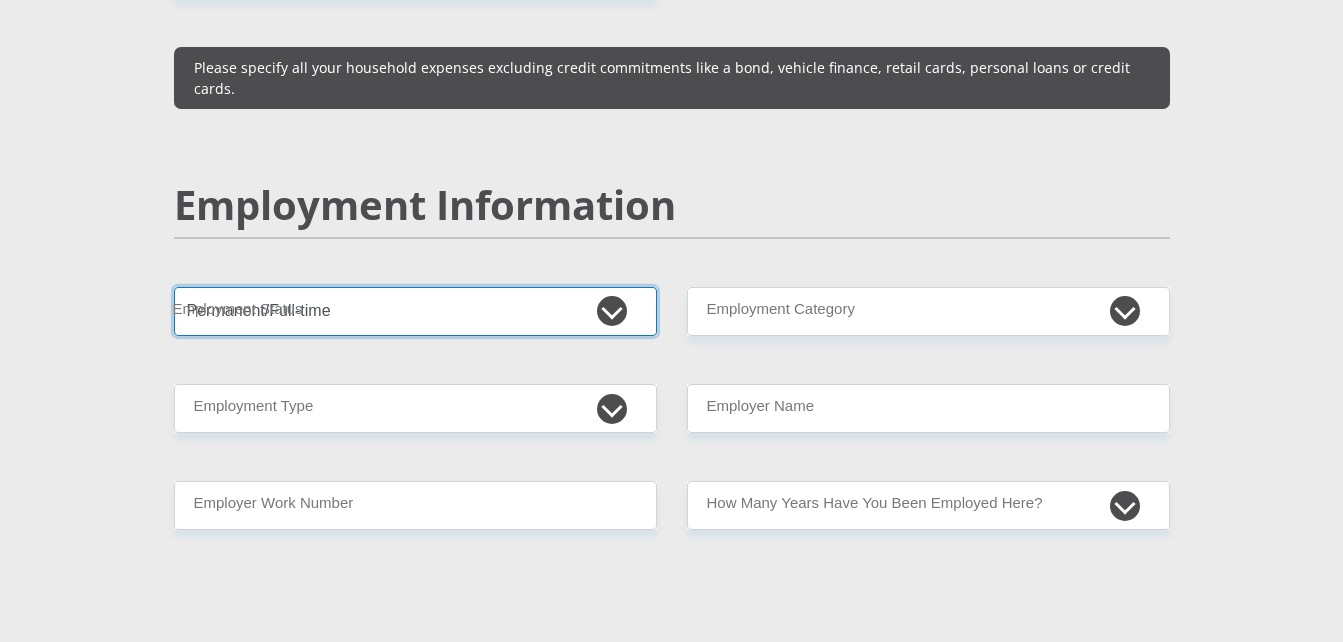 click on "Permanent/Full-time
Part-time/Casual
Contract Worker
Self-Employed
Housewife
Retired
Student
Medically Boarded
Disability
Unemployed" at bounding box center (415, 311) 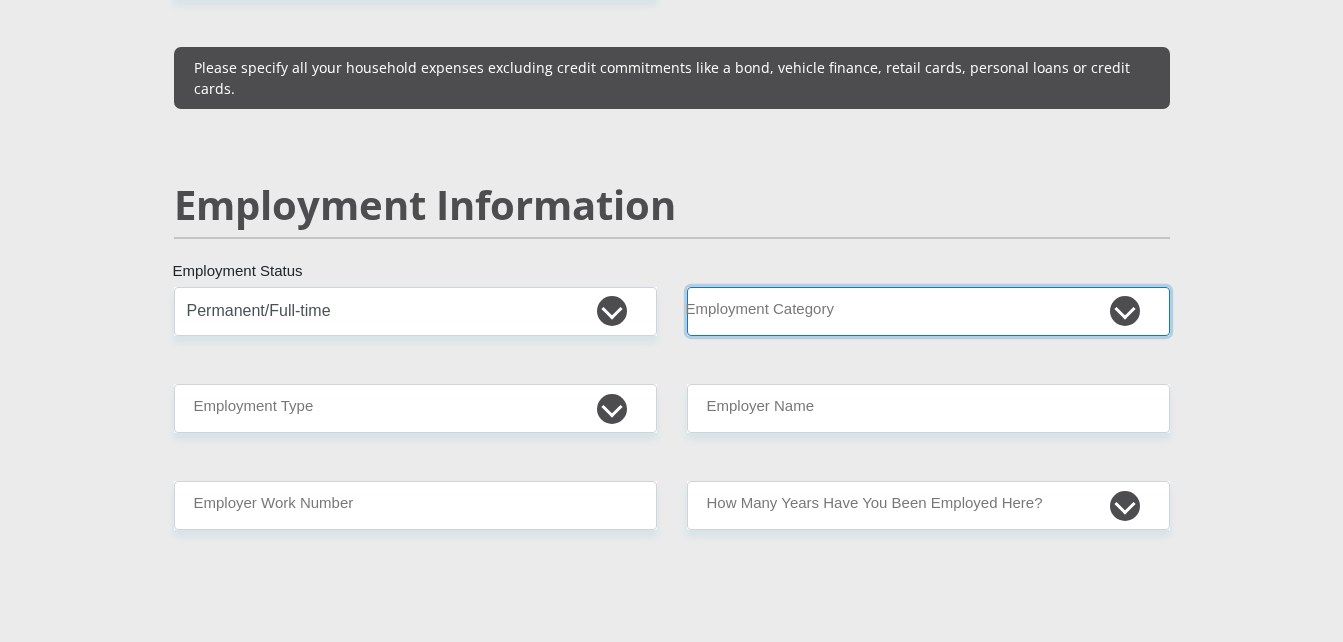click on "AGRICULTURE
ALCOHOL & TOBACCO
CONSTRUCTION MATERIALS
METALLURGY
EQUIPMENT FOR RENEWABLE ENERGY
SPECIALIZED CONTRACTORS
CAR
GAMING (INCL. INTERNET
OTHER WHOLESALE
UNLICENSED PHARMACEUTICALS
CURRENCY EXCHANGE HOUSES
OTHER FINANCIAL INSTITUTIONS & INSURANCE
REAL ESTATE AGENTS
OIL & GAS
OTHER MATERIALS (E.G. IRON ORE)
PRECIOUS STONES & PRECIOUS METALS
POLITICAL ORGANIZATIONS
RELIGIOUS ORGANIZATIONS(NOT SECTS)
ACTI. HAVING BUSINESS DEAL WITH PUBLIC ADMINISTRATION
LAUNDROMATS" at bounding box center (928, 311) 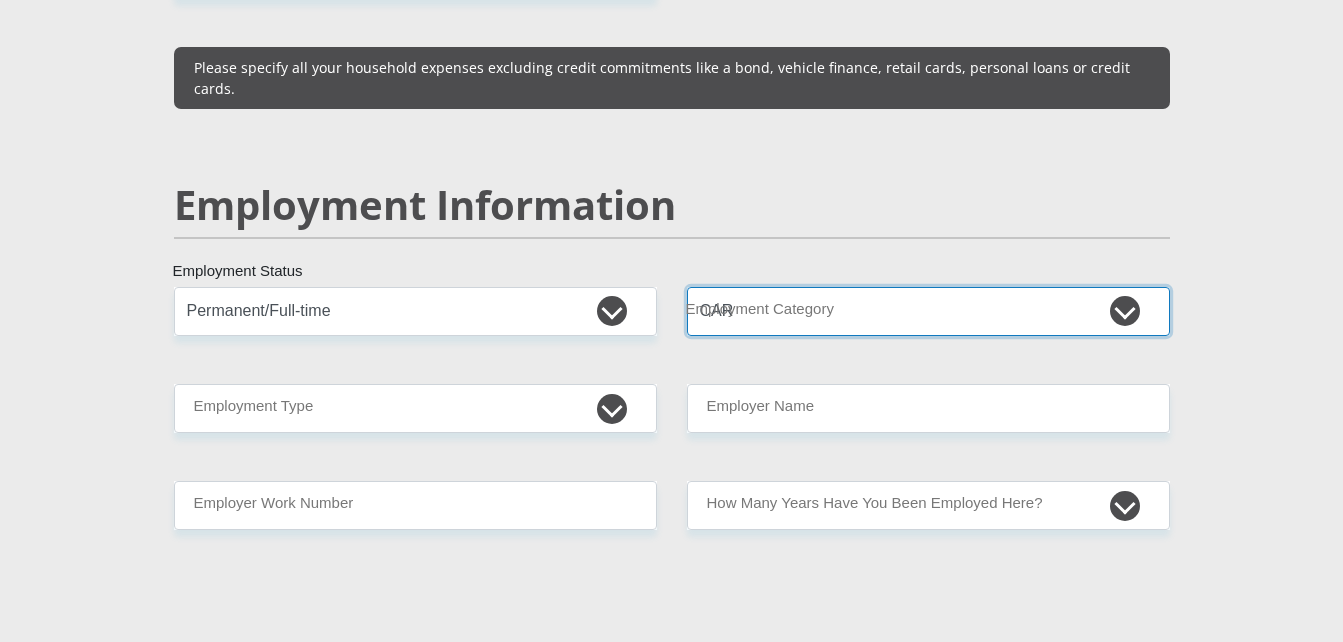 click on "AGRICULTURE
ALCOHOL & TOBACCO
CONSTRUCTION MATERIALS
METALLURGY
EQUIPMENT FOR RENEWABLE ENERGY
SPECIALIZED CONTRACTORS
CAR
GAMING (INCL. INTERNET
OTHER WHOLESALE
UNLICENSED PHARMACEUTICALS
CURRENCY EXCHANGE HOUSES
OTHER FINANCIAL INSTITUTIONS & INSURANCE
REAL ESTATE AGENTS
OIL & GAS
OTHER MATERIALS (E.G. IRON ORE)
PRECIOUS STONES & PRECIOUS METALS
POLITICAL ORGANIZATIONS
RELIGIOUS ORGANIZATIONS(NOT SECTS)
ACTI. HAVING BUSINESS DEAL WITH PUBLIC ADMINISTRATION
LAUNDROMATS" at bounding box center [928, 311] 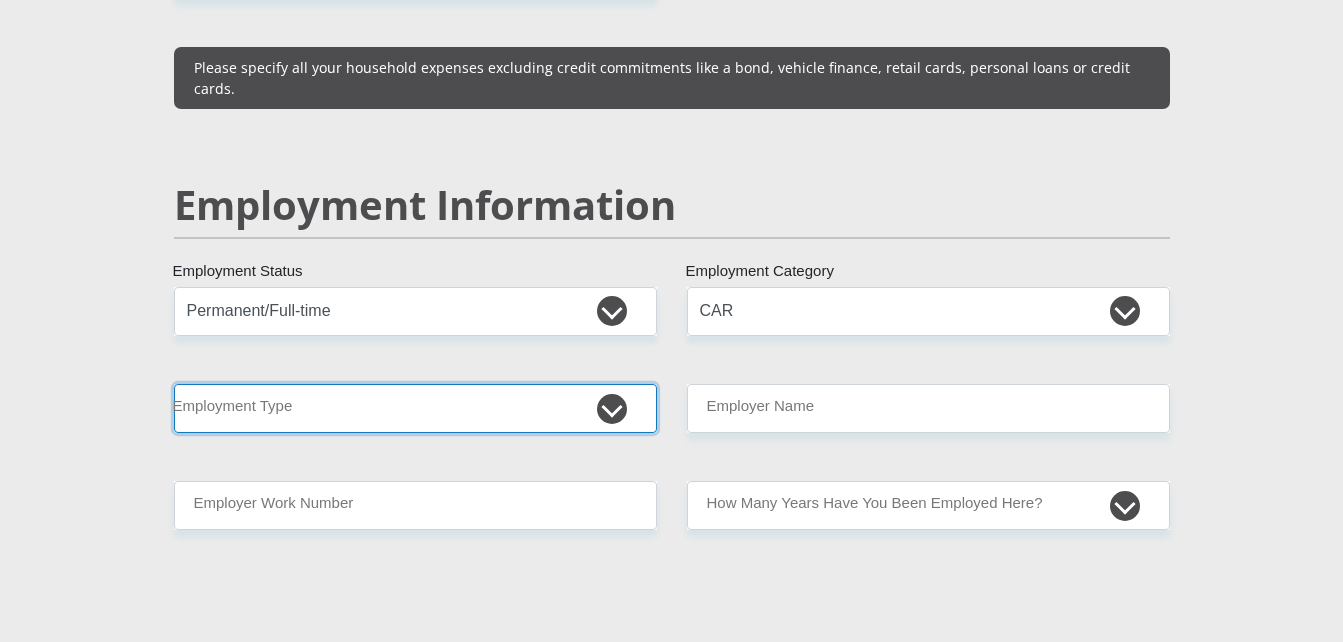 click on "College/Lecturer
Craft Seller
Creative
Driver
Executive
Farmer
Forces - Non Commissioned
Forces - Officer
Hawker
Housewife
Labourer
Licenced Professional
Manager
Miner
Non Licenced Professional
Office Staff/Clerk
Outside Worker
Pensioner
Permanent Teacher
Production/Manufacturing
Sales
Self-Employed
Semi-Professional Worker
Service Industry  Social Worker  Student" at bounding box center (415, 408) 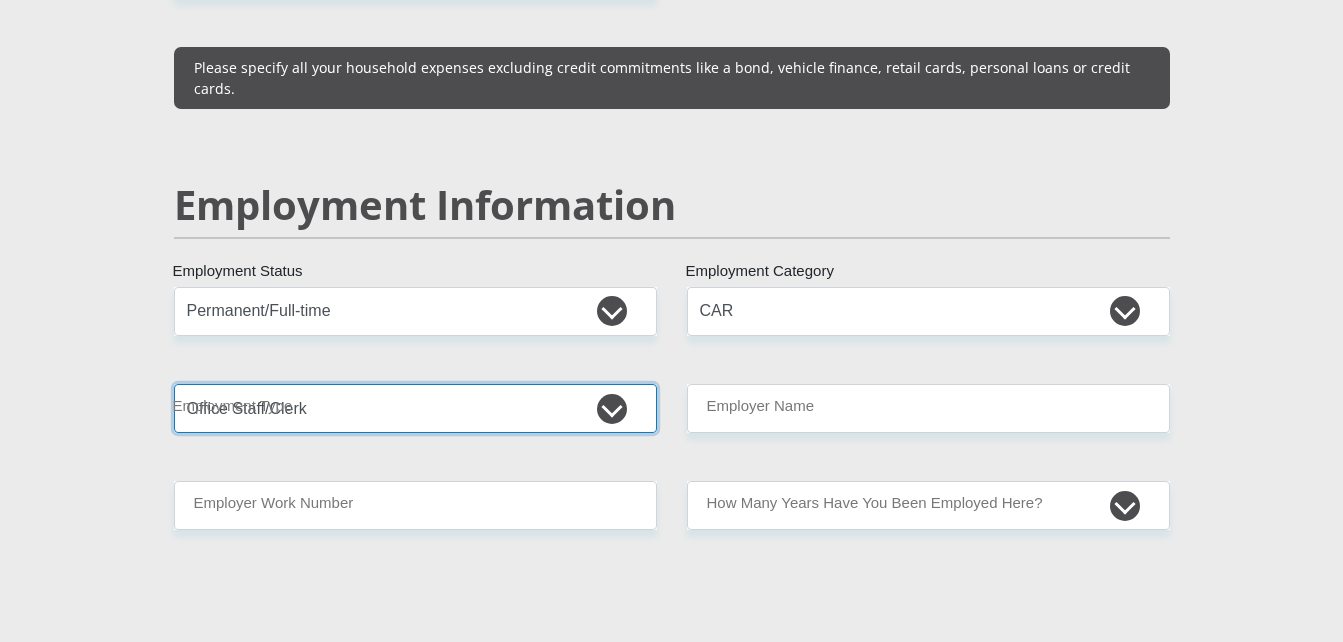 click on "College/Lecturer
Craft Seller
Creative
Driver
Executive
Farmer
Forces - Non Commissioned
Forces - Officer
Hawker
Housewife
Labourer
Licenced Professional
Manager
Miner
Non Licenced Professional
Office Staff/Clerk
Outside Worker
Pensioner
Permanent Teacher
Production/Manufacturing
Sales
Self-Employed
Semi-Professional Worker
Service Industry  Social Worker  Student" at bounding box center (415, 408) 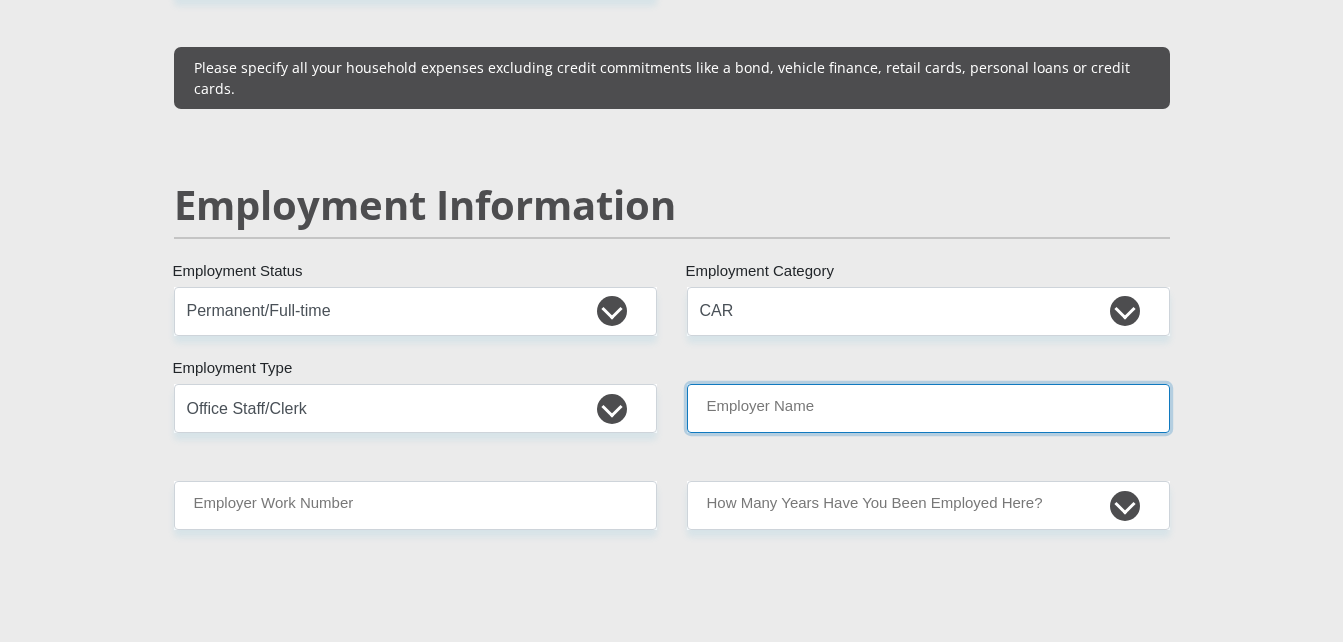click on "Employer Name" at bounding box center (928, 408) 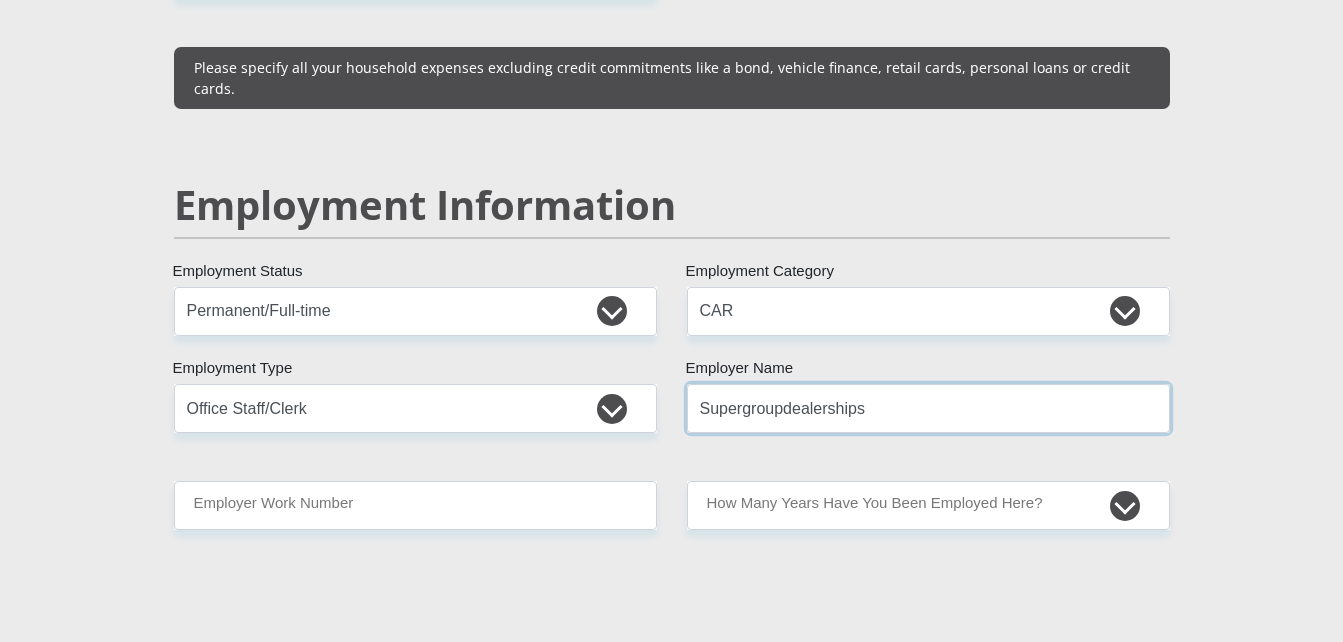 drag, startPoint x: 870, startPoint y: 390, endPoint x: 782, endPoint y: 393, distance: 88.051125 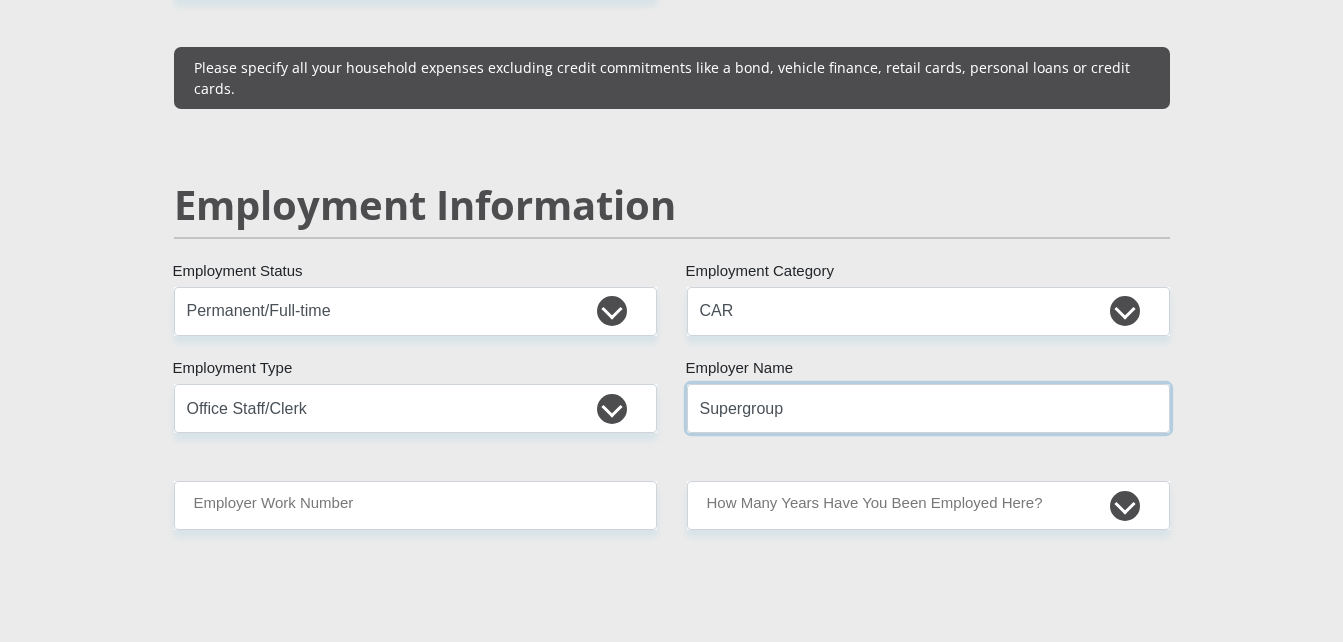 type on "Supergroup" 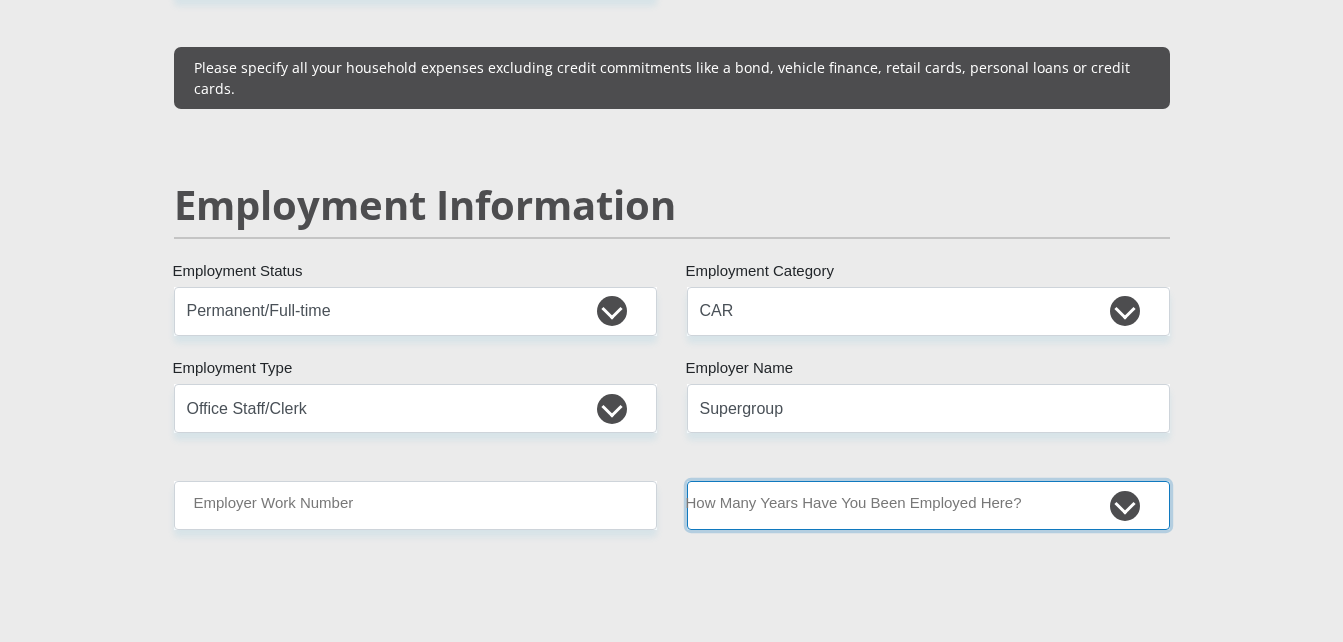 click on "less than 1 year
1-3 years
3-5 years
5+ years" at bounding box center [928, 505] 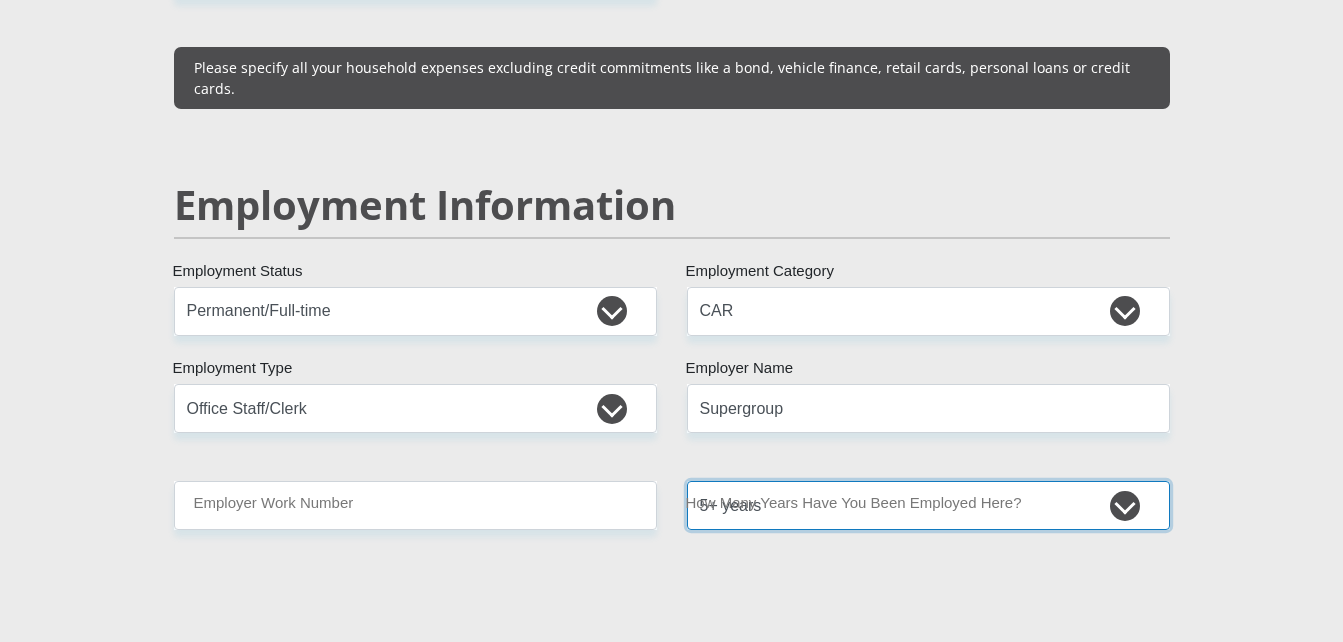 click on "less than 1 year
1-3 years
3-5 years
5+ years" at bounding box center (928, 505) 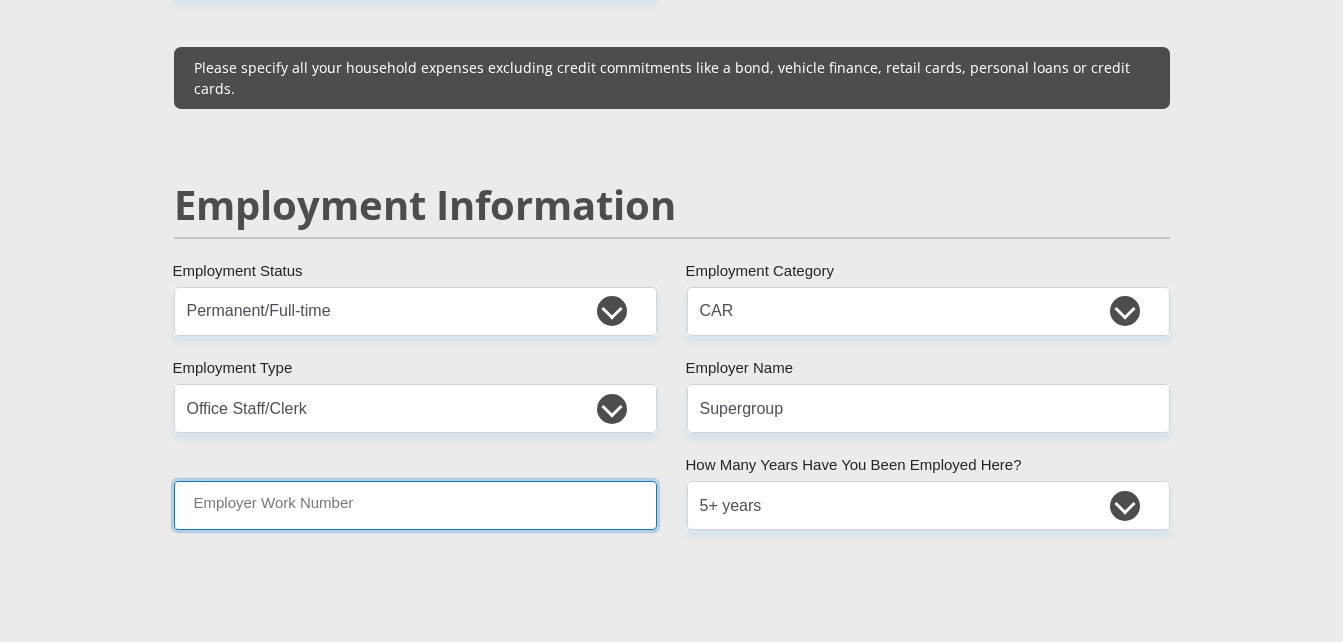 click on "Employer Work Number" at bounding box center [415, 505] 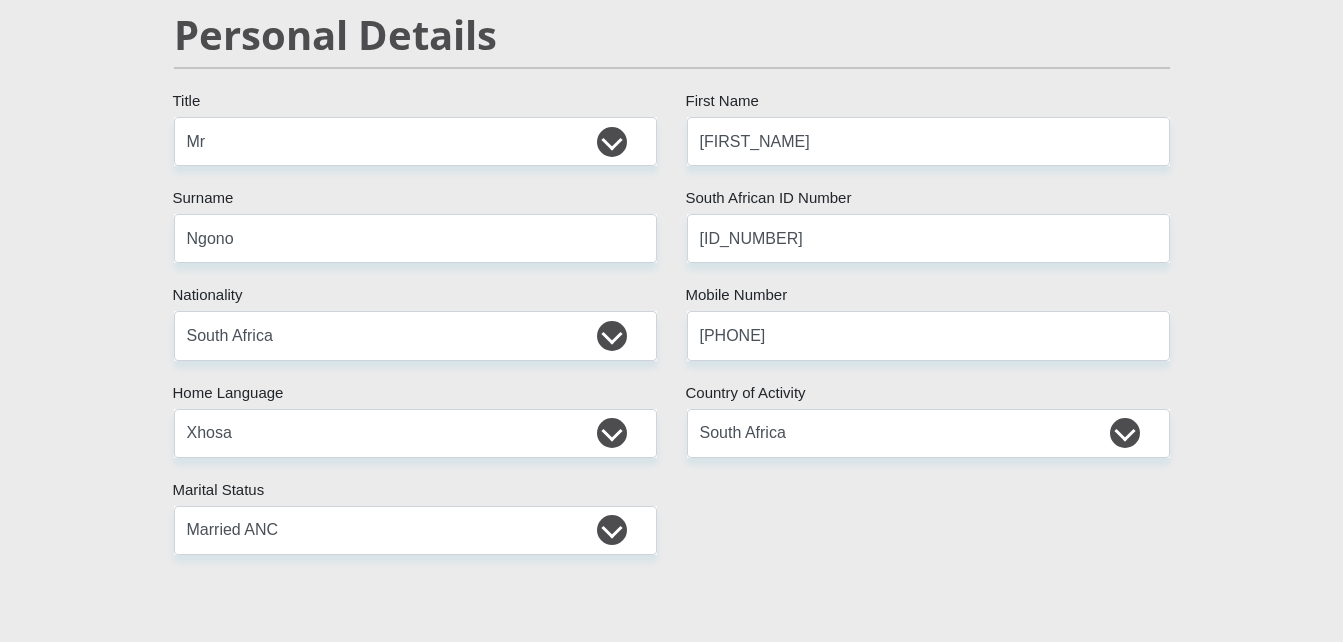 scroll, scrollTop: 200, scrollLeft: 0, axis: vertical 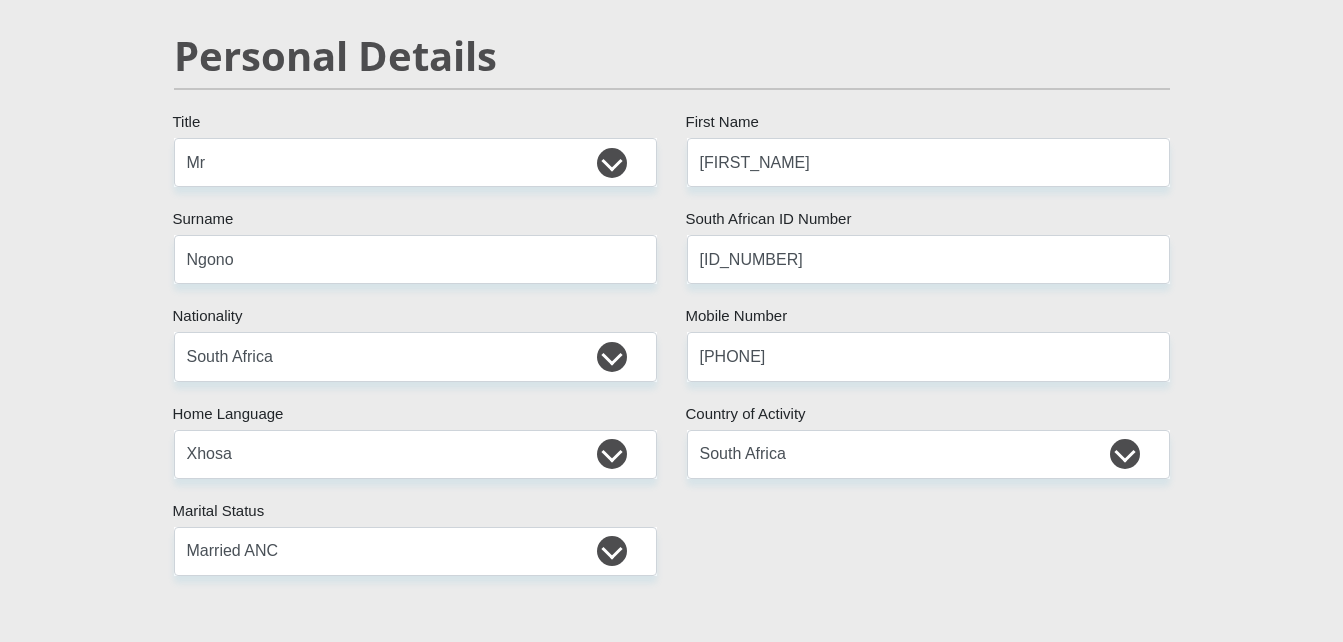 type on "[PHONE]" 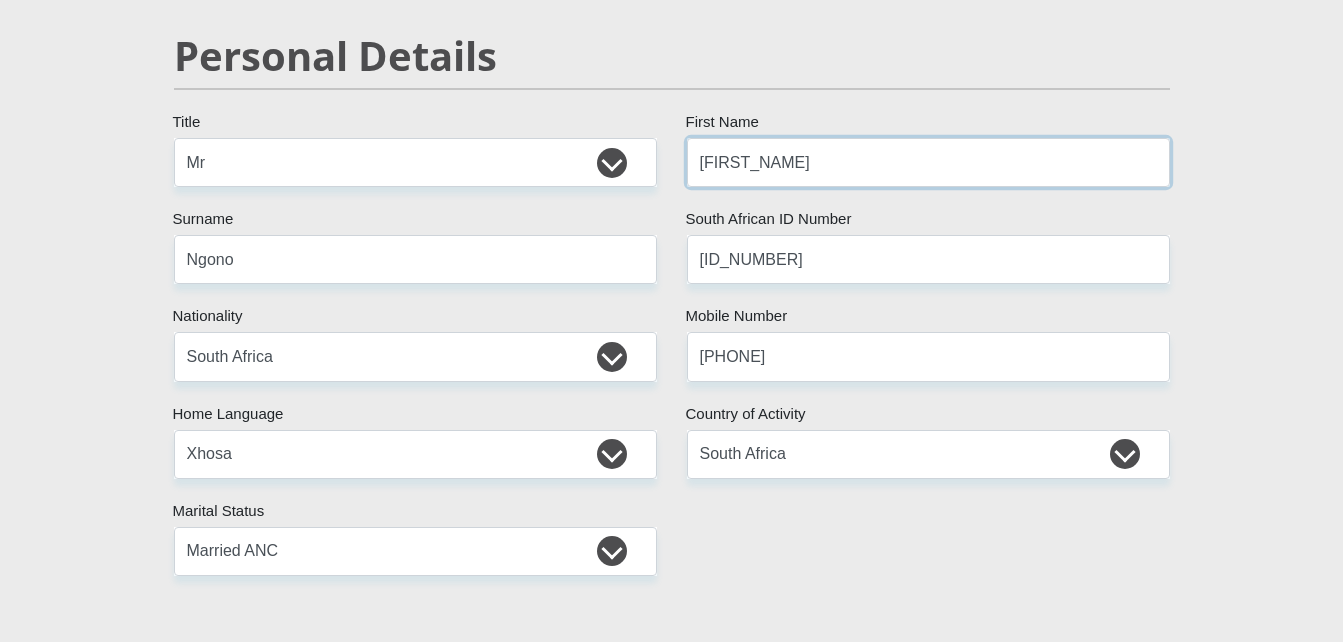 click on "[FIRST_NAME]" at bounding box center (928, 162) 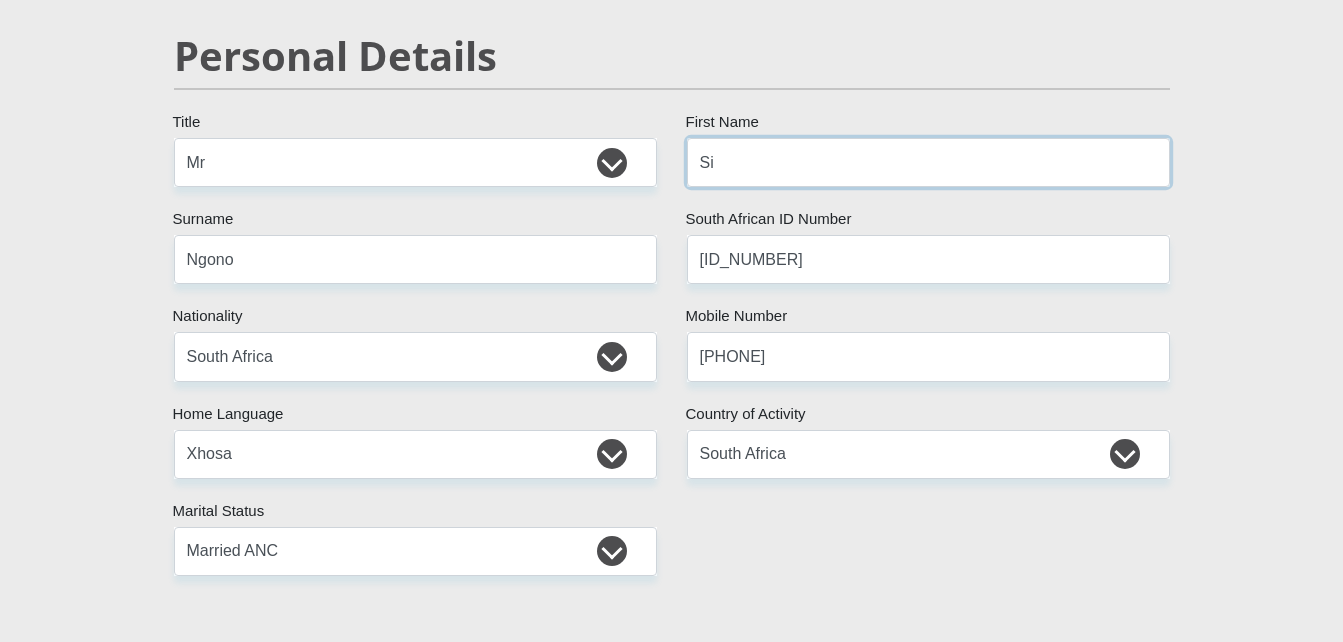 type on "S" 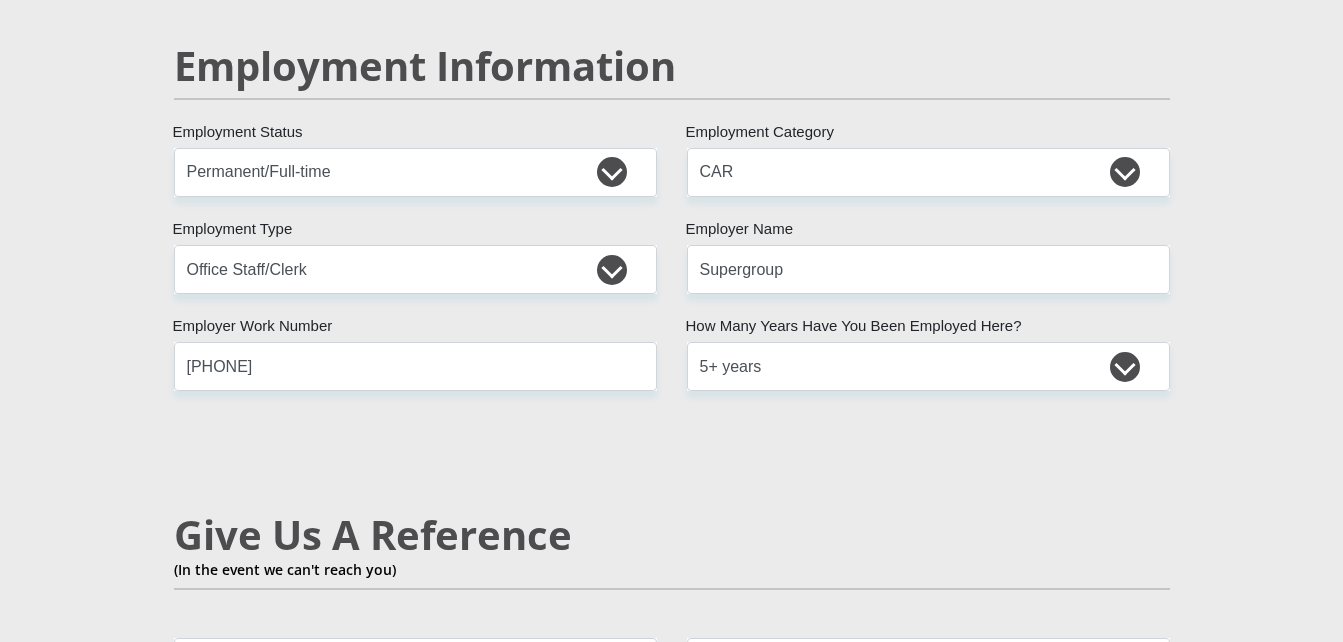 scroll, scrollTop: 3024, scrollLeft: 0, axis: vertical 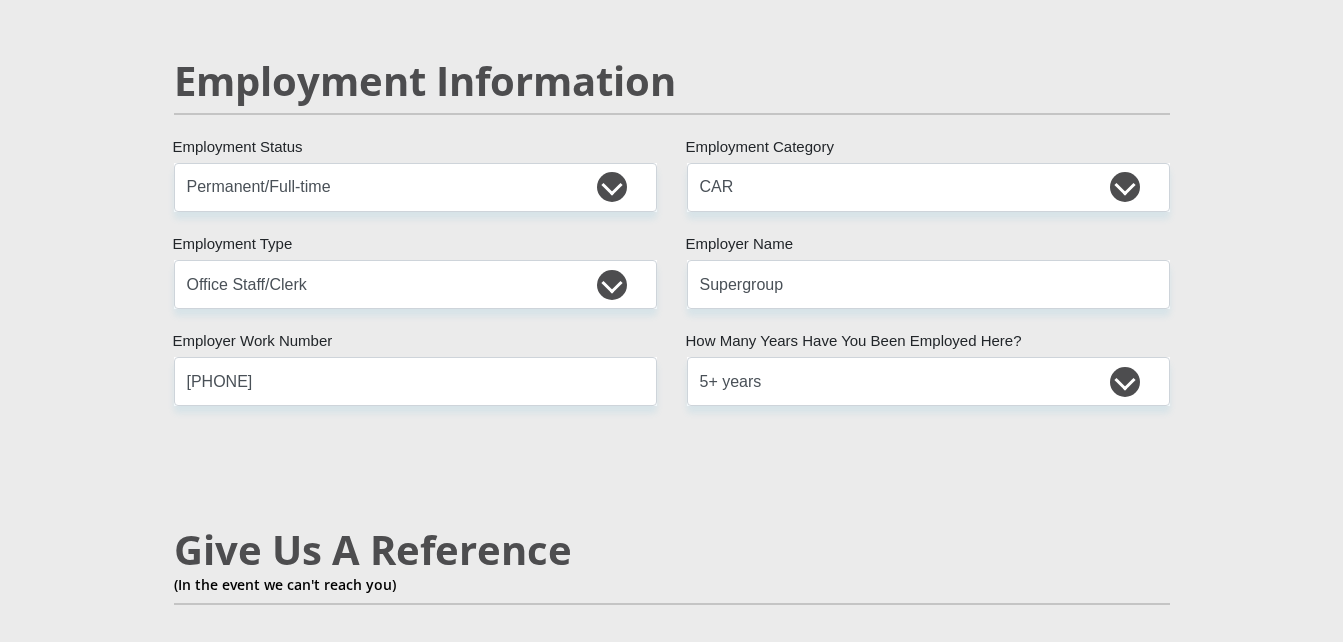 type on "Patrick" 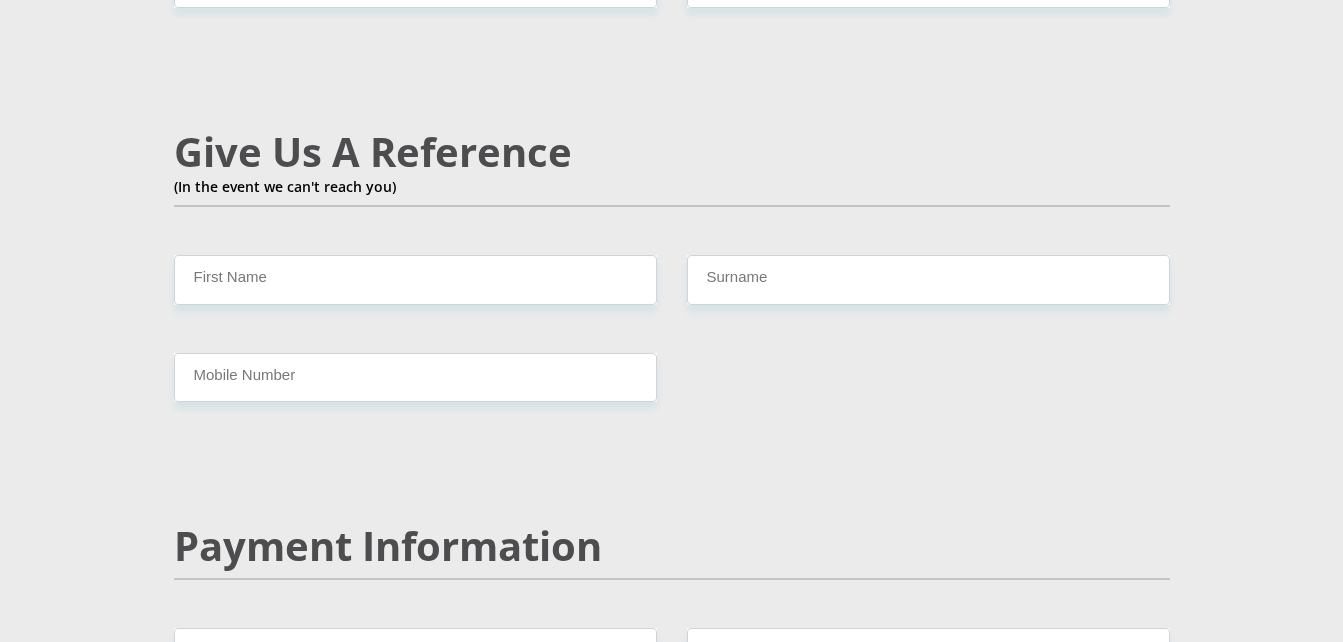 scroll, scrollTop: 3424, scrollLeft: 0, axis: vertical 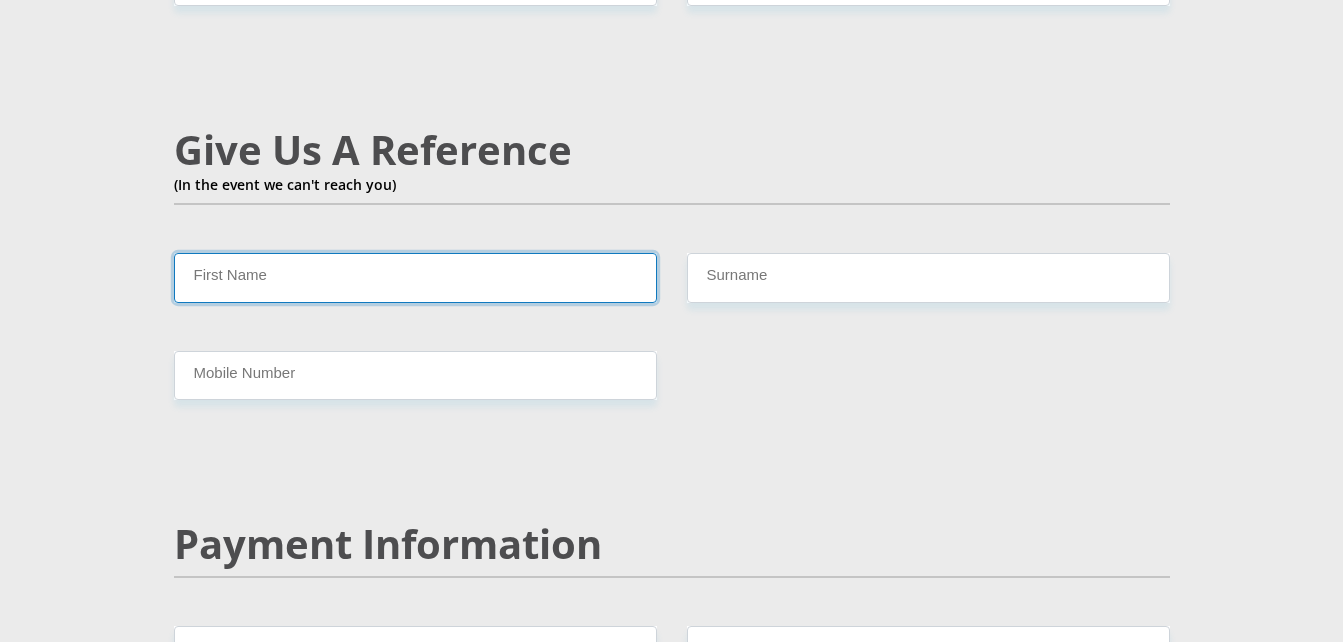 click on "First Name" at bounding box center [415, 277] 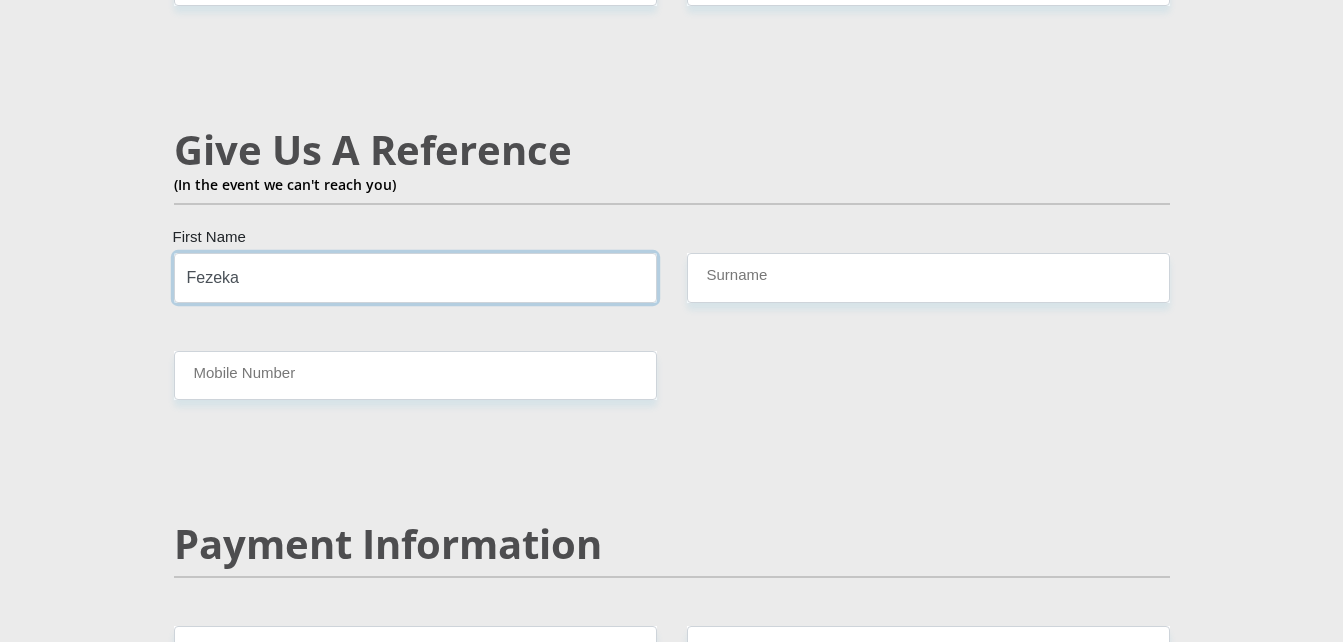 type on "Fezeka" 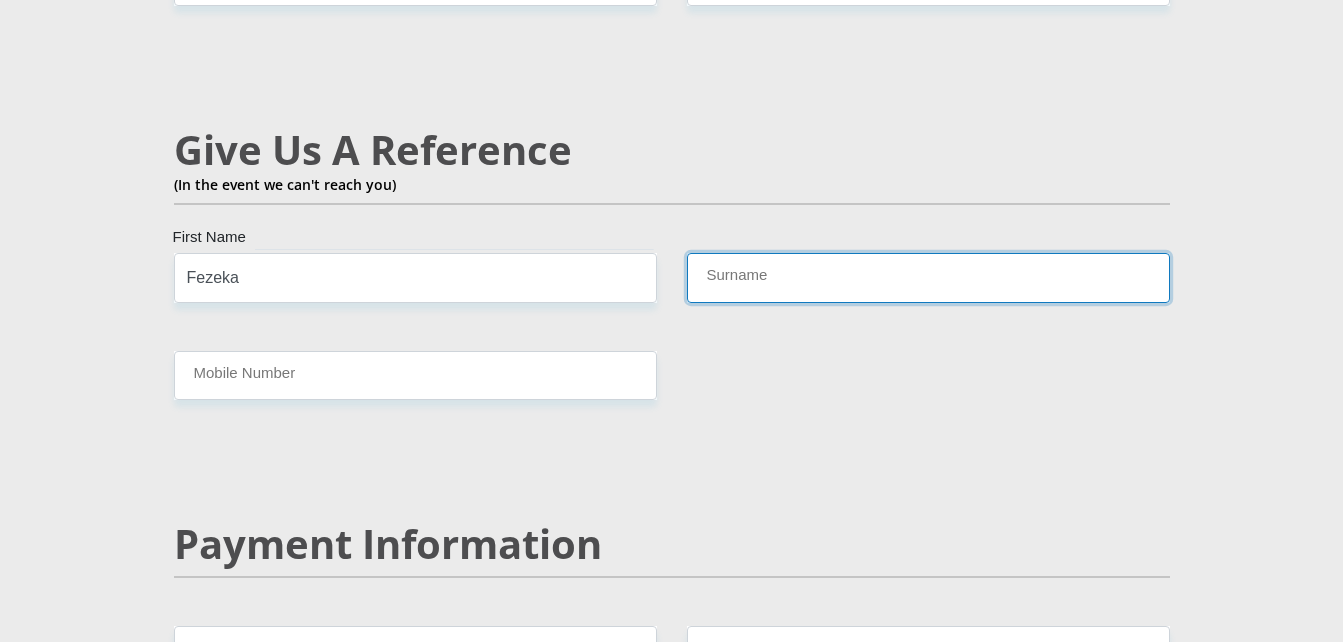 click on "Surname" at bounding box center [928, 277] 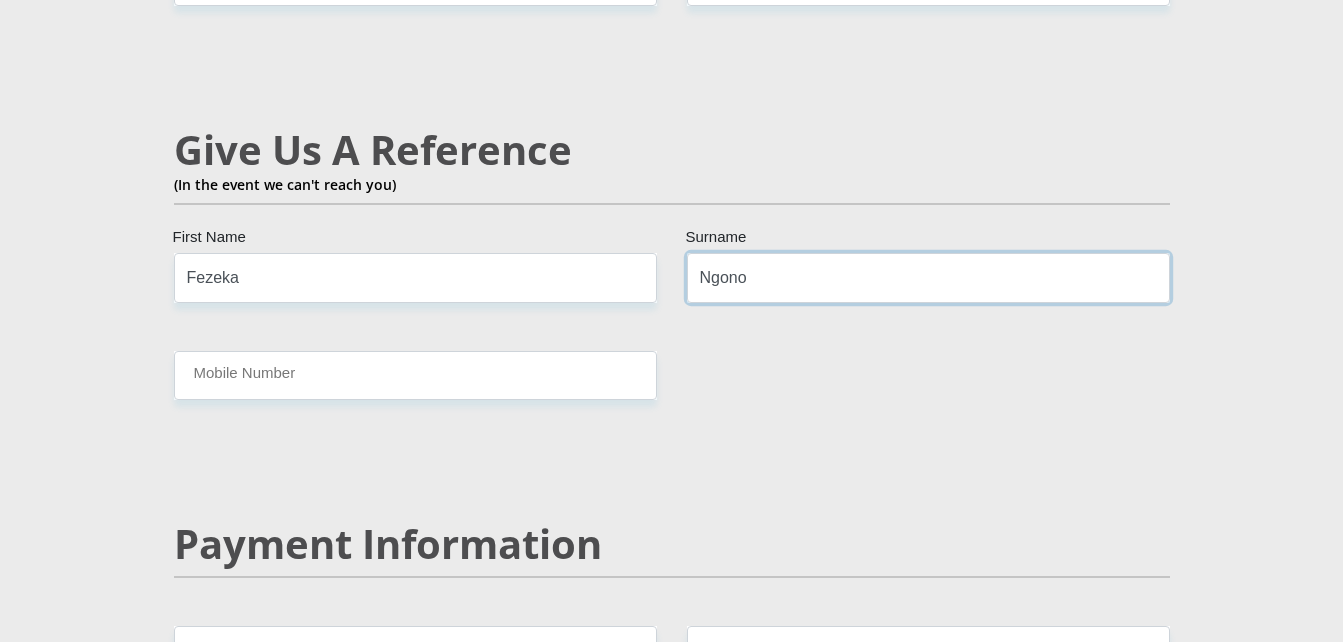type on "Ngono" 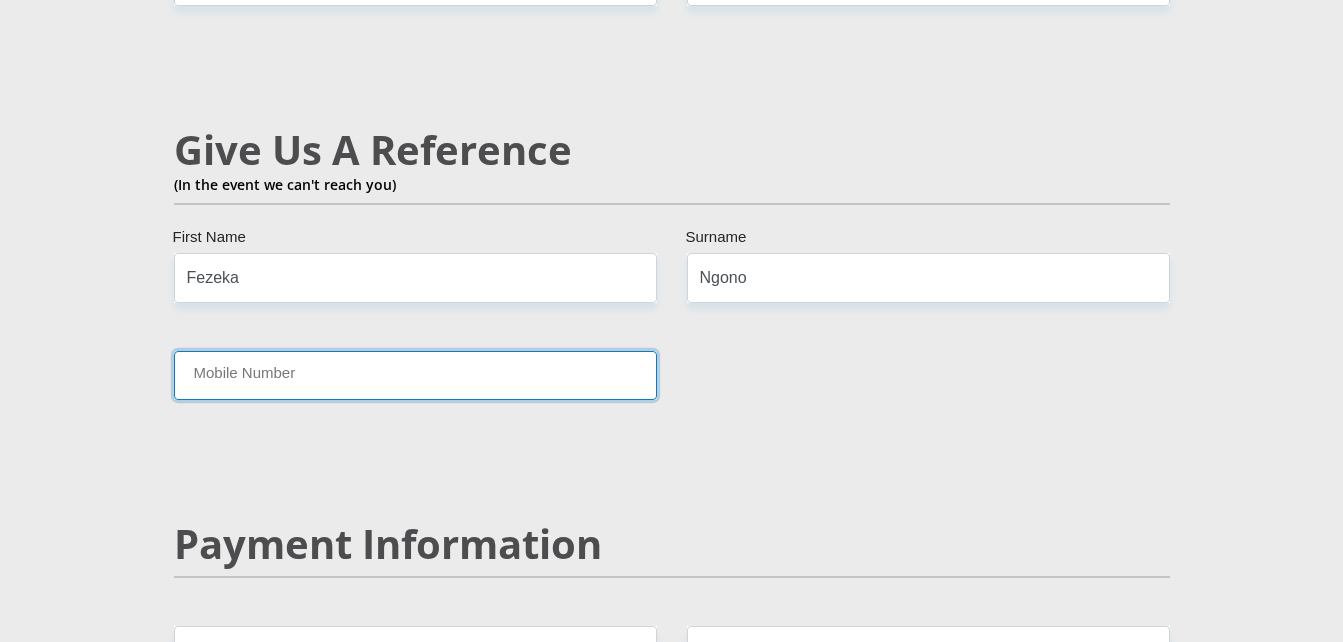 click on "Mobile Number" at bounding box center (415, 375) 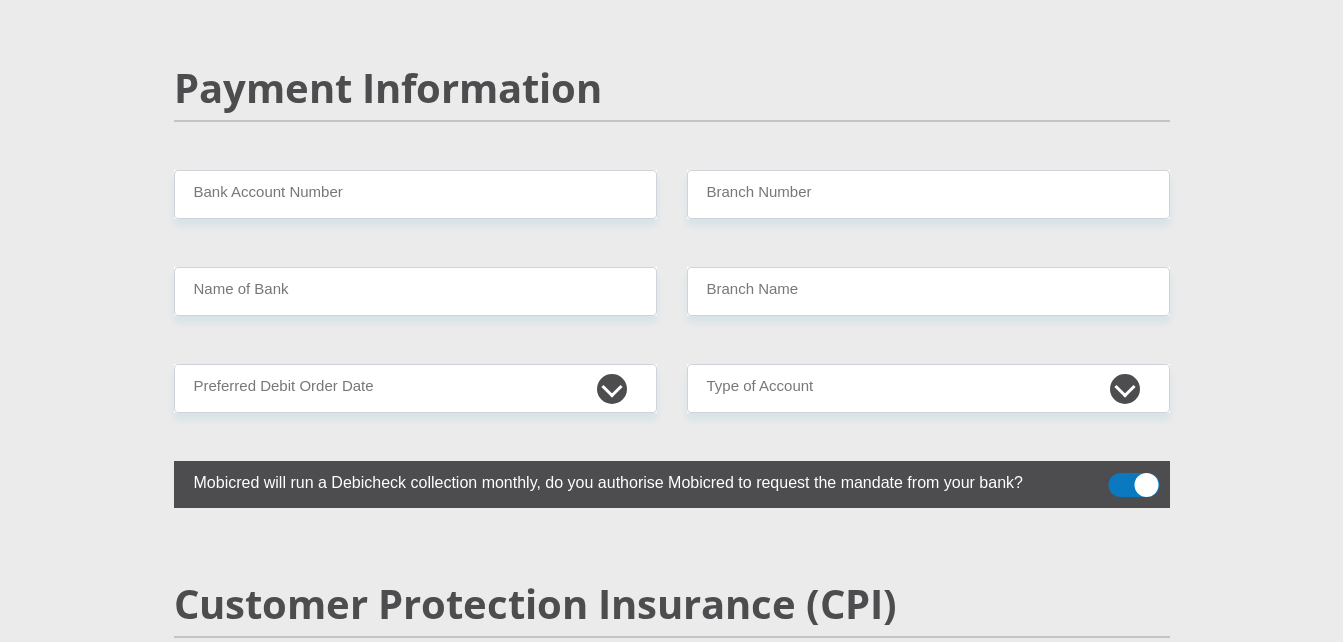 scroll, scrollTop: 3924, scrollLeft: 0, axis: vertical 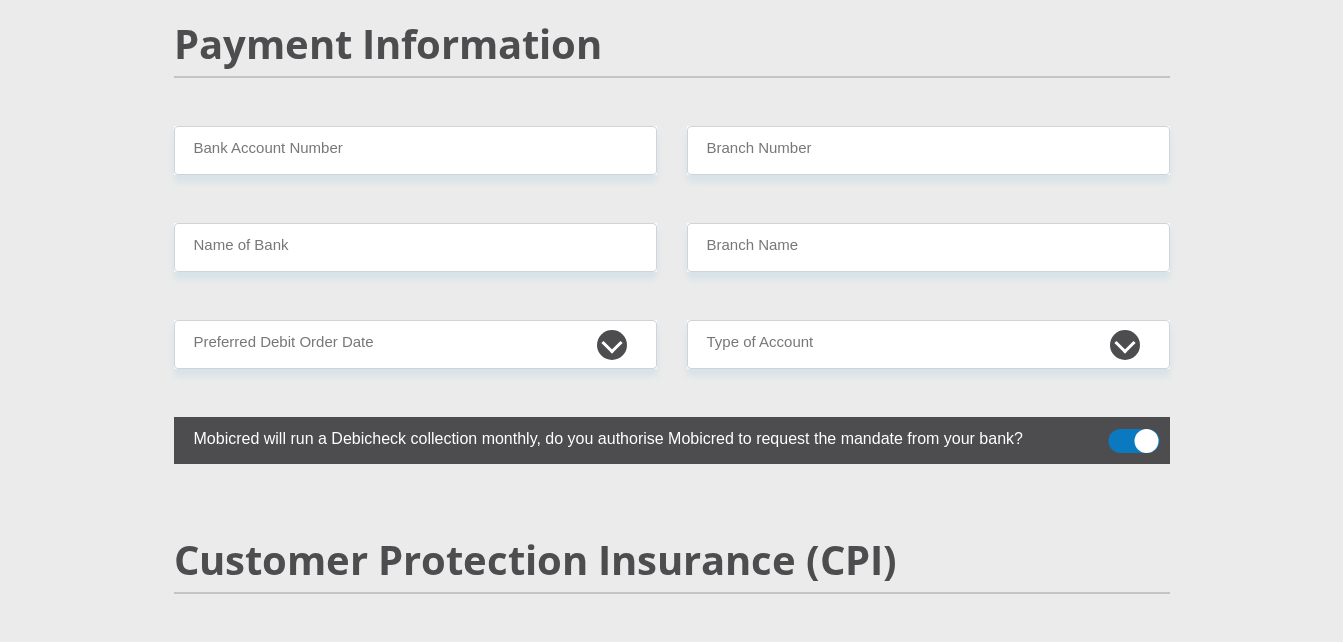 type on "[PHONE]" 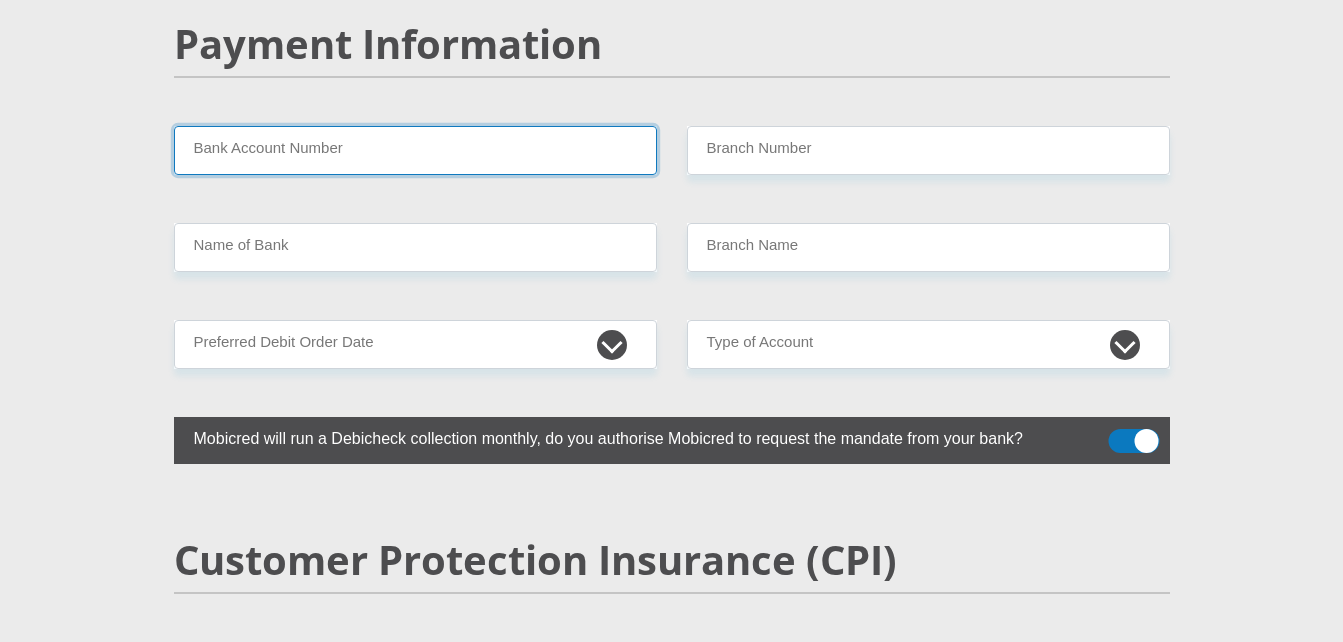 click on "Bank Account Number" at bounding box center (415, 150) 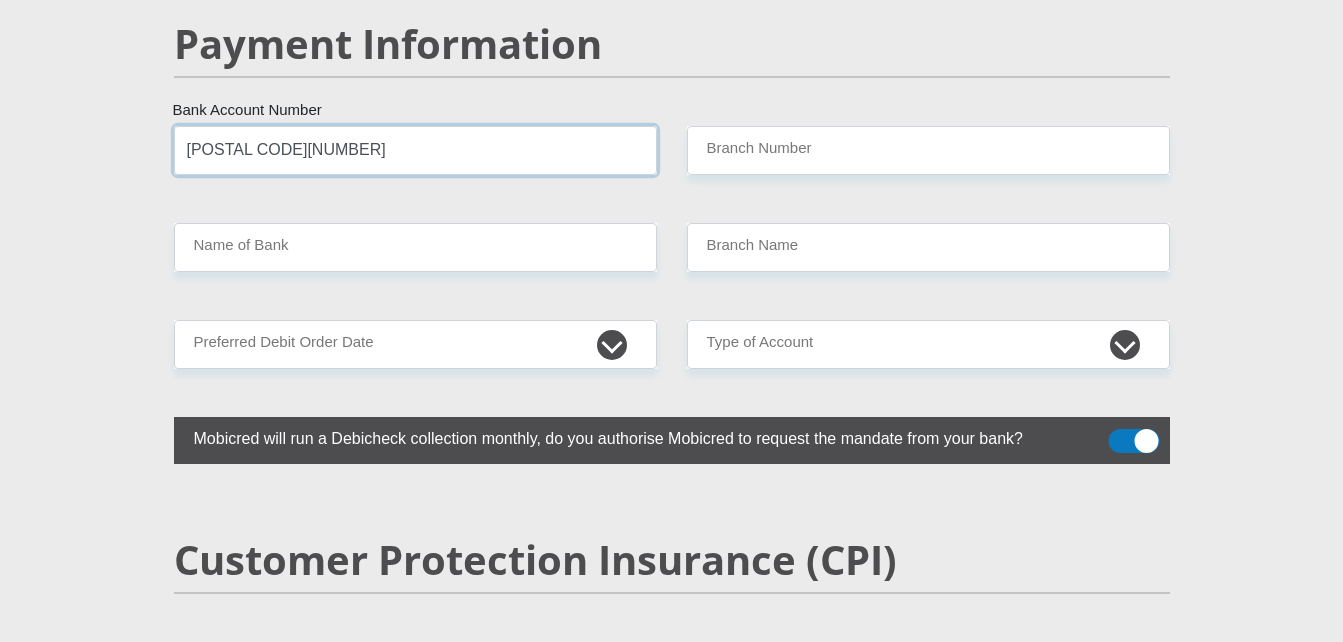type on "[POSTAL CODE][NUMBER]" 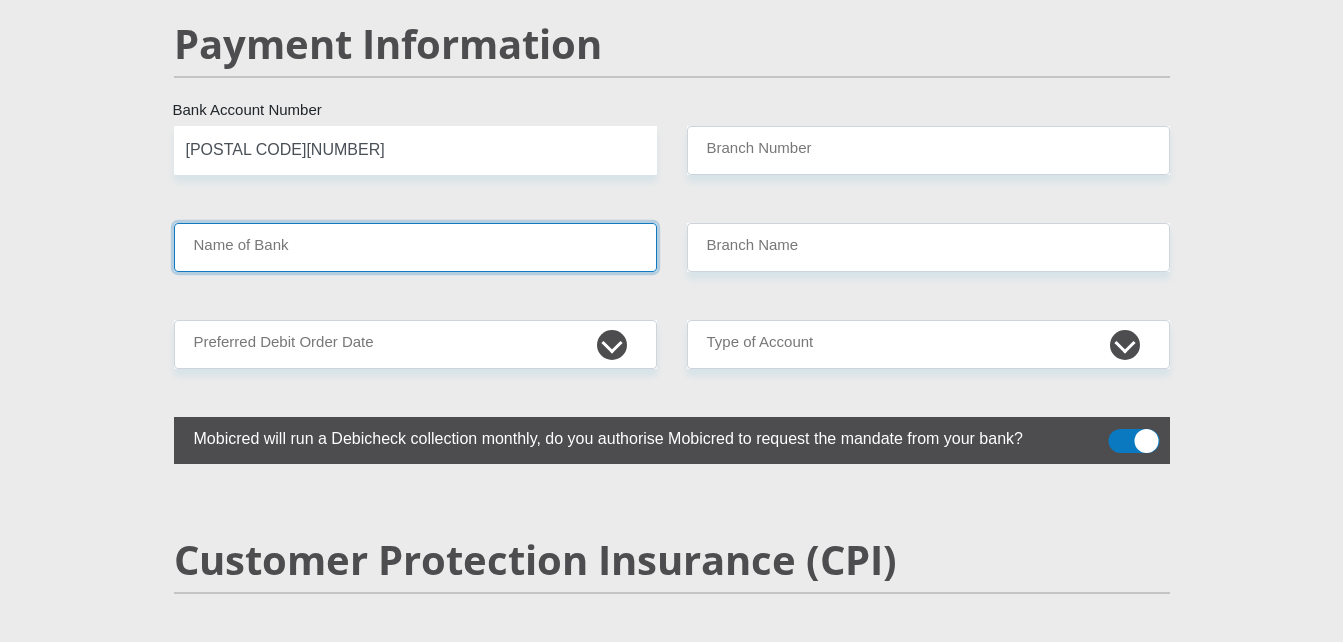 click on "Name of Bank" at bounding box center [415, 247] 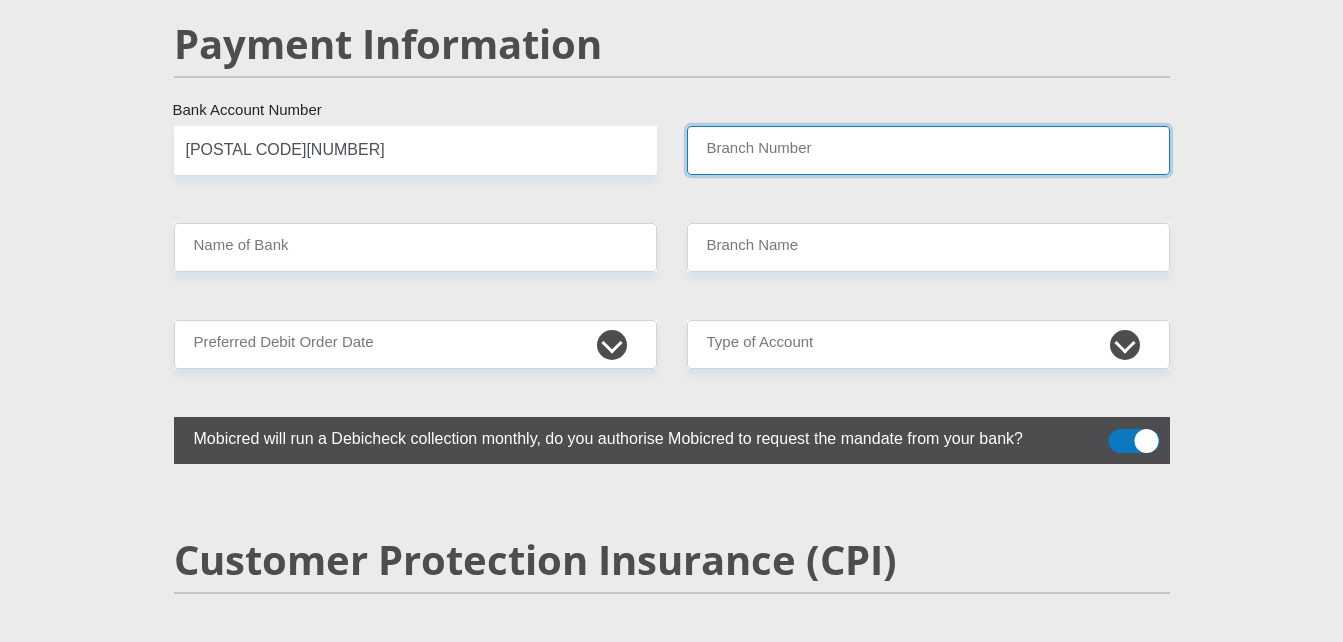 click on "Branch Number" at bounding box center [928, 150] 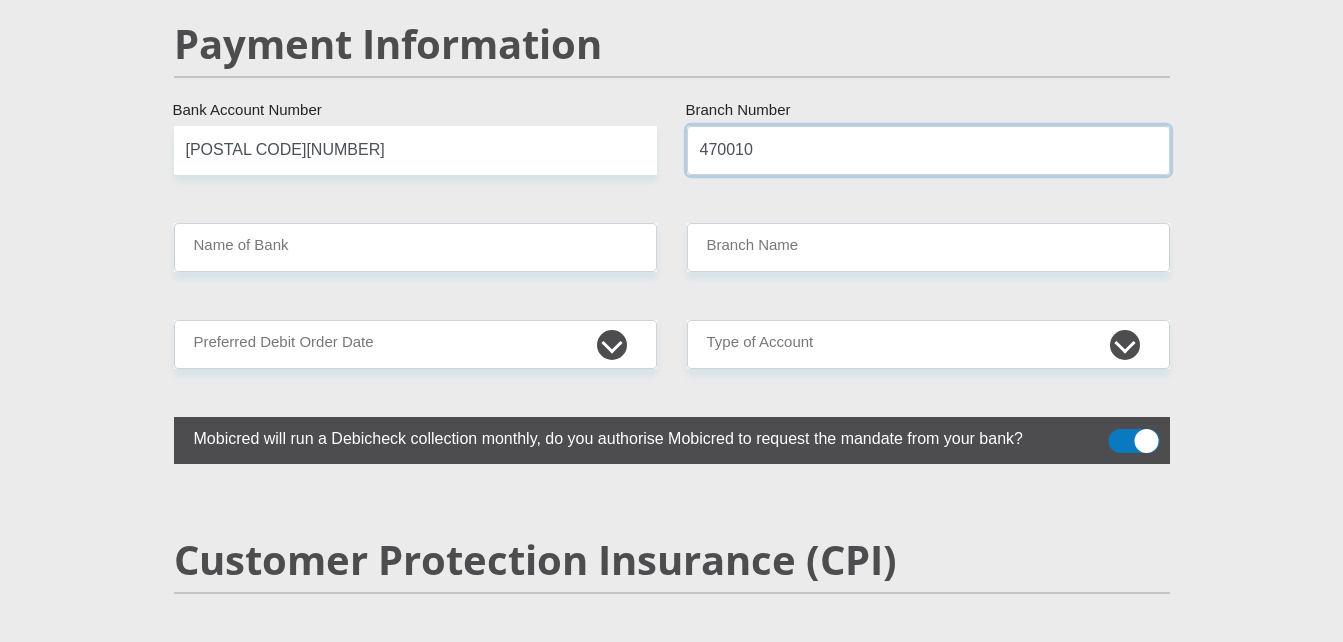 type on "470010" 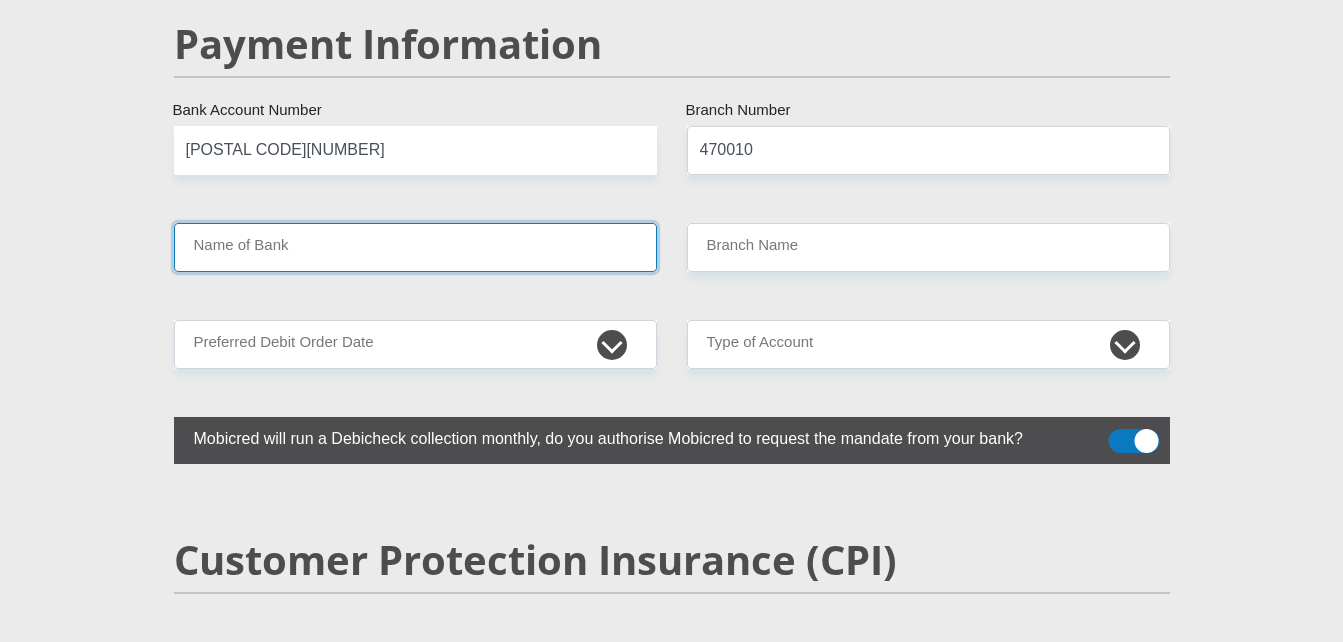 click on "Name of Bank" at bounding box center [415, 247] 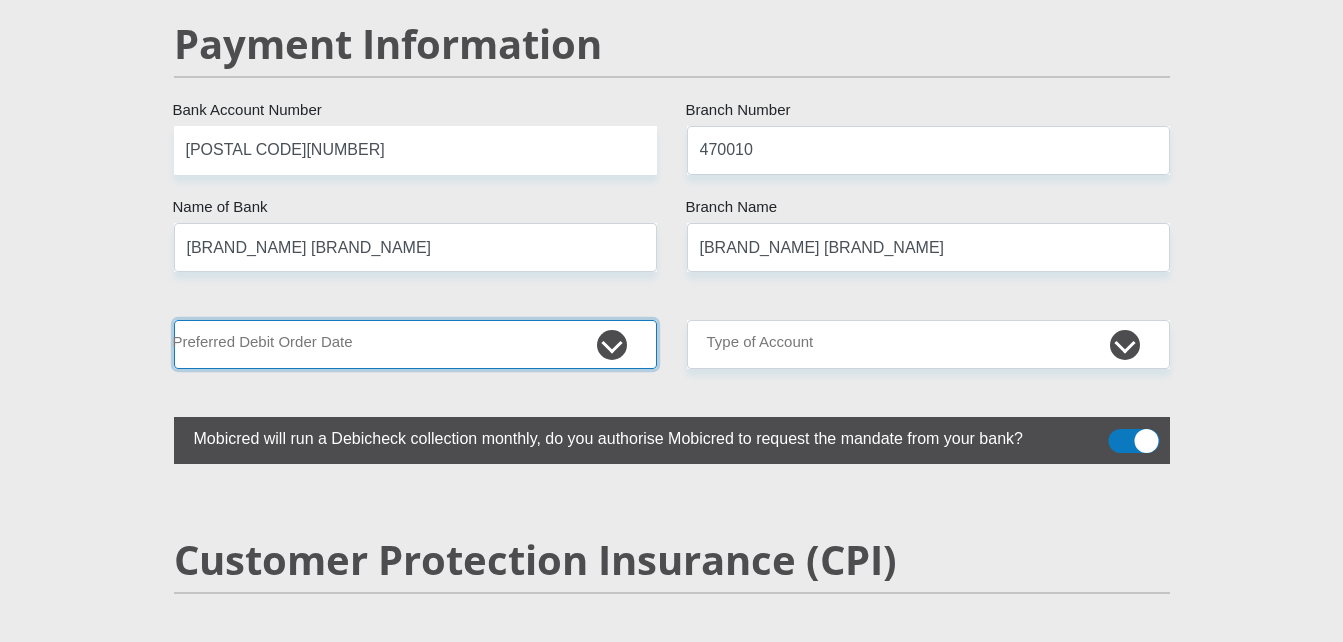 click on "1st
2nd
3rd
4th
5th
7th
18th
19th
20th
21st
22nd
23rd
24th
25th
26th
27th
28th
29th
30th" at bounding box center (415, 344) 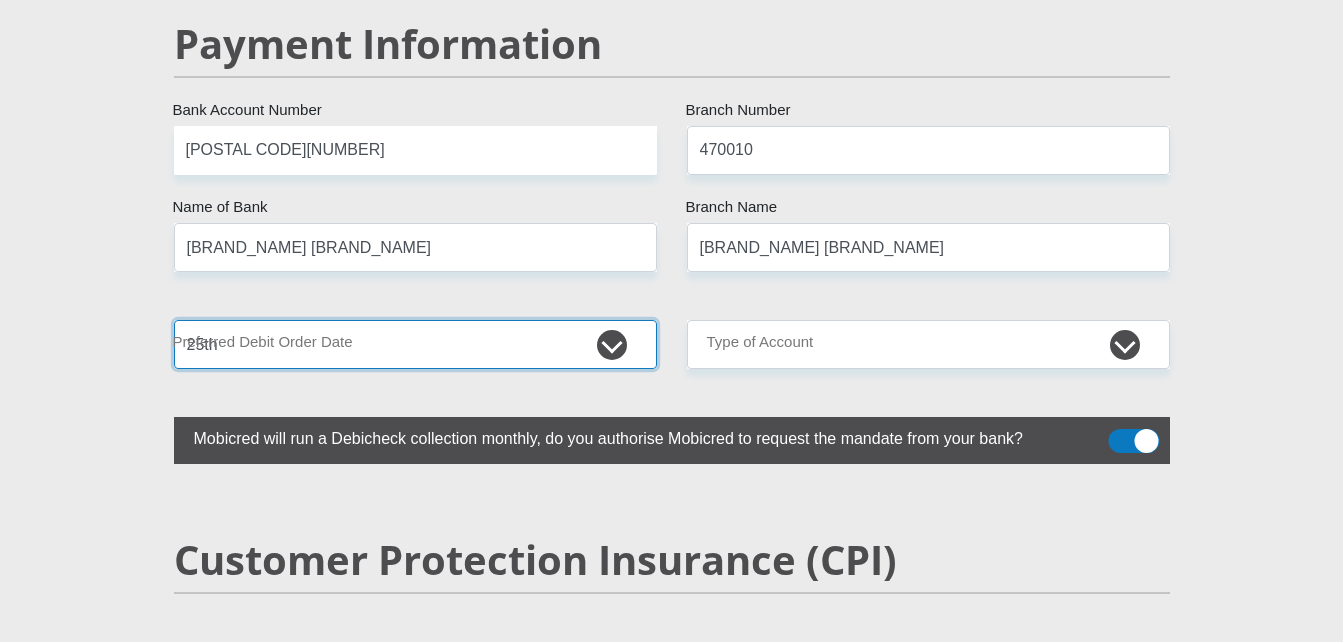 click on "1st
2nd
3rd
4th
5th
7th
18th
19th
20th
21st
22nd
23rd
24th
25th
26th
27th
28th
29th
30th" at bounding box center [415, 344] 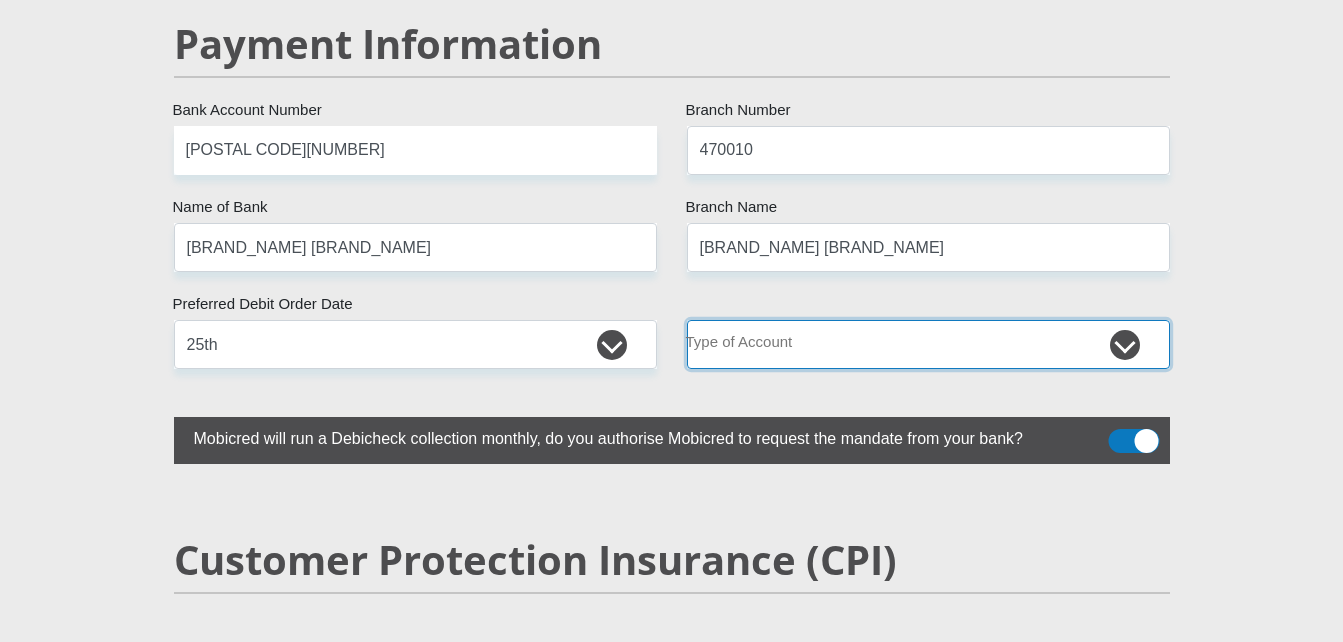 click on "Cheque
Savings" at bounding box center (928, 344) 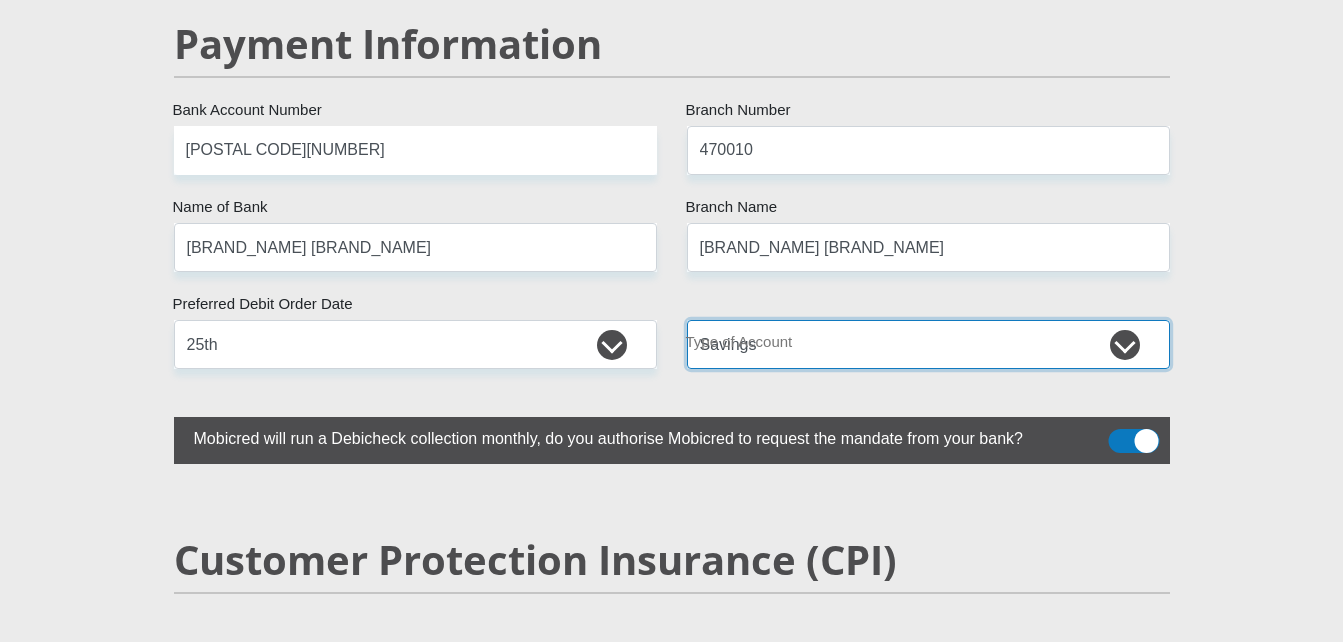 click on "Cheque
Savings" at bounding box center (928, 344) 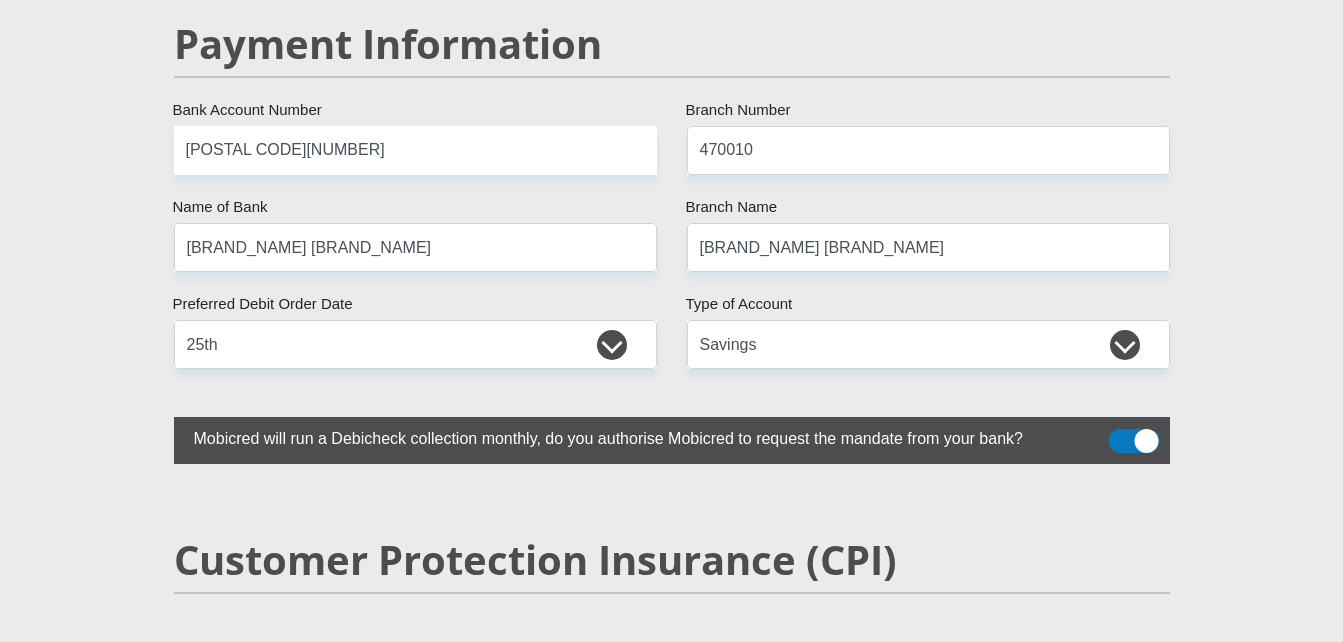 click at bounding box center [1133, 441] 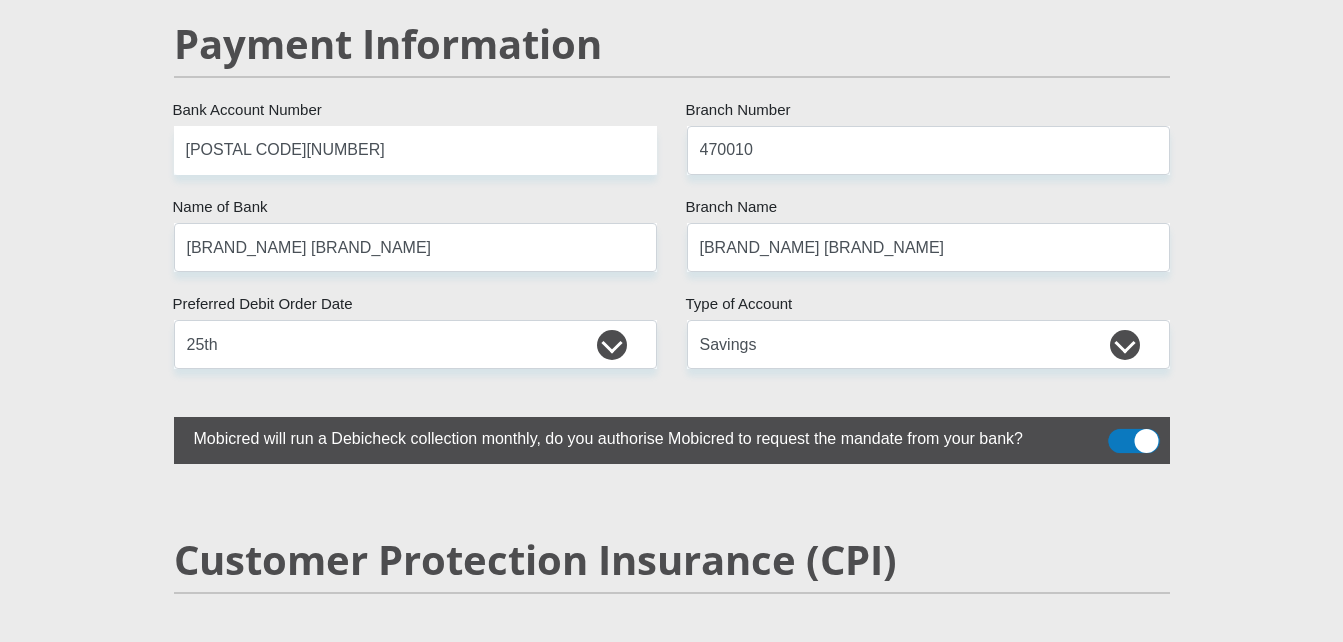 click at bounding box center (1120, 434) 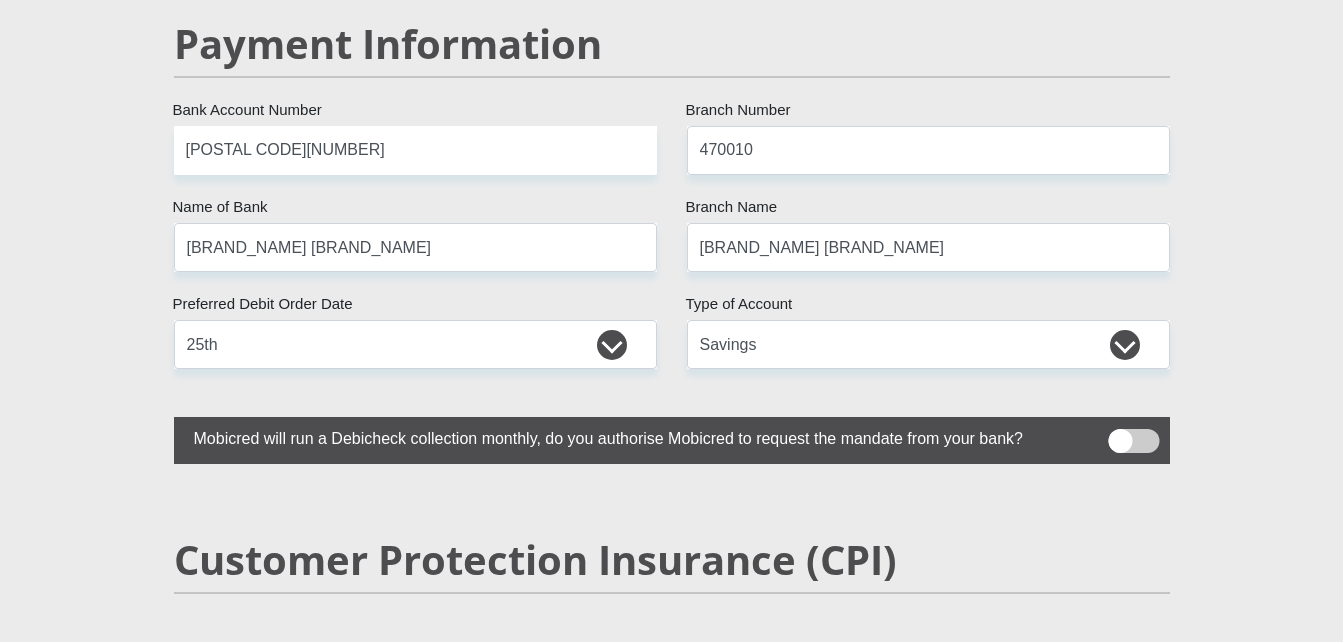 click at bounding box center (1133, 441) 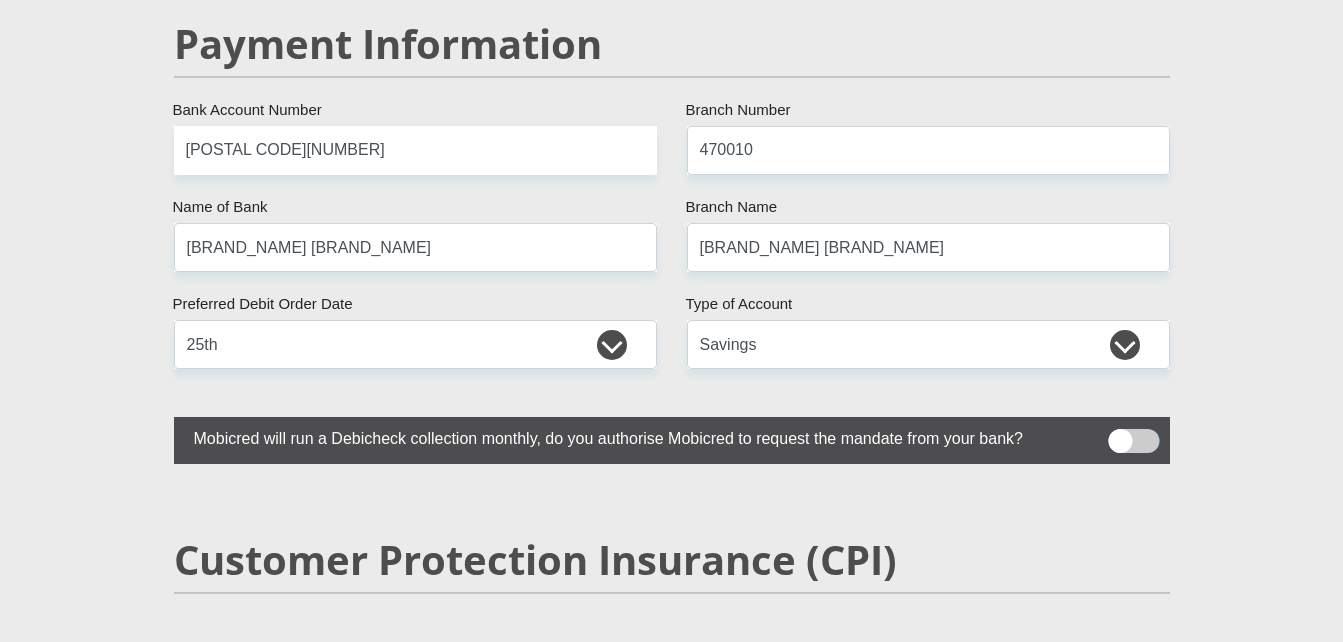click at bounding box center [1120, 434] 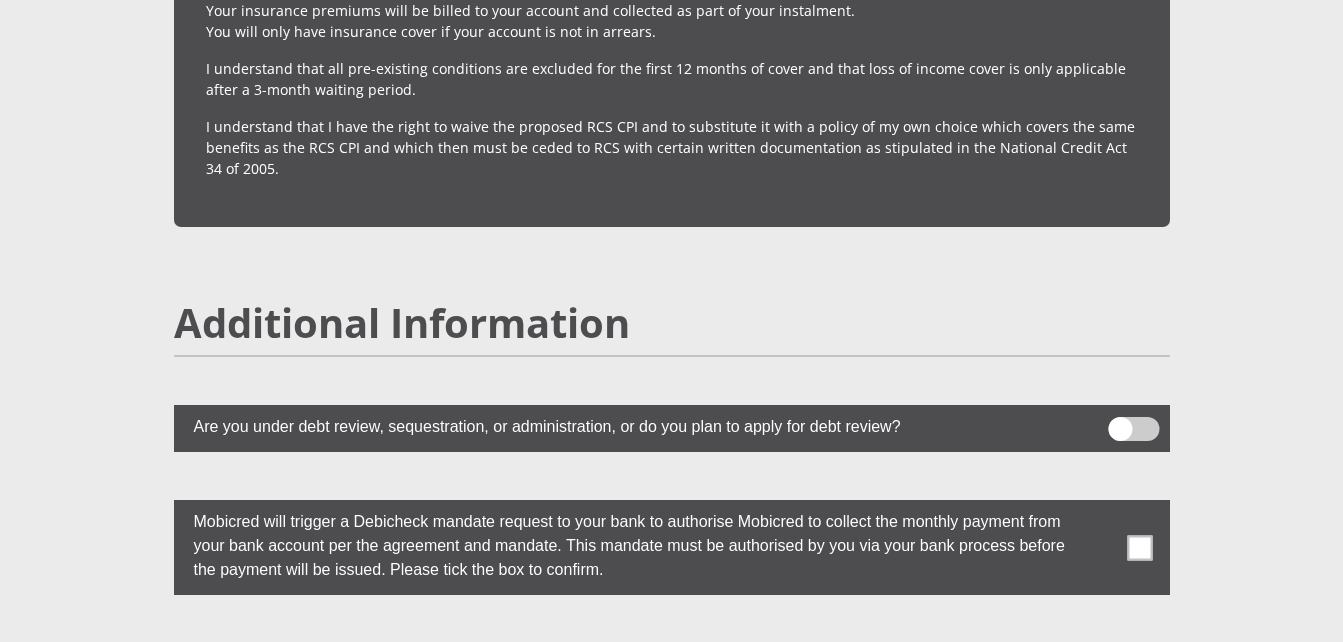 scroll, scrollTop: 5224, scrollLeft: 0, axis: vertical 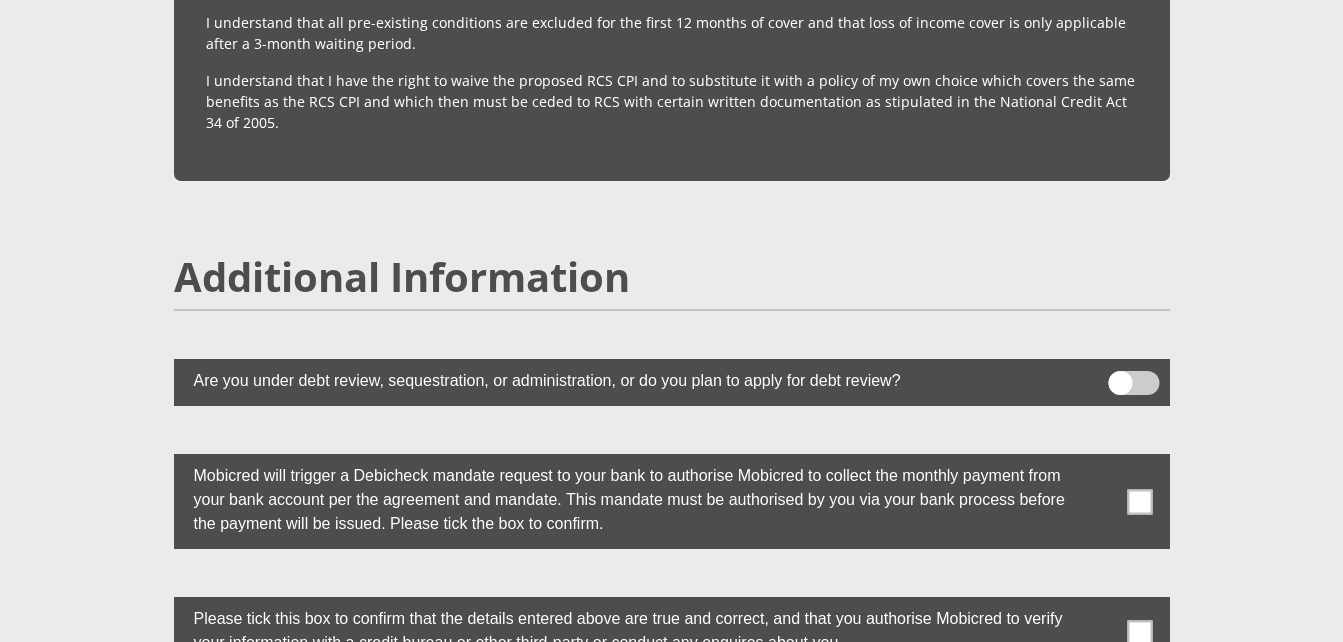 click at bounding box center (1133, 383) 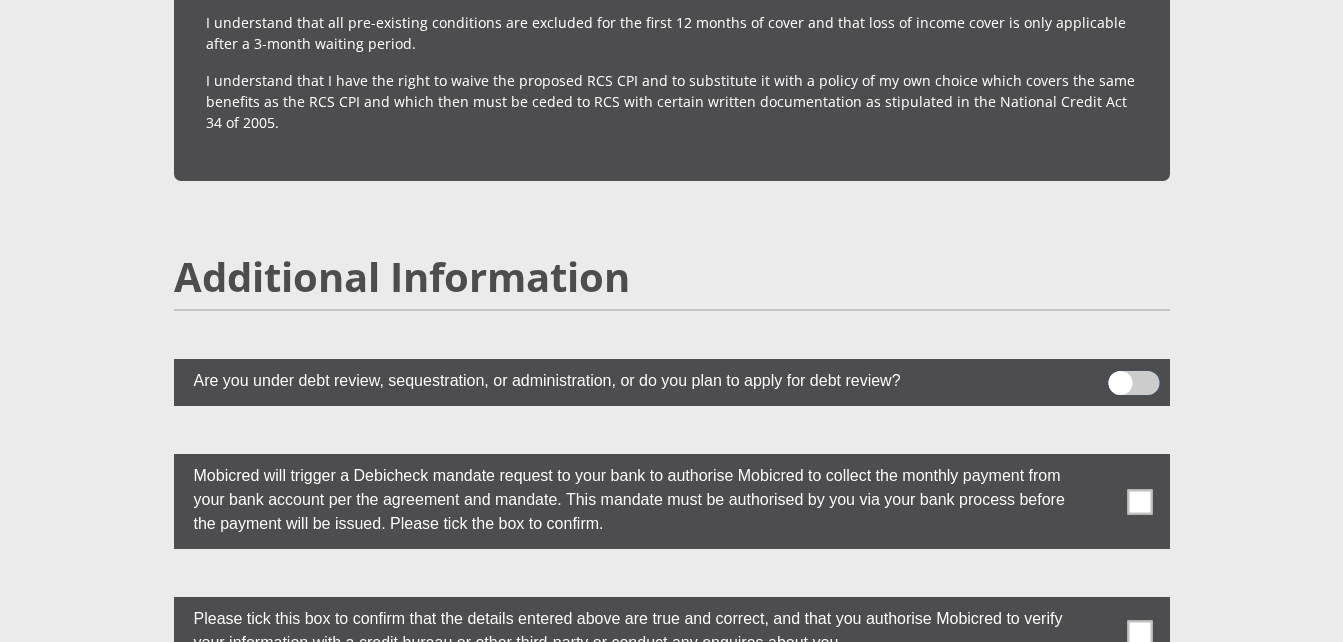 click at bounding box center [1120, 376] 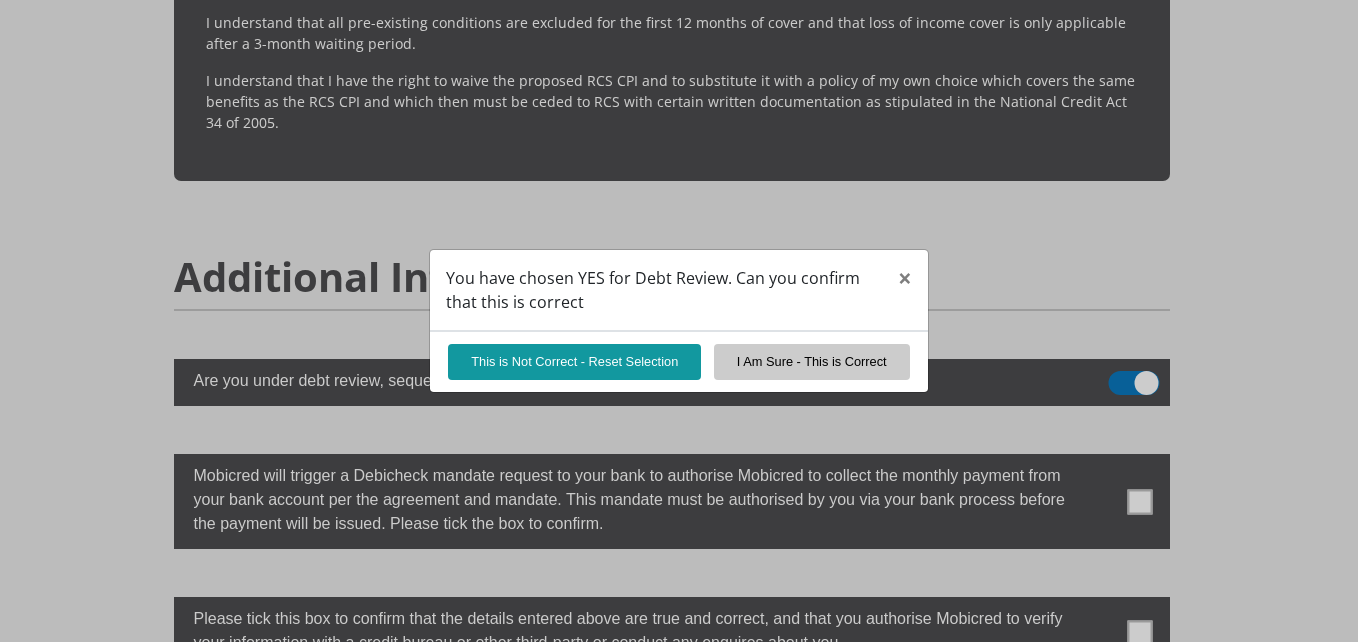 click on "You have chosen YES for Debt Review.
Can you confirm that this is correct
×
This is Not Correct - Reset Selection
I Am Sure - This is Correct" at bounding box center (679, 321) 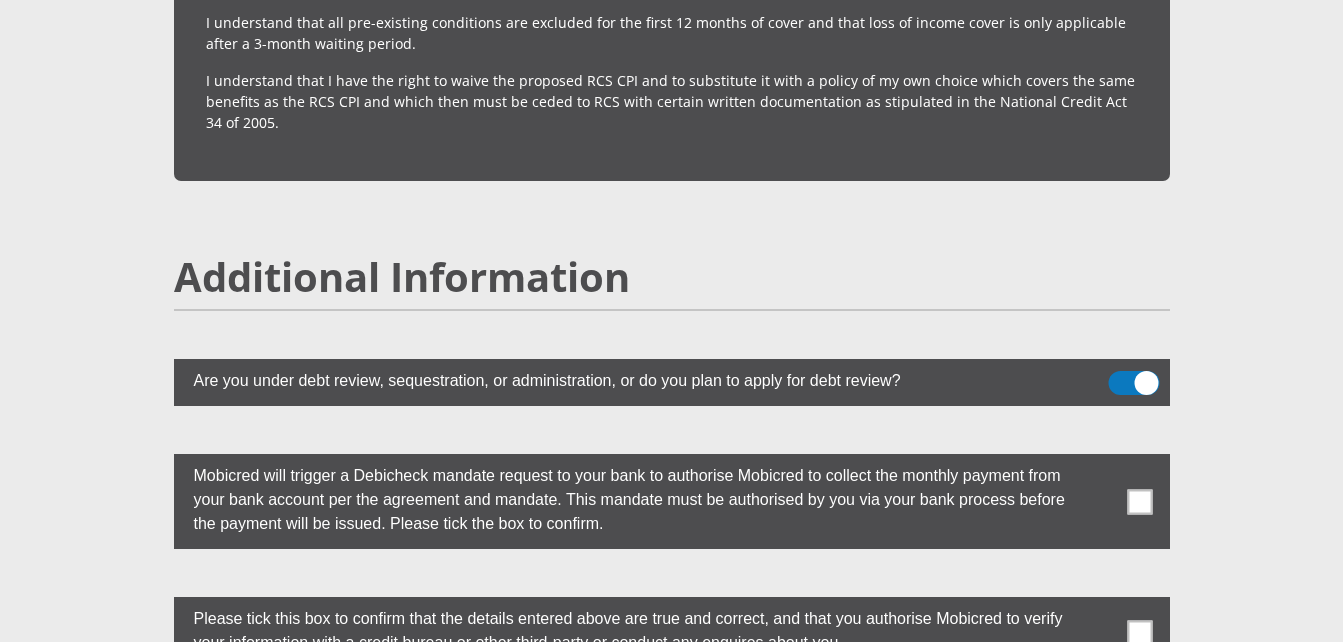 click at bounding box center [1133, 383] 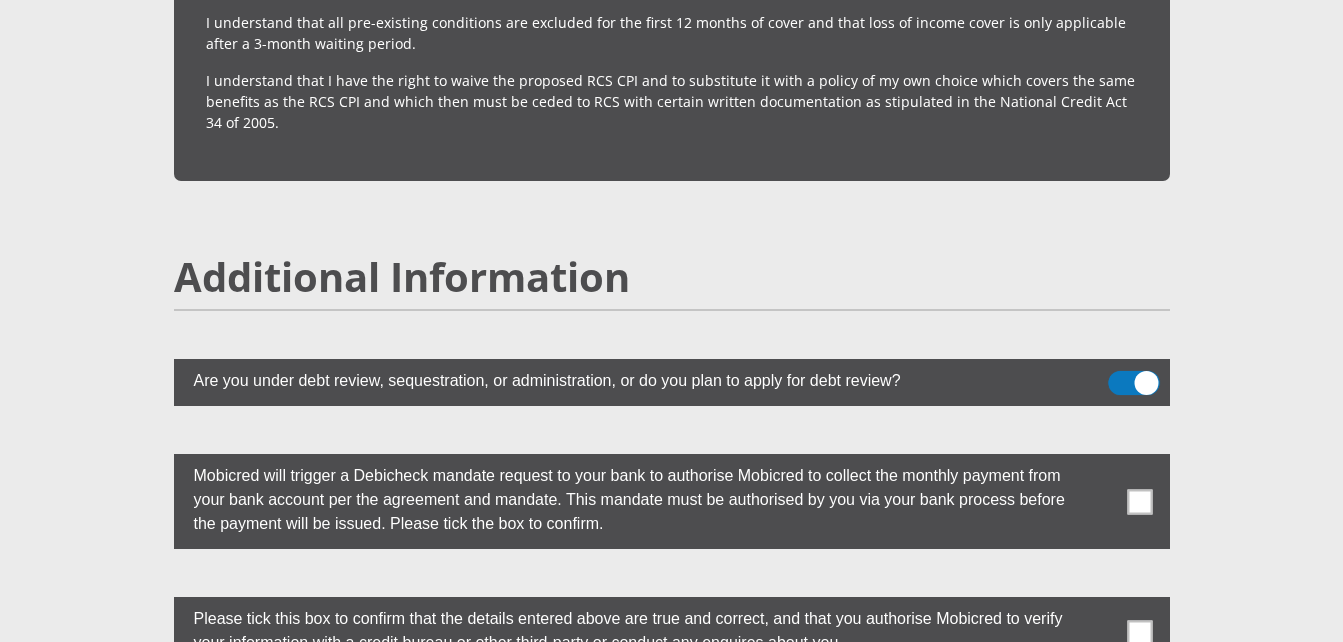 click at bounding box center (1120, 376) 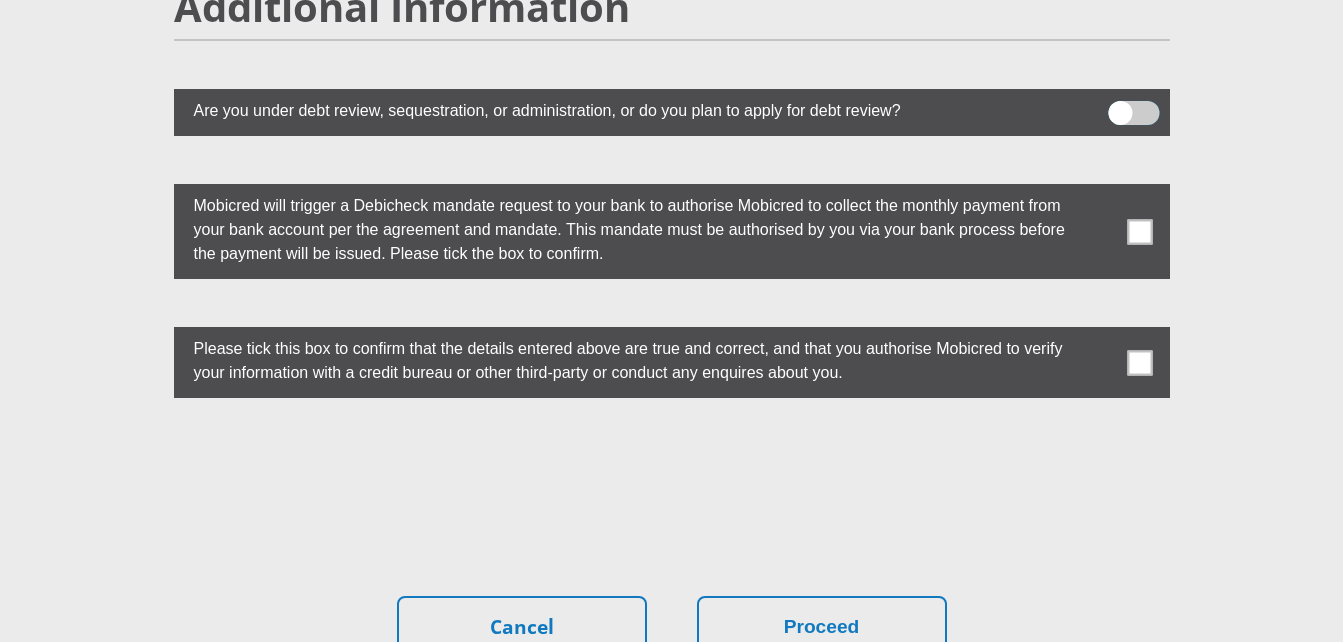 scroll, scrollTop: 5524, scrollLeft: 0, axis: vertical 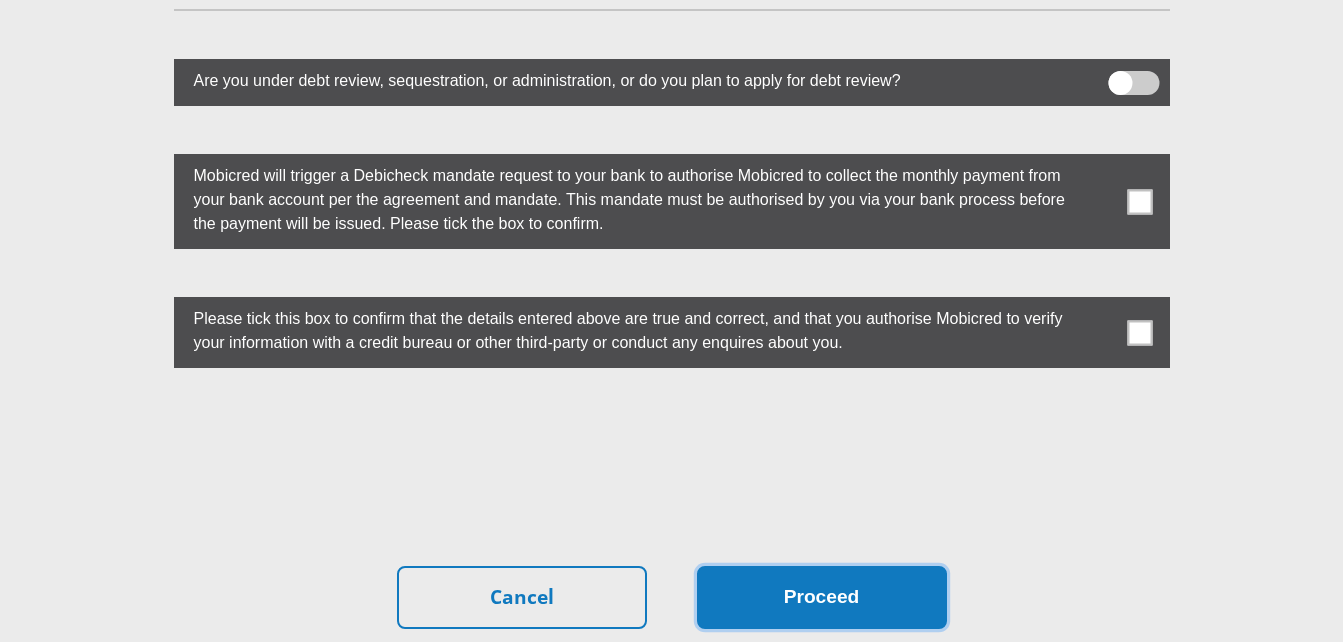 click on "Proceed" at bounding box center (822, 597) 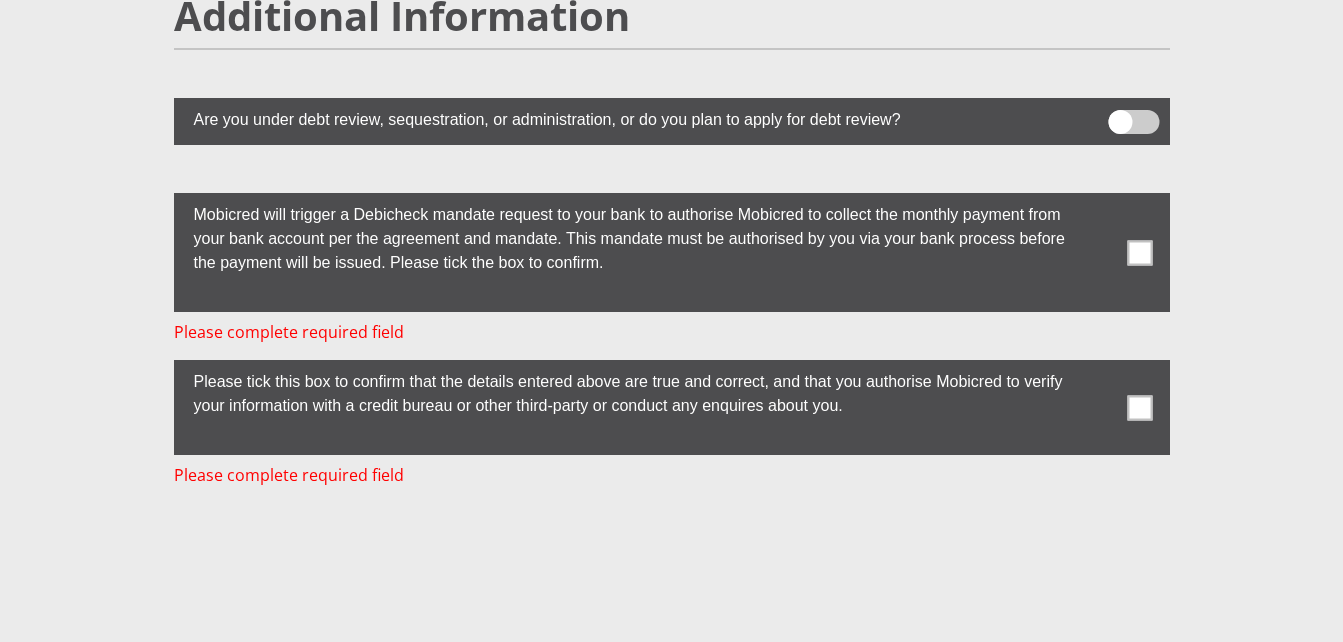 scroll, scrollTop: 5484, scrollLeft: 0, axis: vertical 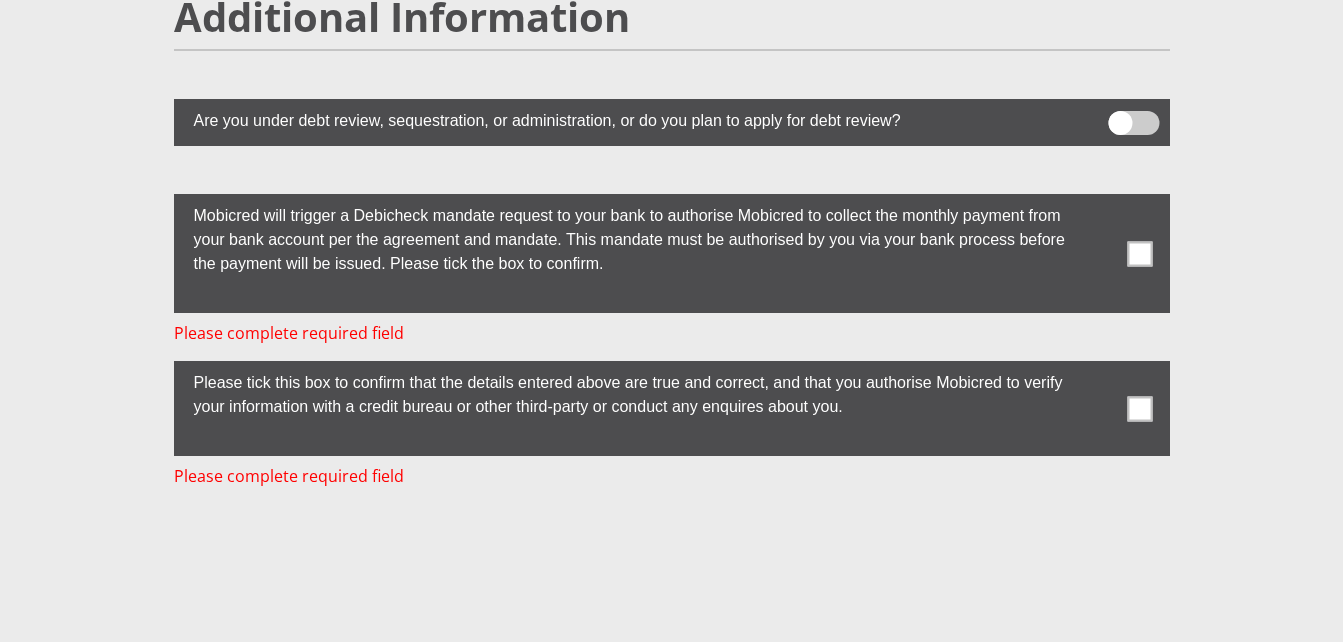 click at bounding box center [1139, 408] 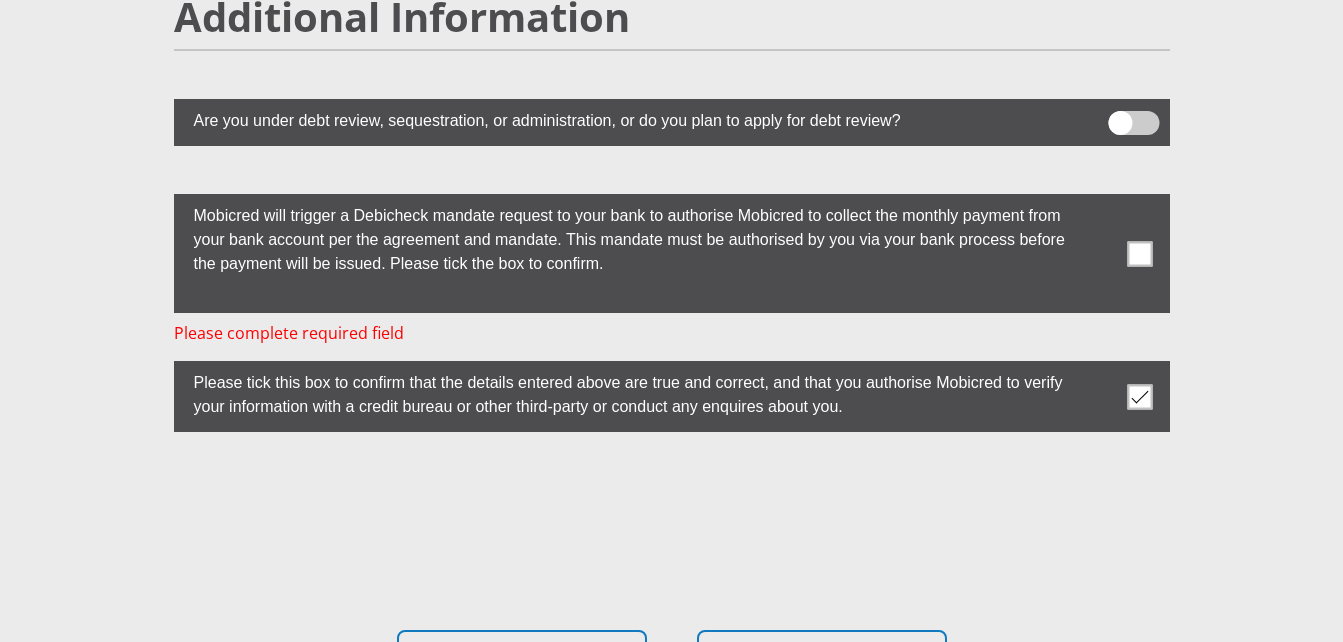 click at bounding box center (1139, 253) 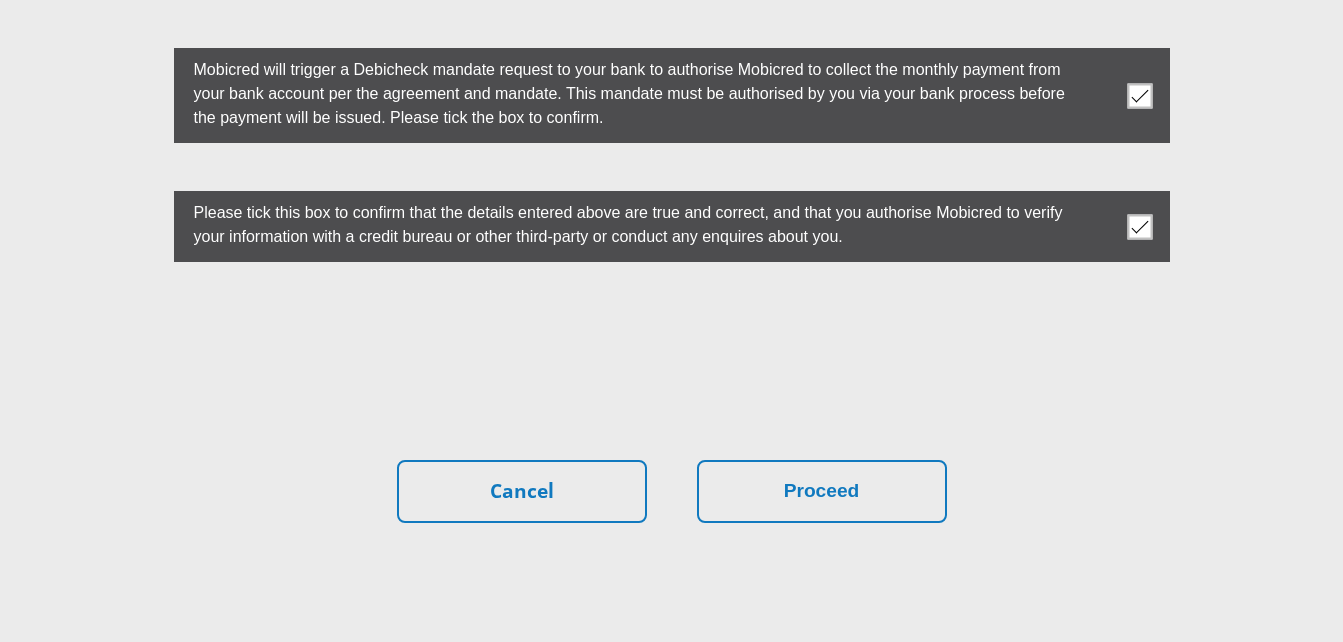 scroll, scrollTop: 5684, scrollLeft: 0, axis: vertical 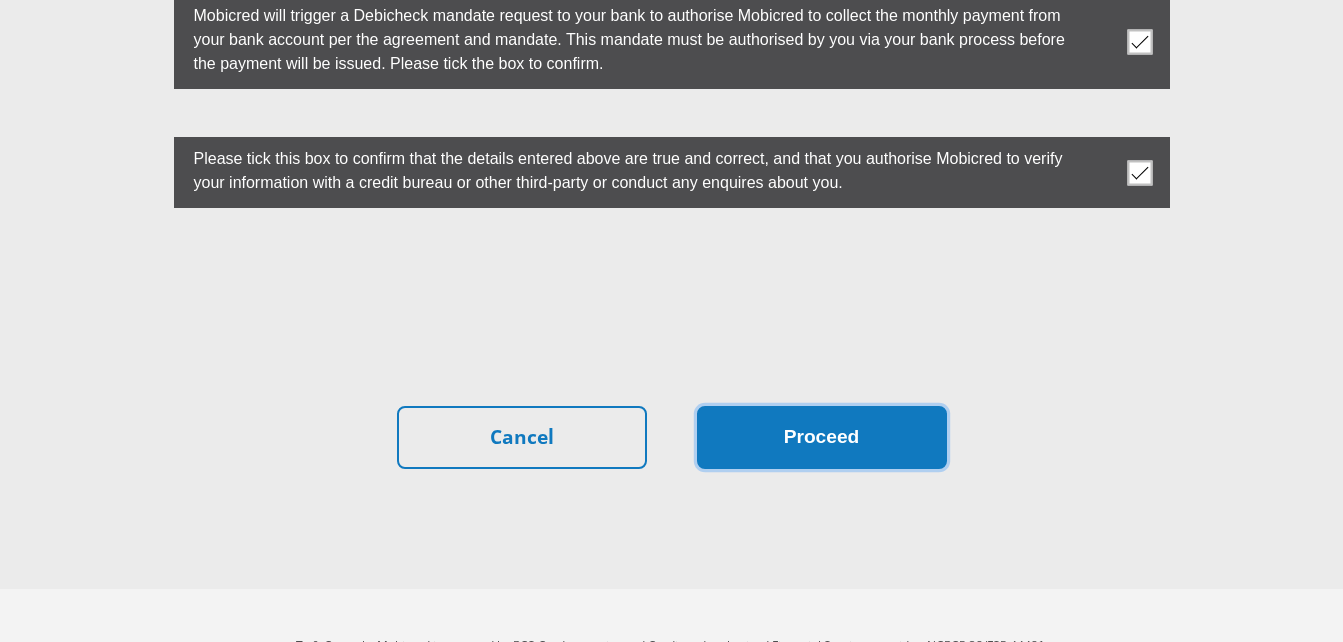 click on "Proceed" at bounding box center (822, 437) 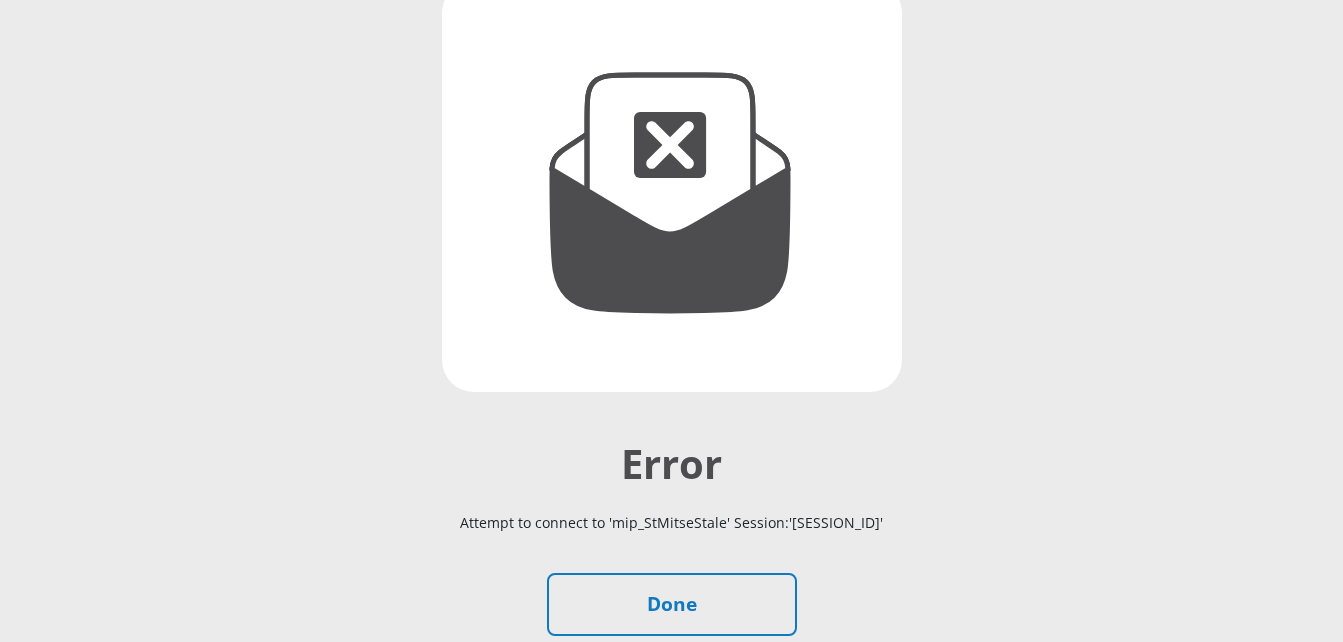 scroll, scrollTop: 300, scrollLeft: 0, axis: vertical 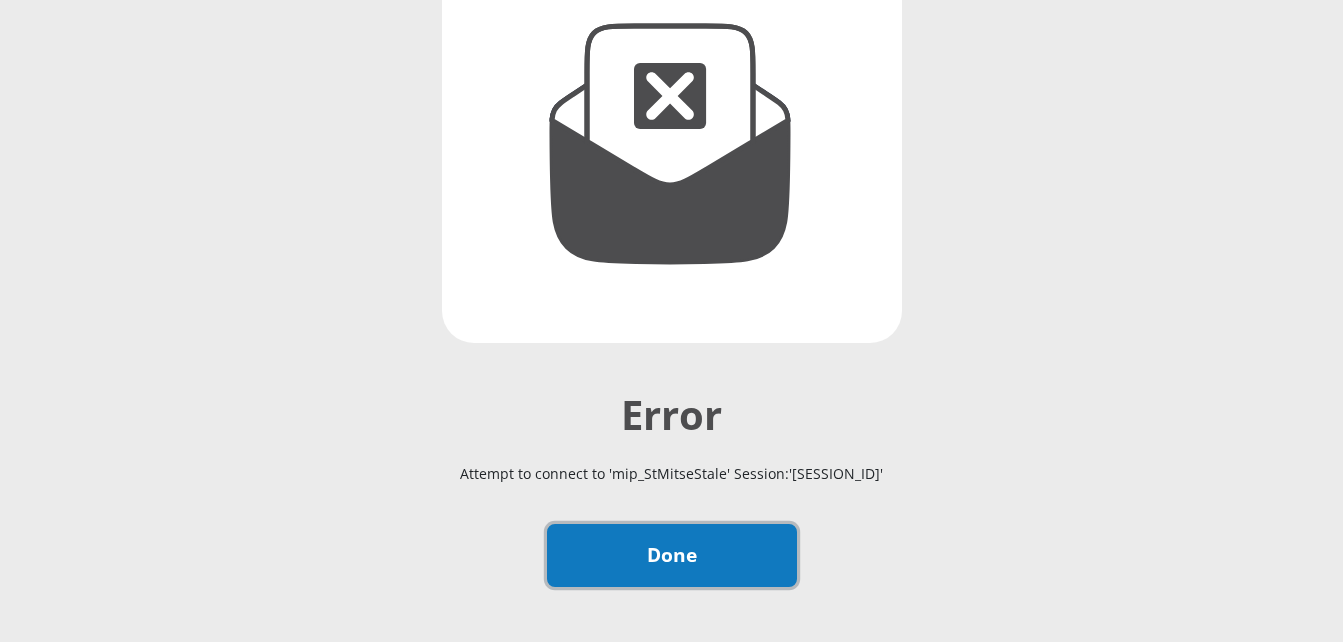 click on "Done" at bounding box center (672, 555) 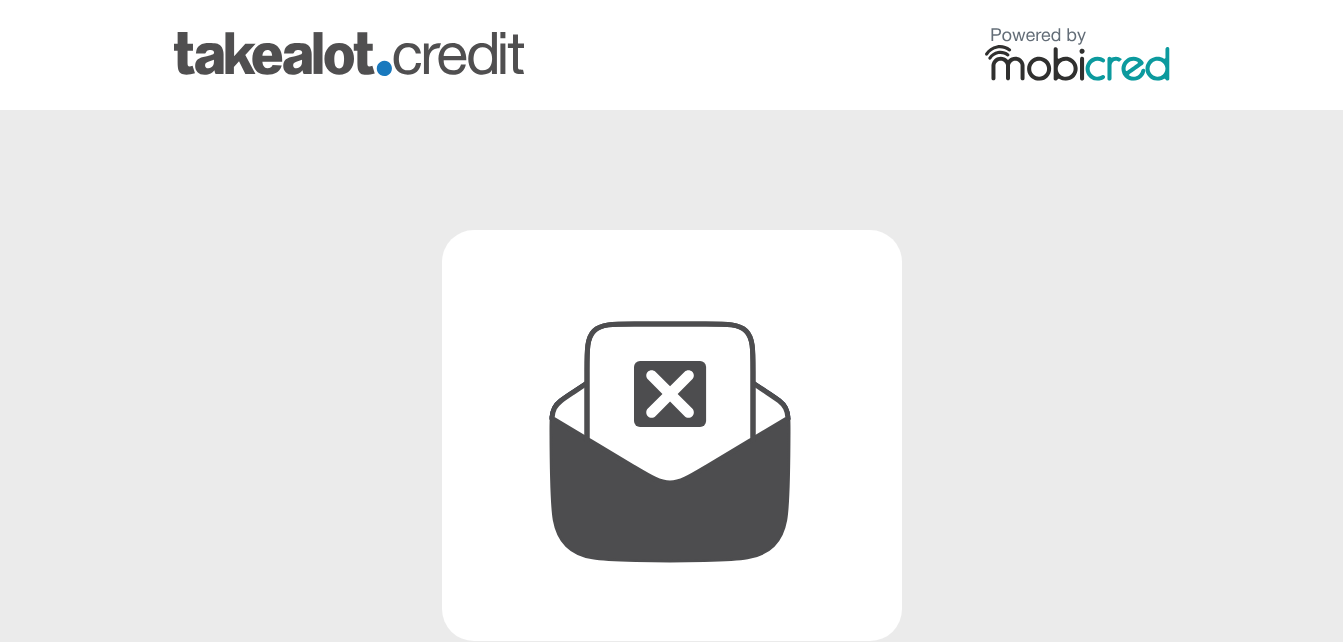 scroll, scrollTop: 0, scrollLeft: 0, axis: both 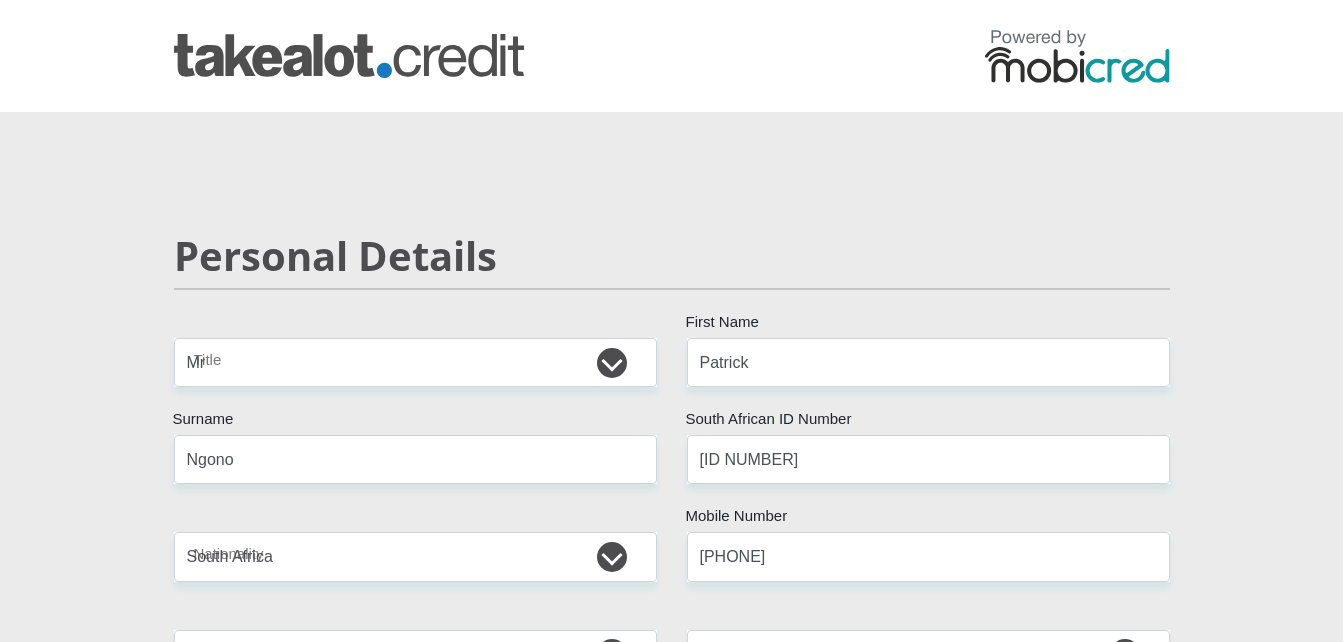 select on "Mr" 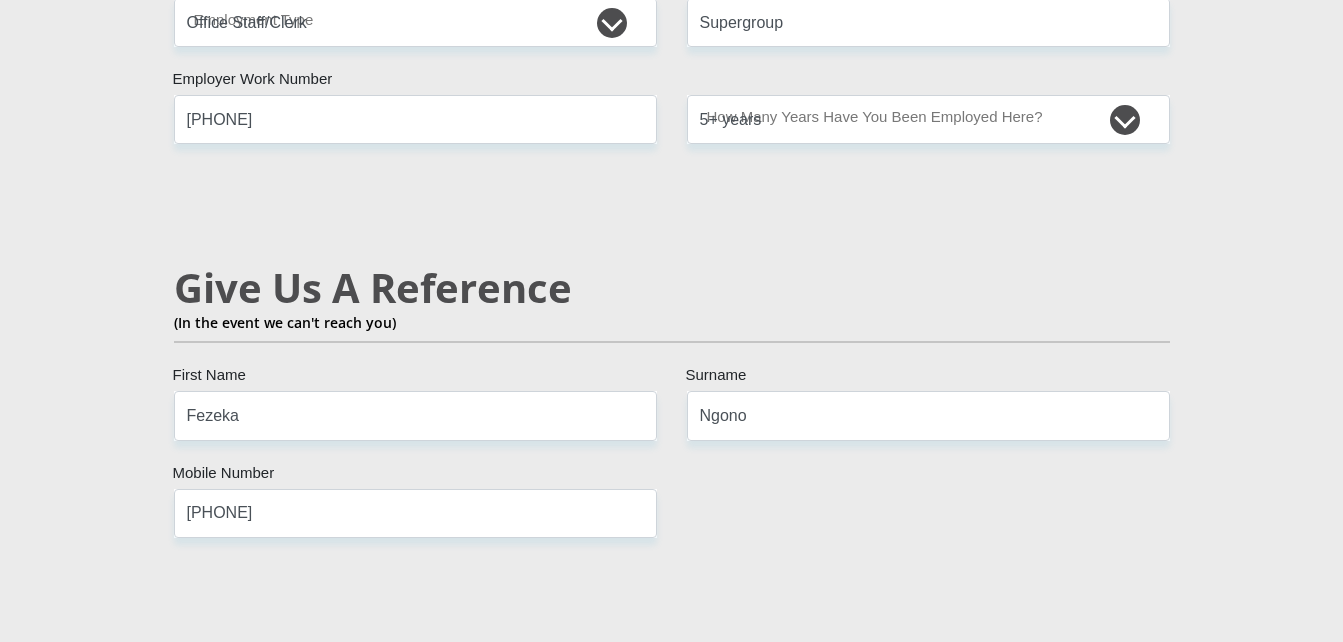 scroll, scrollTop: 3173, scrollLeft: 0, axis: vertical 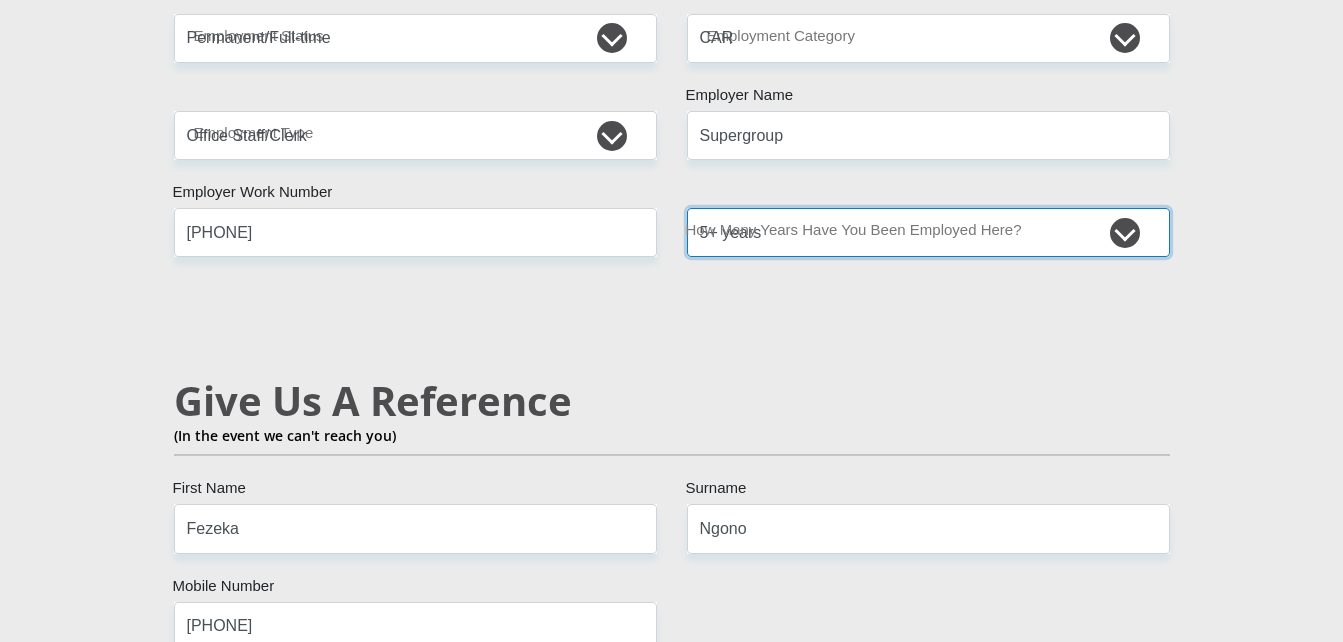 click on "less than 1 year
1-3 years
3-5 years
5+ years" at bounding box center [928, 232] 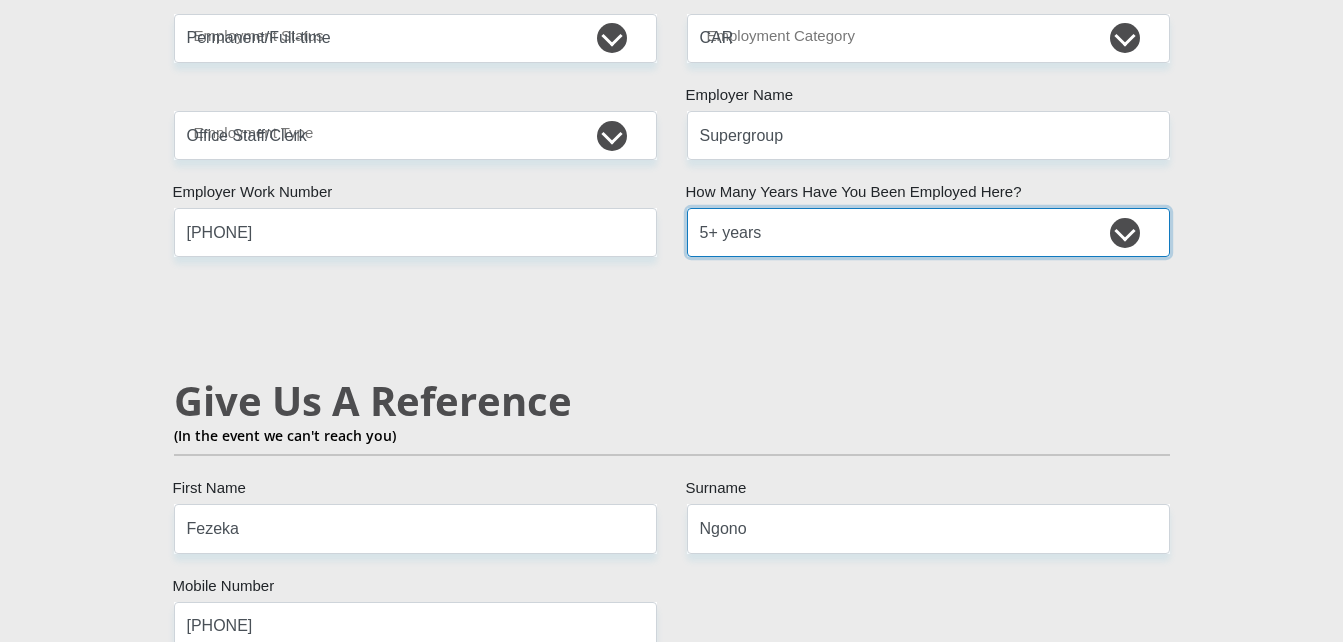 click on "less than 1 year
1-3 years
3-5 years
5+ years" at bounding box center [928, 232] 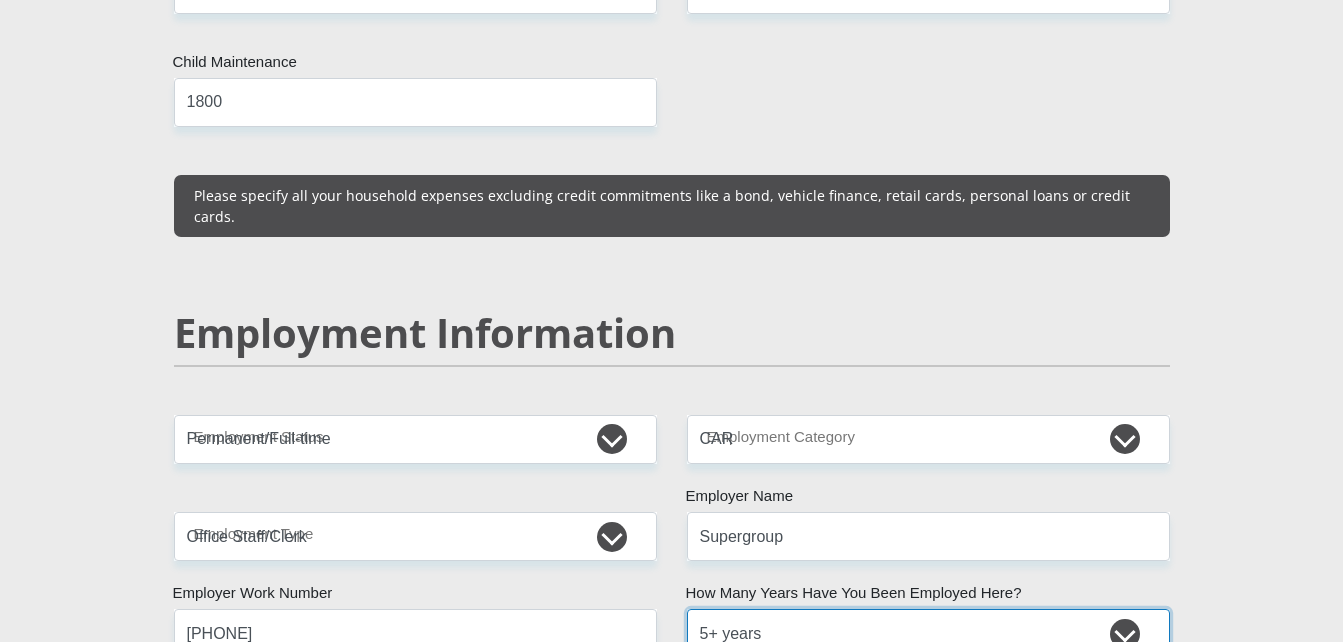 scroll, scrollTop: 2773, scrollLeft: 0, axis: vertical 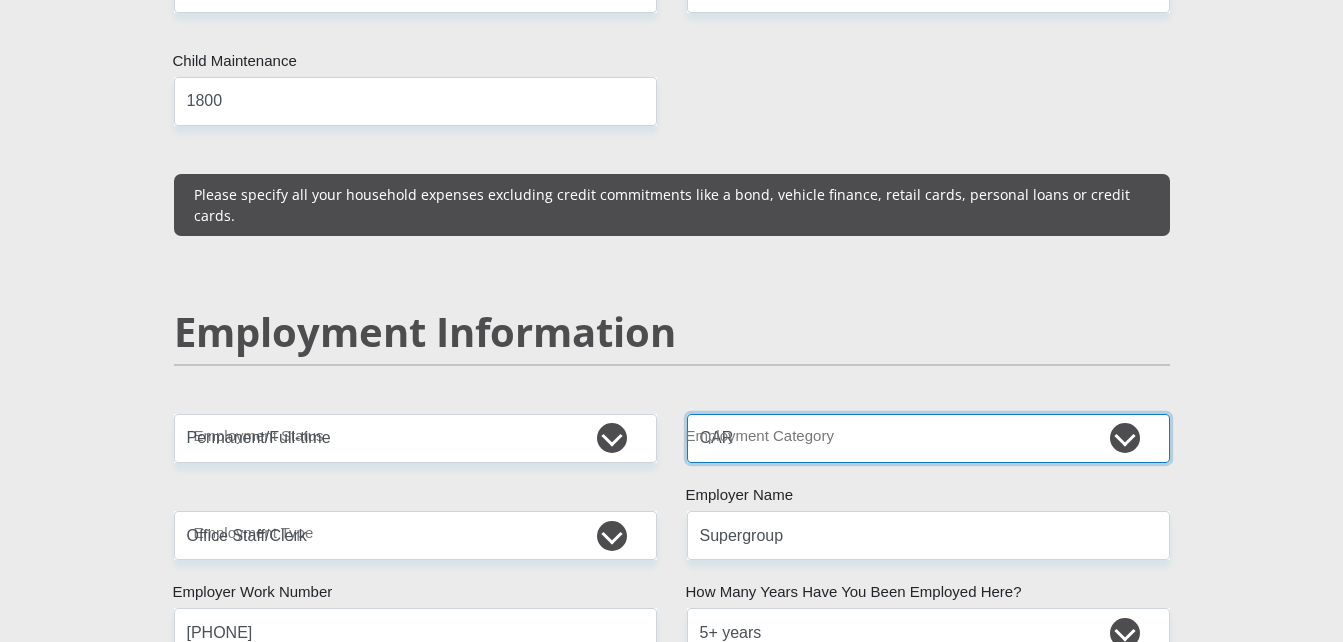 click on "AGRICULTURE
ALCOHOL & TOBACCO
CONSTRUCTION MATERIALS
METALLURGY
EQUIPMENT FOR RENEWABLE ENERGY
SPECIALIZED CONTRACTORS
CAR
GAMING (INCL. INTERNET
OTHER WHOLESALE
UNLICENSED PHARMACEUTICALS
CURRENCY EXCHANGE HOUSES
OTHER FINANCIAL INSTITUTIONS & INSURANCE
REAL ESTATE AGENTS
OIL & GAS
OTHER MATERIALS (E.G. IRON ORE)
PRECIOUS STONES & PRECIOUS METALS
POLITICAL ORGANIZATIONS
RELIGIOUS ORGANIZATIONS(NOT SECTS)
ACTI. HAVING BUSINESS DEAL WITH PUBLIC ADMINISTRATION
LAUNDROMATS" at bounding box center (928, 438) 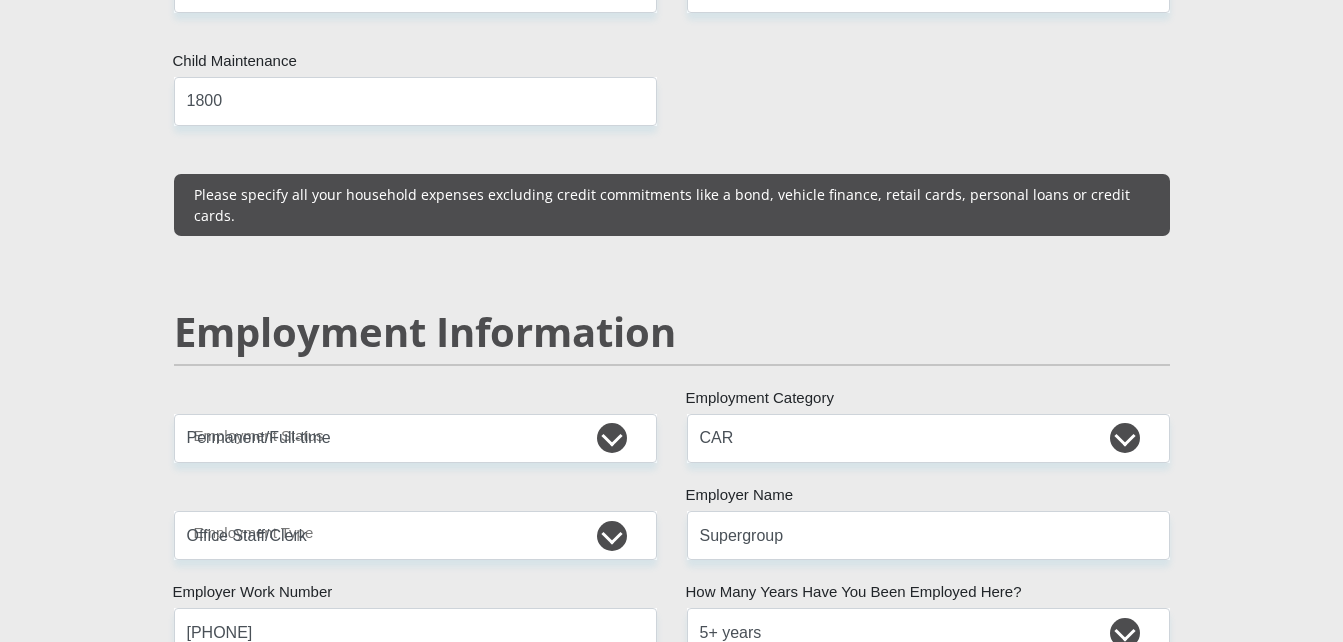 click on "Personal Details
Mr
Ms
Mrs
Dr
Other
Title
Patrick
First Name
Ngono
Surname
8211205337087
South African ID Number
Please input valid ID number
South Africa
Afghanistan
Aland Islands
Albania
Algeria
America Samoa
American Virgin Islands
Andorra
Angola
Anguilla  Antarctica  Chad" at bounding box center (672, 419) 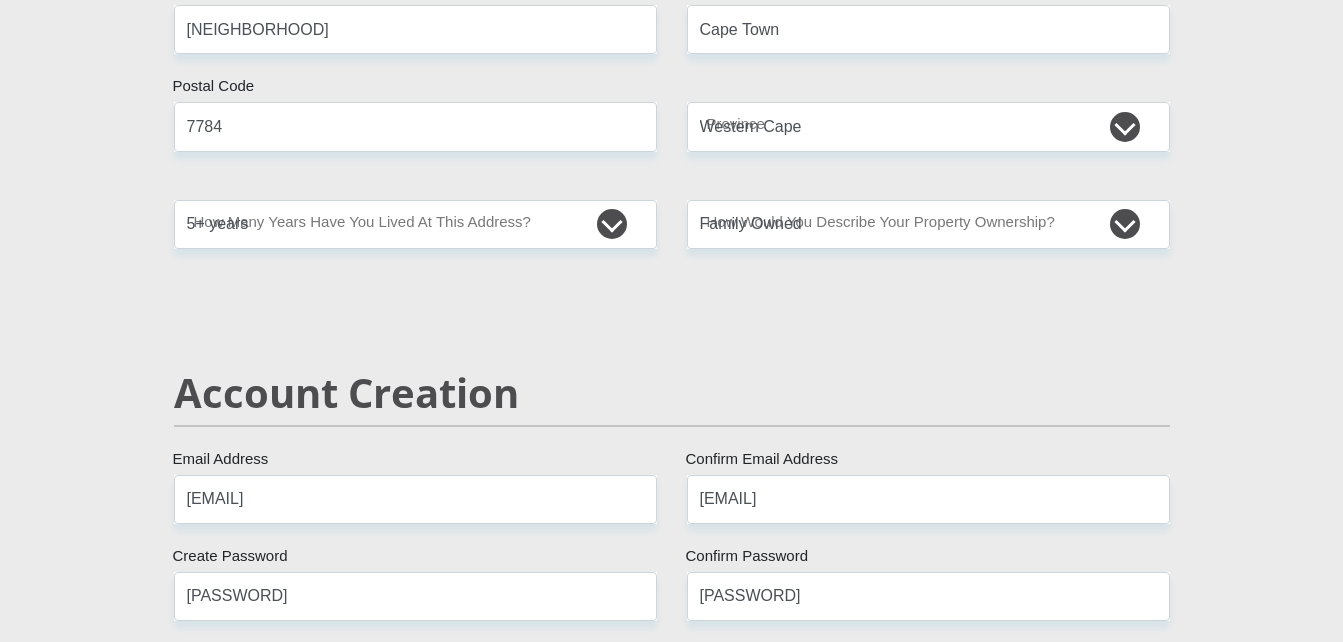 scroll, scrollTop: 973, scrollLeft: 0, axis: vertical 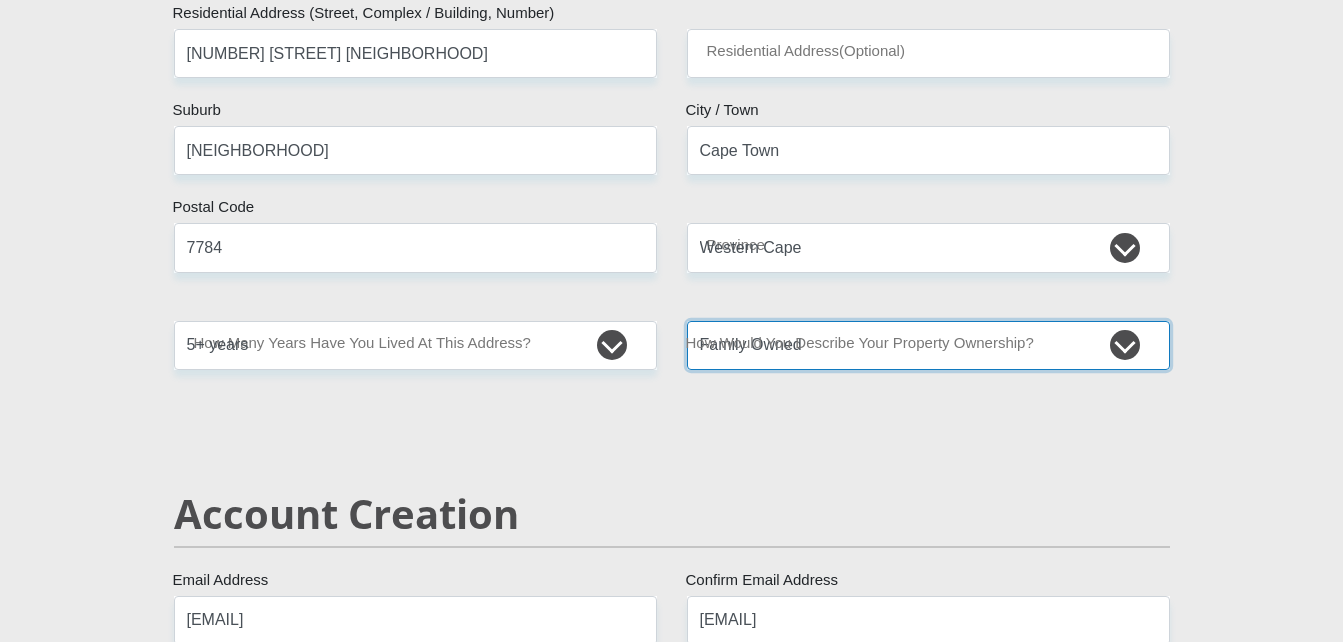 click on "Owned
Rented
Family Owned
Company Dwelling" at bounding box center (928, 345) 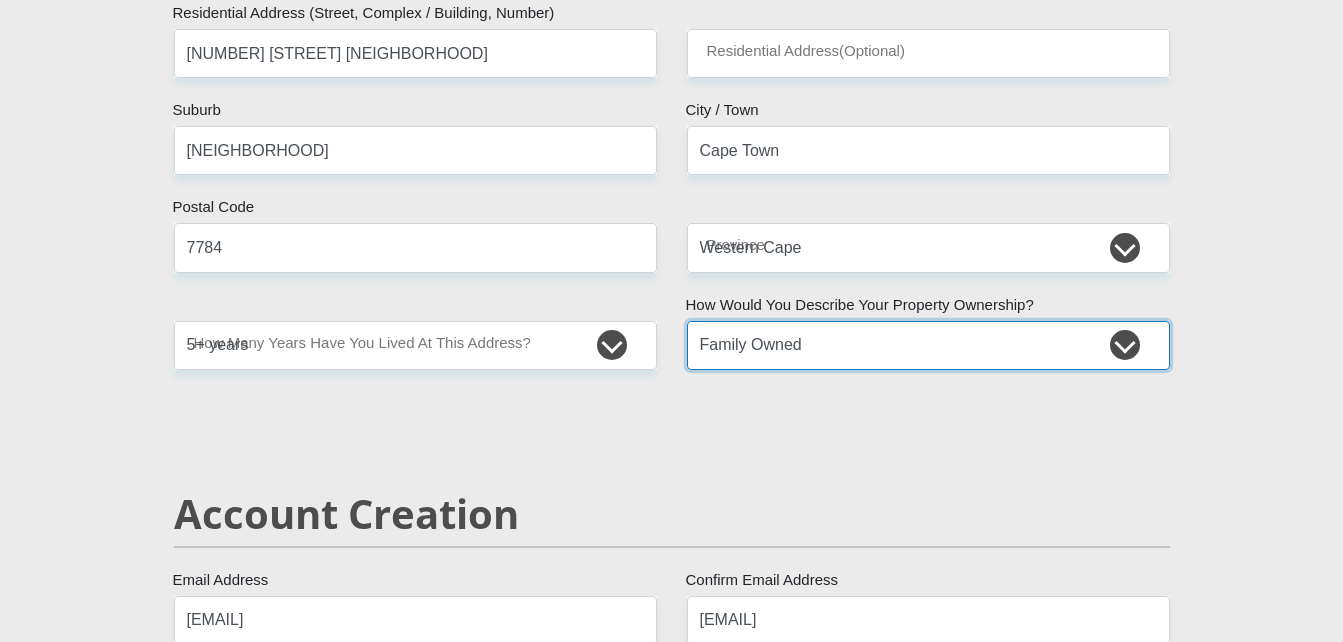 click on "Owned
Rented
Family Owned
Company Dwelling" at bounding box center (928, 345) 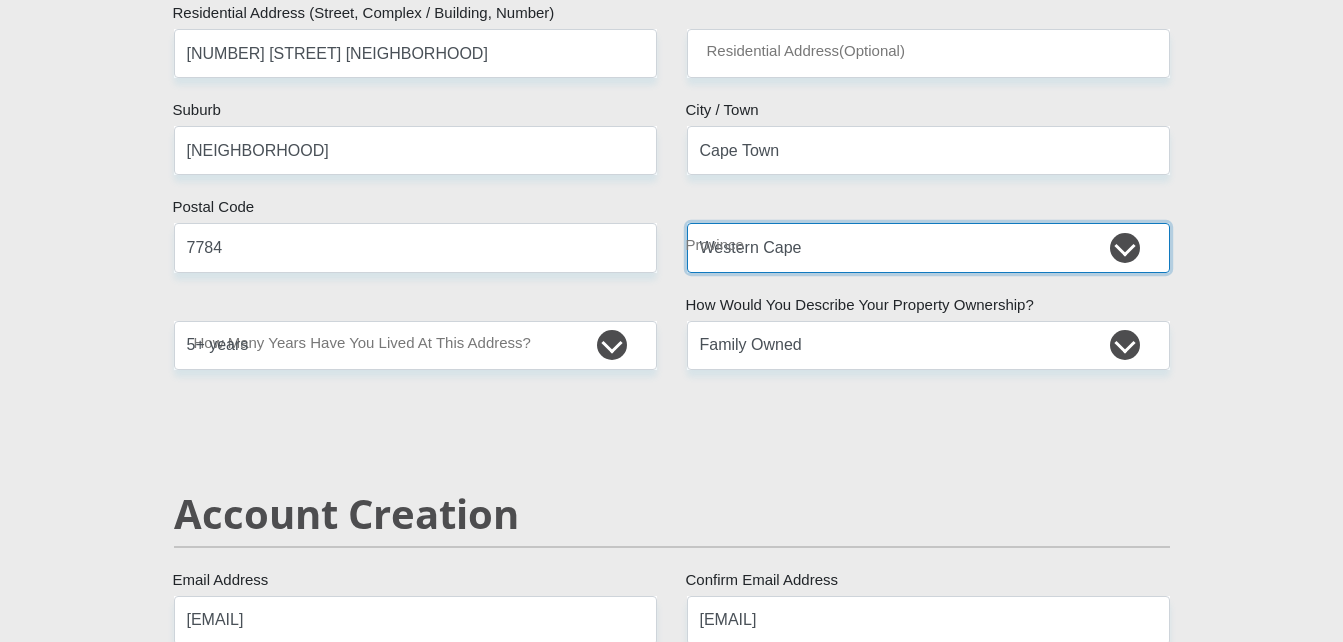 click on "Eastern Cape
Free State
Gauteng
KwaZulu-Natal
Limpopo
Mpumalanga
Northern Cape
North West
Western Cape" at bounding box center [928, 247] 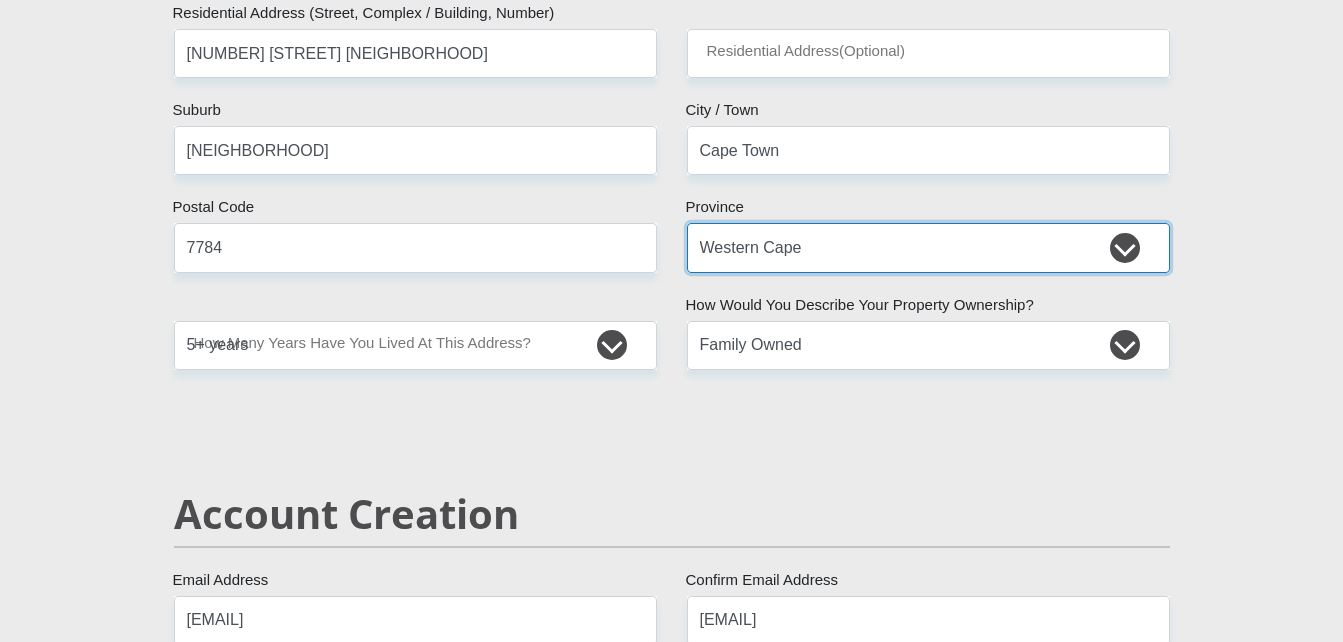 click on "Eastern Cape
Free State
Gauteng
KwaZulu-Natal
Limpopo
Mpumalanga
Northern Cape
North West
Western Cape" at bounding box center [928, 247] 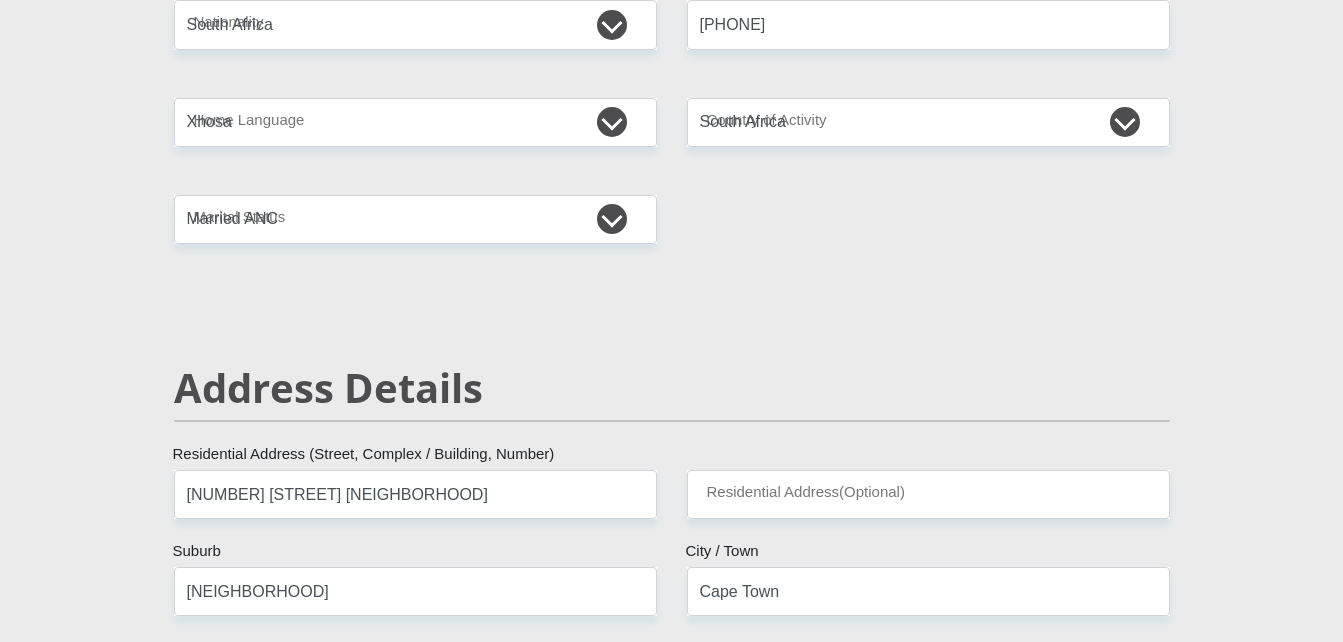 scroll, scrollTop: 400, scrollLeft: 0, axis: vertical 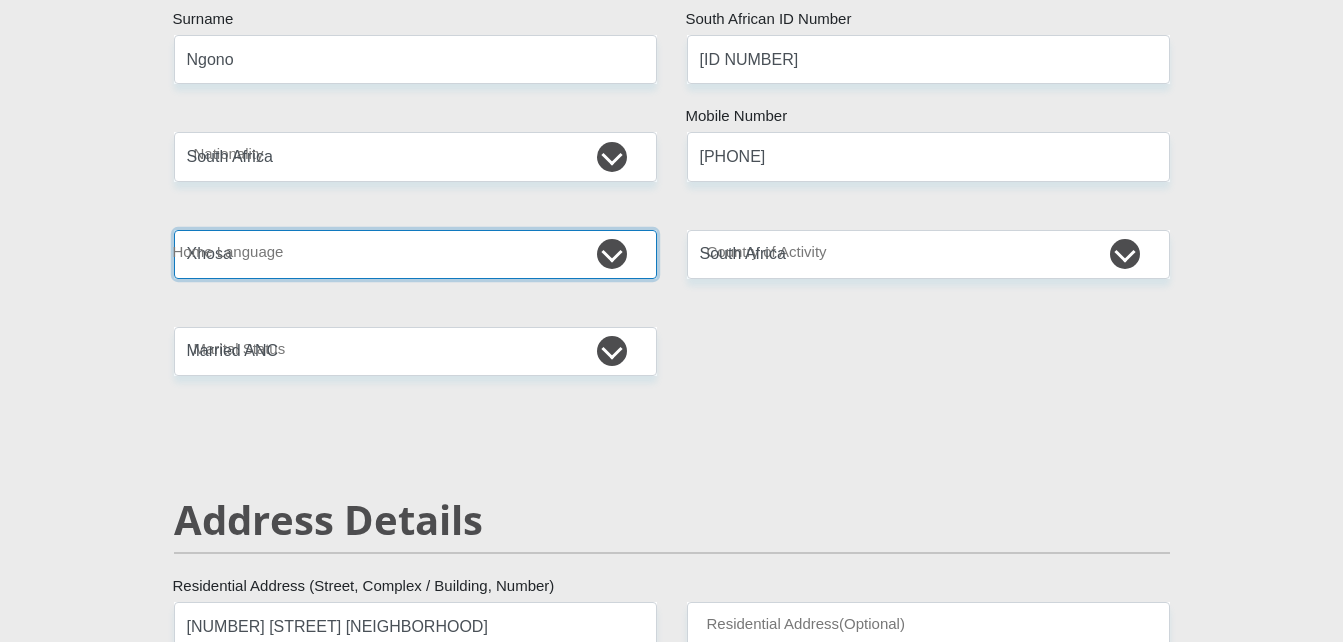 click on "Afrikaans
English
Sepedi
South Ndebele
Southern Sotho
Swati
Tsonga
Tswana
Venda
Xhosa
Zulu
Other" at bounding box center (415, 254) 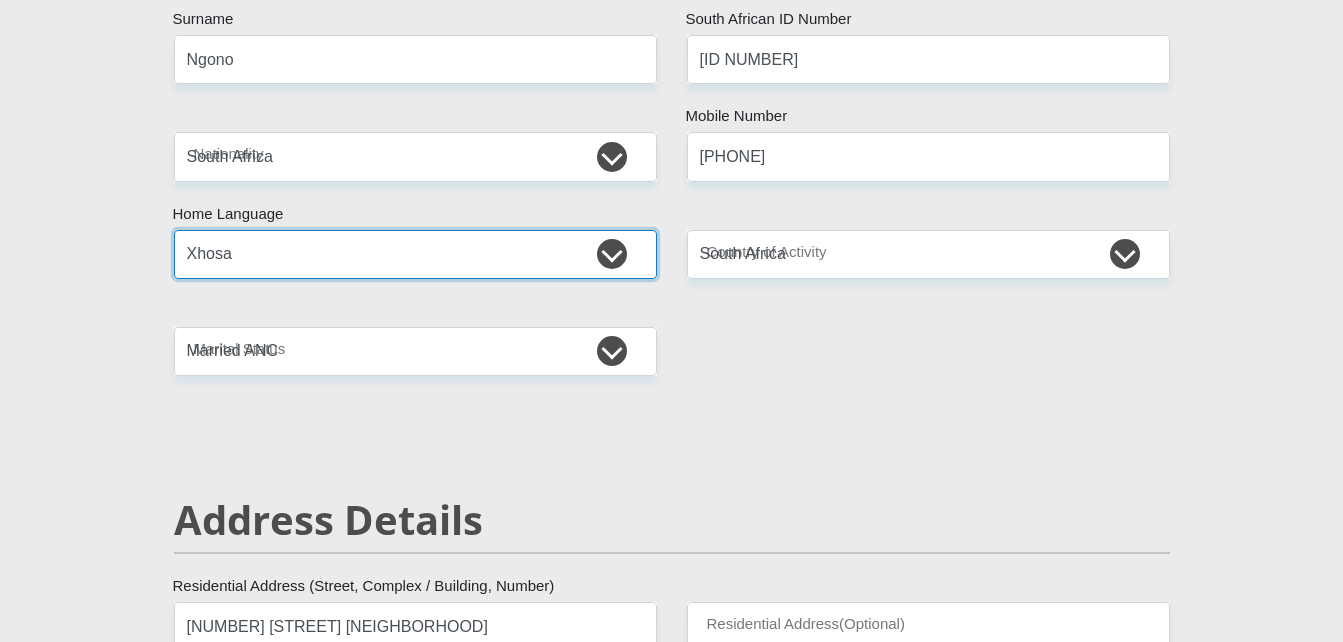 click on "Afrikaans
English
Sepedi
South Ndebele
Southern Sotho
Swati
Tsonga
Tswana
Venda
Xhosa
Zulu
Other" at bounding box center [415, 254] 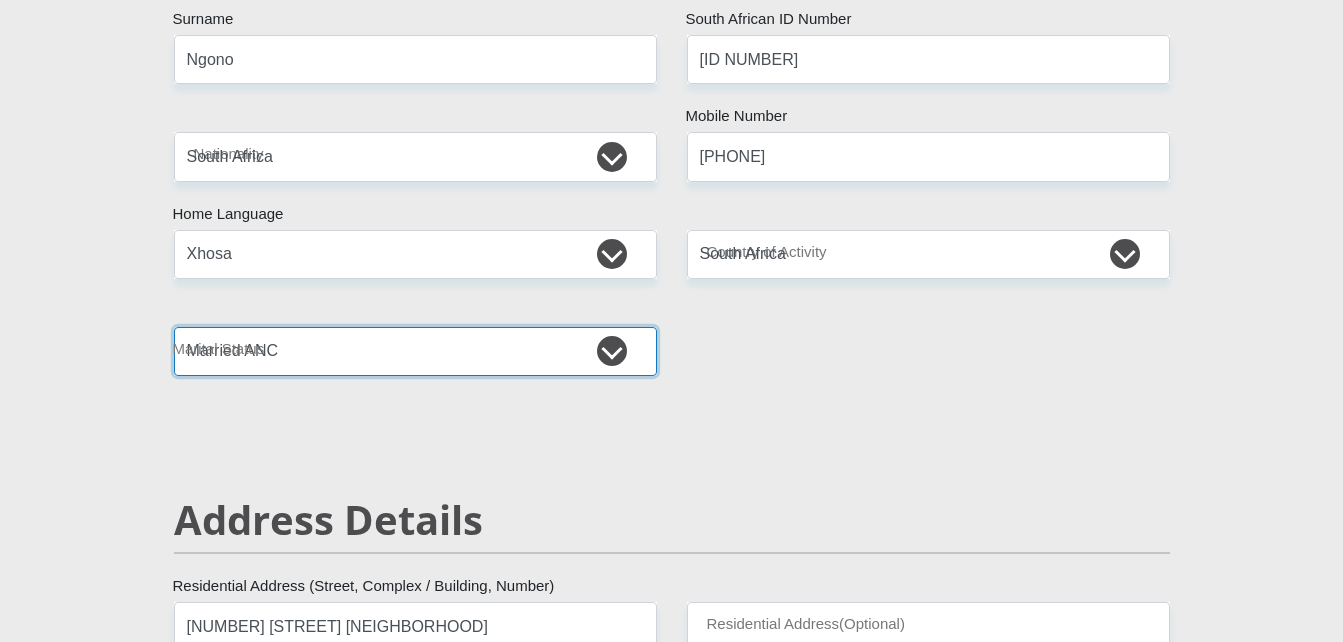 click on "Married ANC
Single
Divorced
Widowed
Married COP or Customary Law" at bounding box center [415, 351] 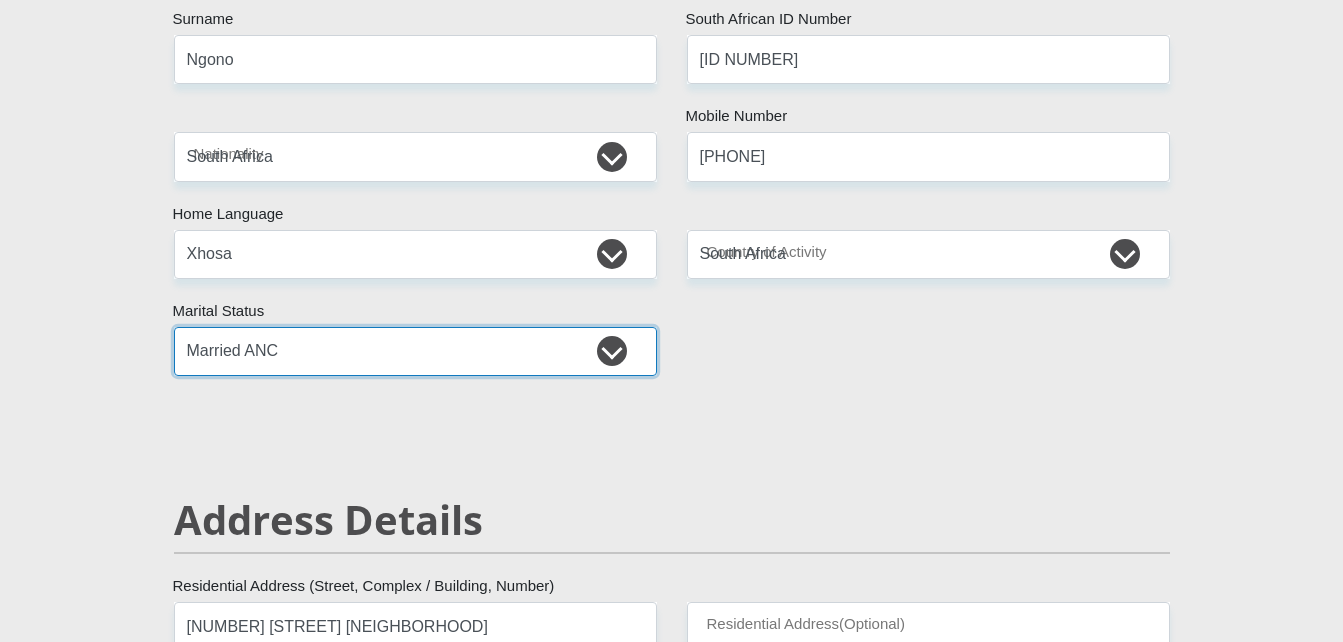 click on "Married ANC
Single
Divorced
Widowed
Married COP or Customary Law" at bounding box center (415, 351) 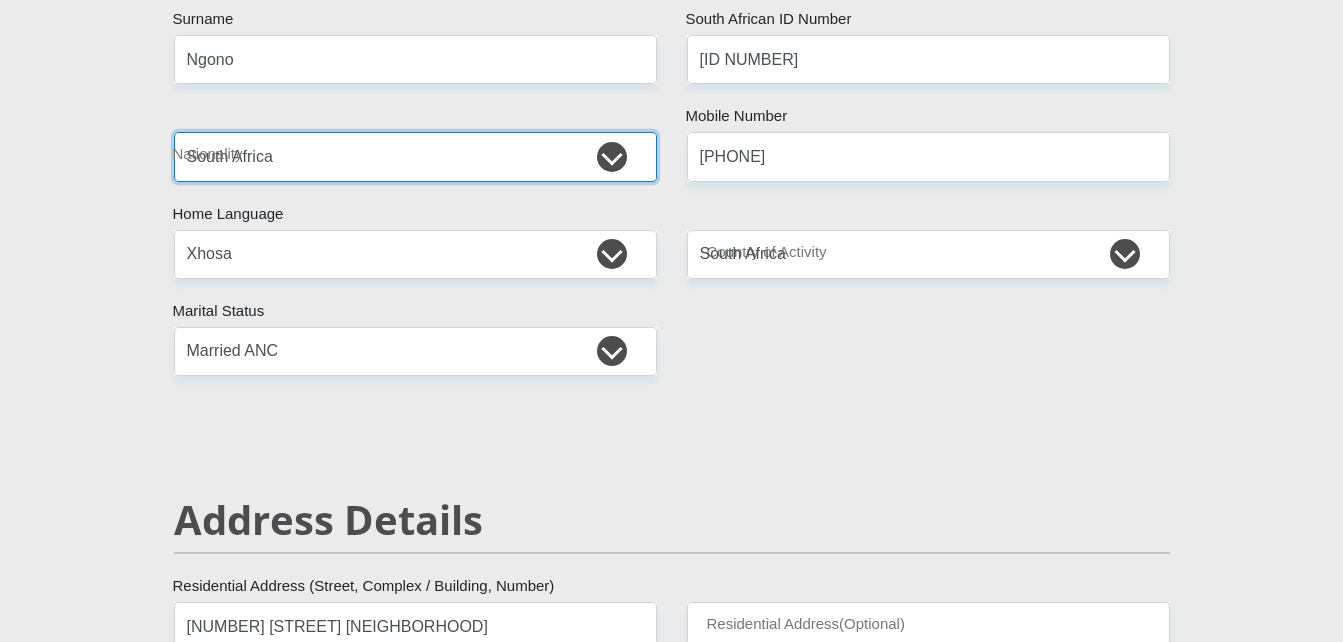 click on "[COUNTRY]
[COUNTRY]
[COUNTRY]
[COUNTRY]
[COUNTRY]
[COUNTRY]
[COUNTRY]
[COUNTRY]
[COUNTRY]
[COUNTRY]
[COUNTRY]
[COUNTRY]
[COUNTRY]
[COUNTRY]
[COUNTRY]
[COUNTRY]
[COUNTRY]
[COUNTRY]
[COUNTRY]
[COUNTRY]
[COUNTRY]" at bounding box center (415, 156) 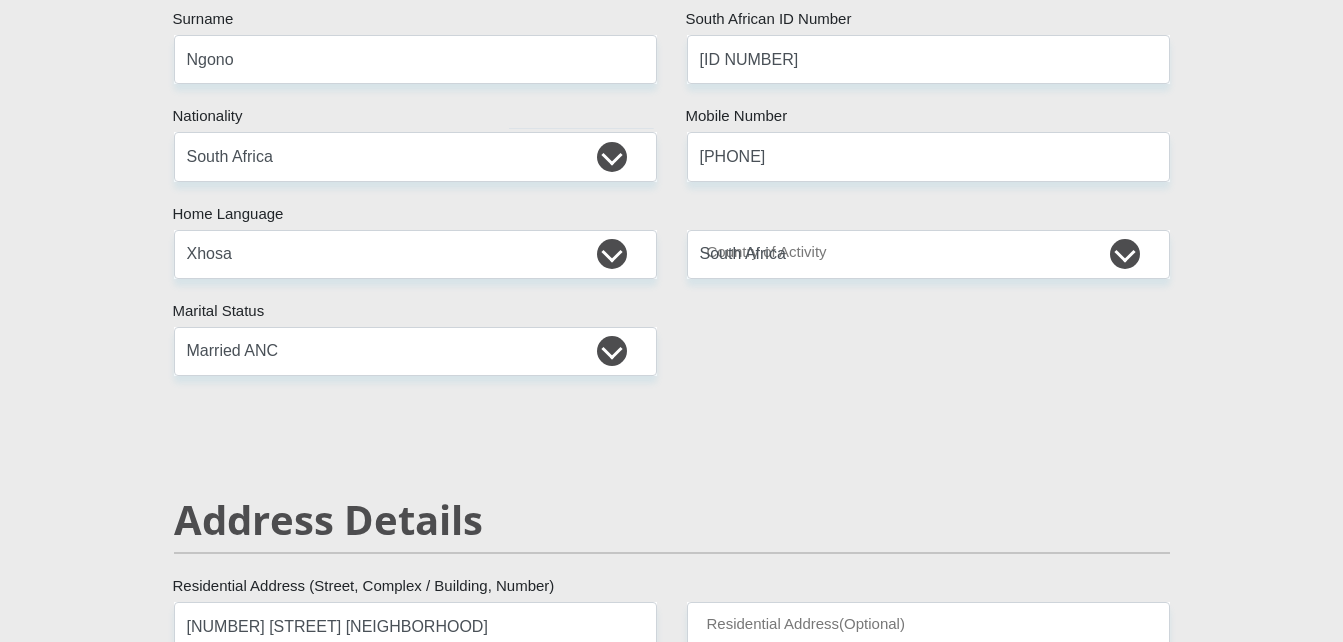 click on "Mr
Ms
Mrs
Dr
Other
Title
Patrick
First Name
Ngono
Surname
8211205337087
South African ID Number
Please input valid ID number
South Africa
Afghanistan
Aland Islands
Albania
Algeria
America Samoa
American Virgin Islands
Andorra
Angola
Anguilla
Antarctica
Antigua and Barbuda
Argentina" at bounding box center [672, 2778] 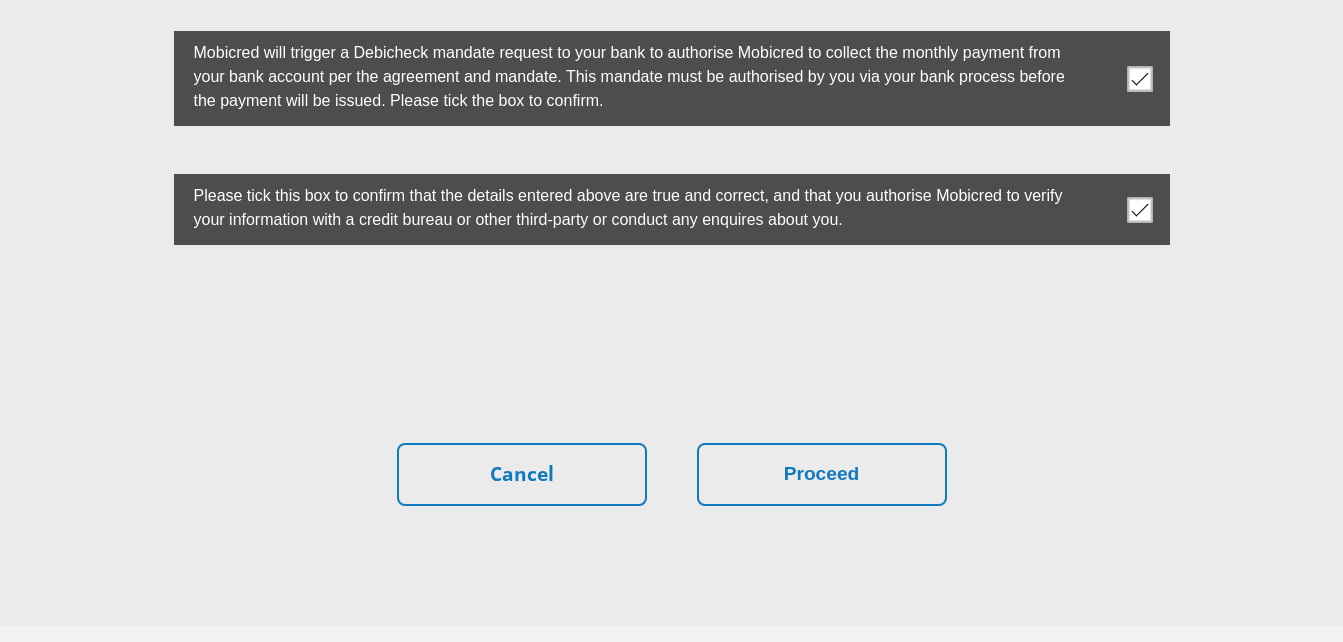 scroll, scrollTop: 5700, scrollLeft: 0, axis: vertical 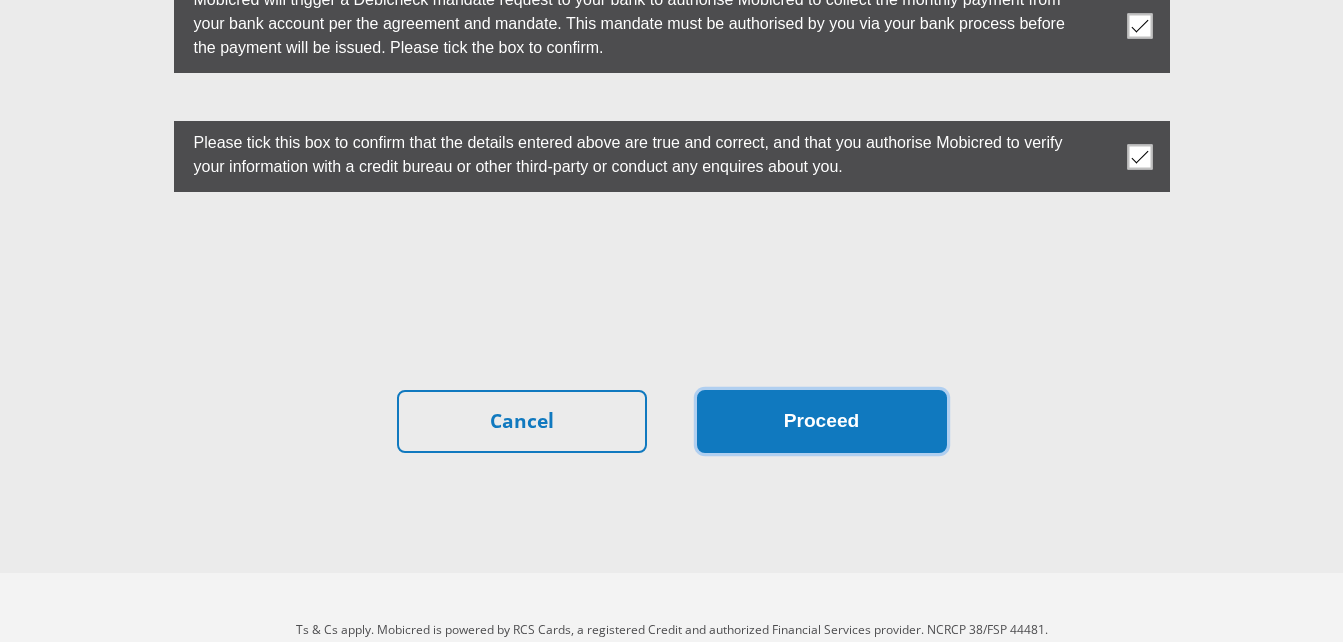 click on "Proceed" at bounding box center (822, 421) 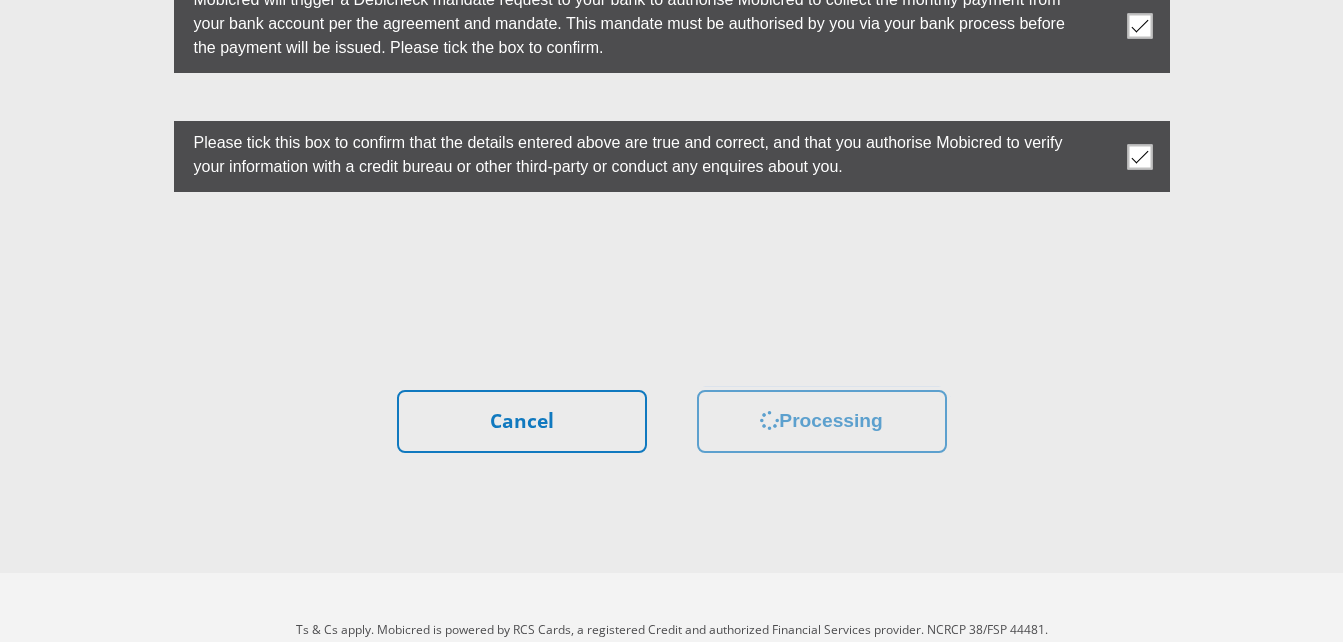 scroll, scrollTop: 0, scrollLeft: 0, axis: both 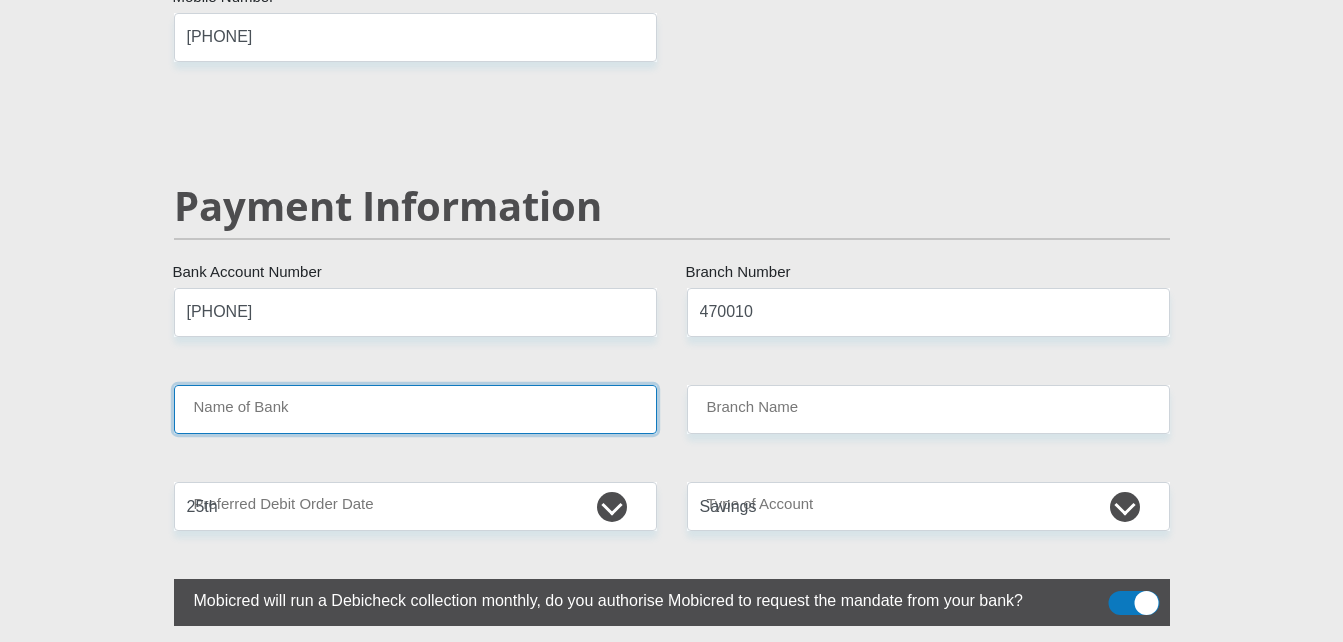 click on "Name of Bank" at bounding box center (415, 409) 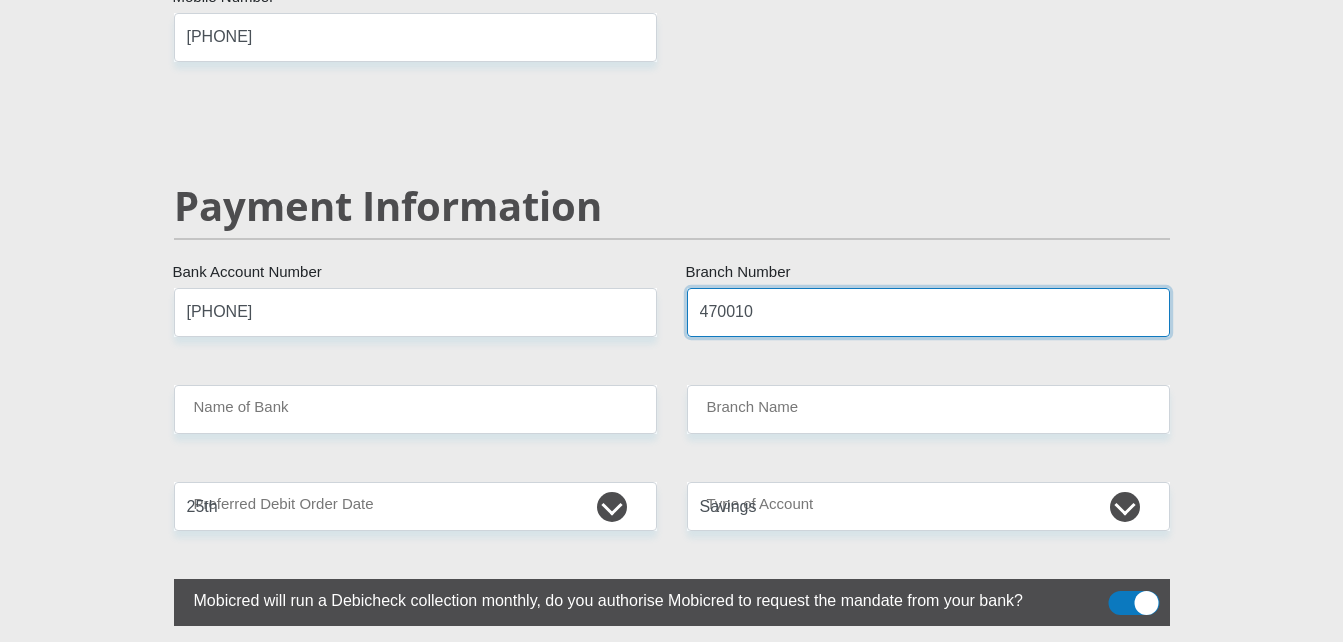 click on "470010" at bounding box center (928, 312) 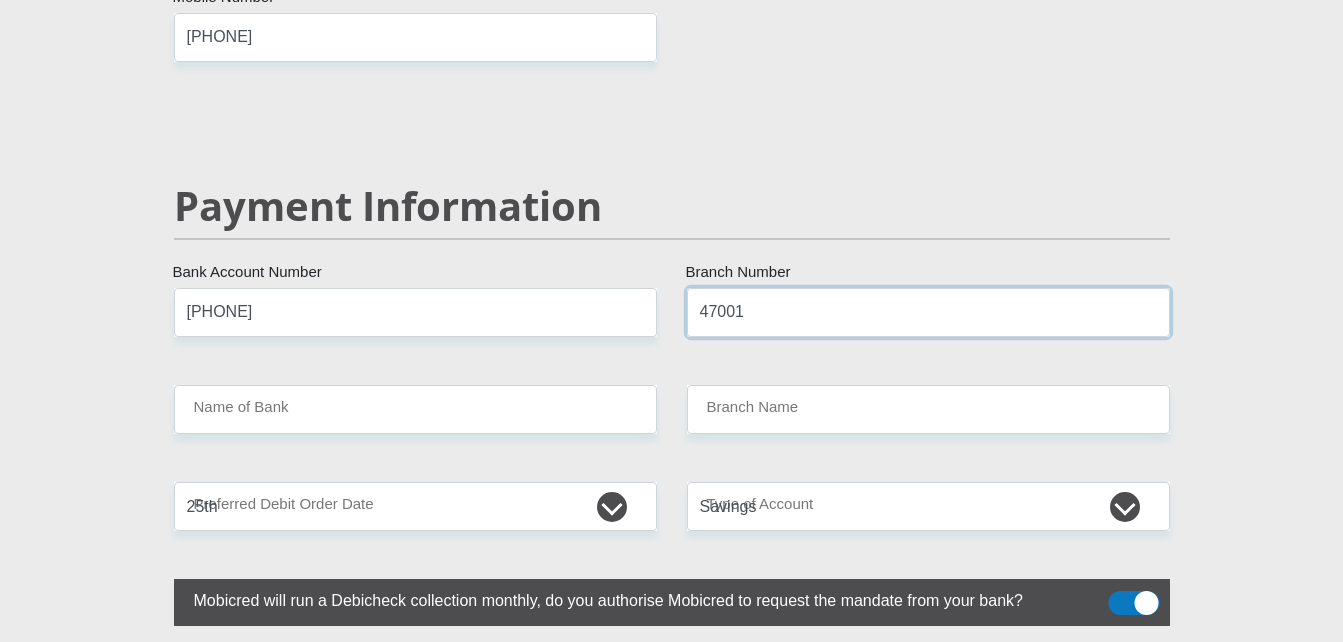 type on "470010" 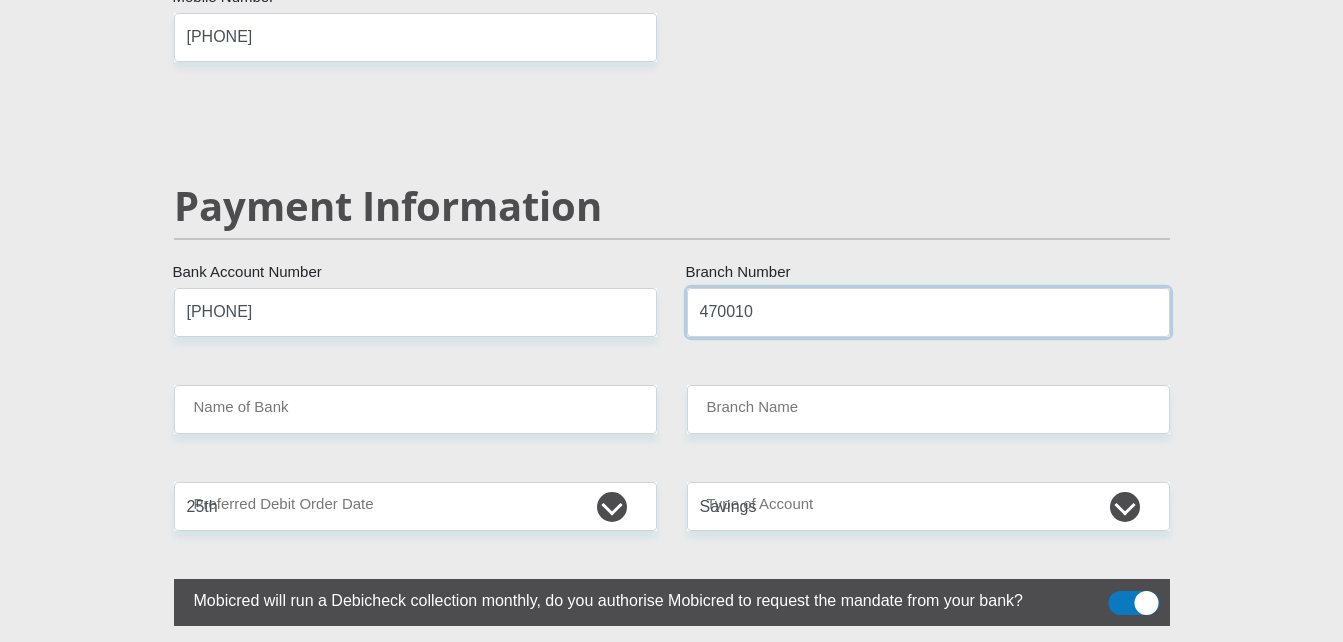click on "Proceed" at bounding box center (822, 2359) 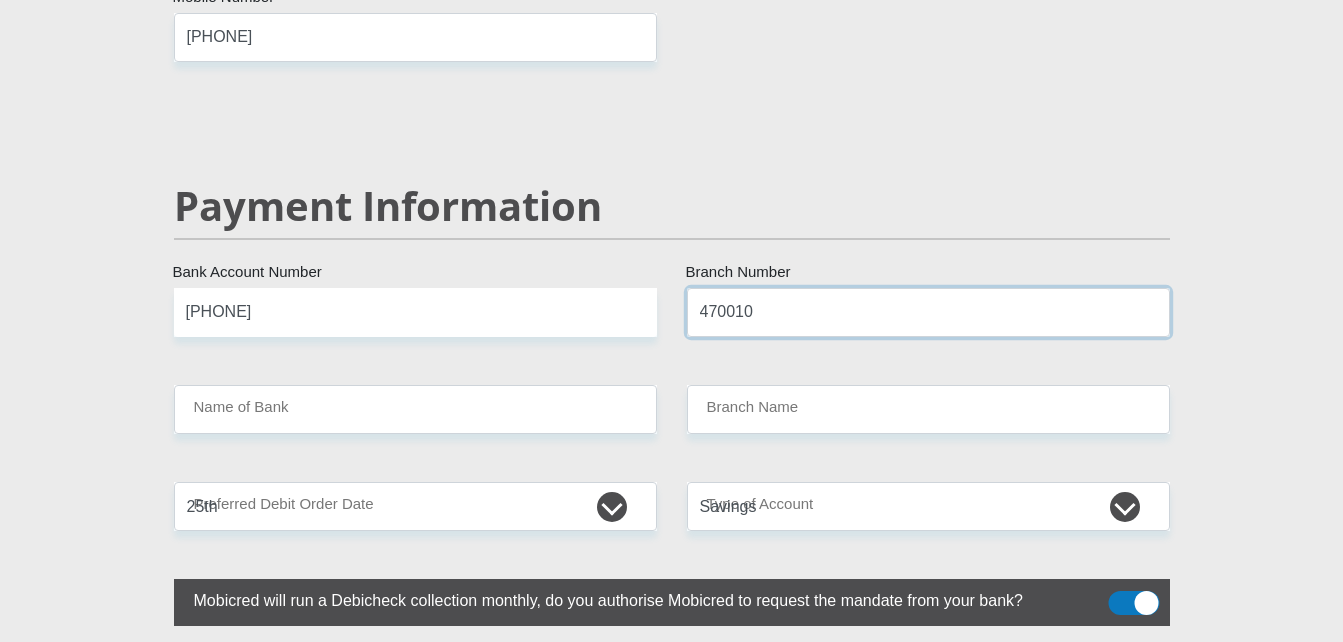 scroll, scrollTop: 0, scrollLeft: 0, axis: both 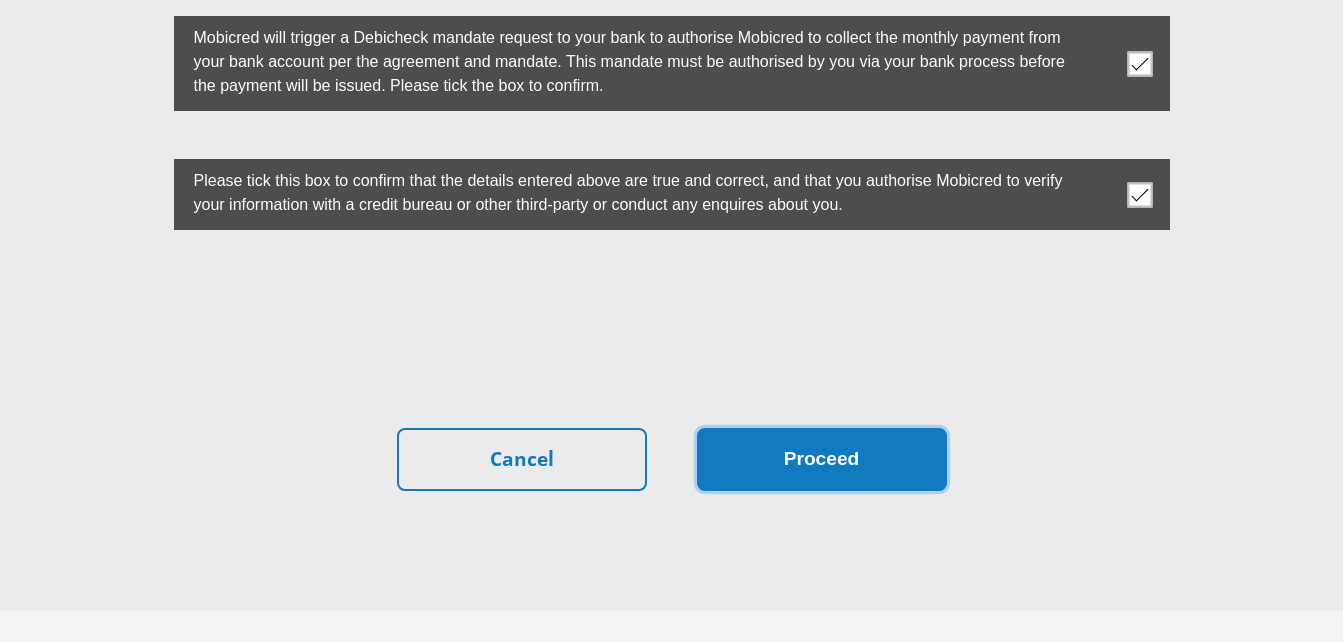 click on "Proceed" at bounding box center (822, 459) 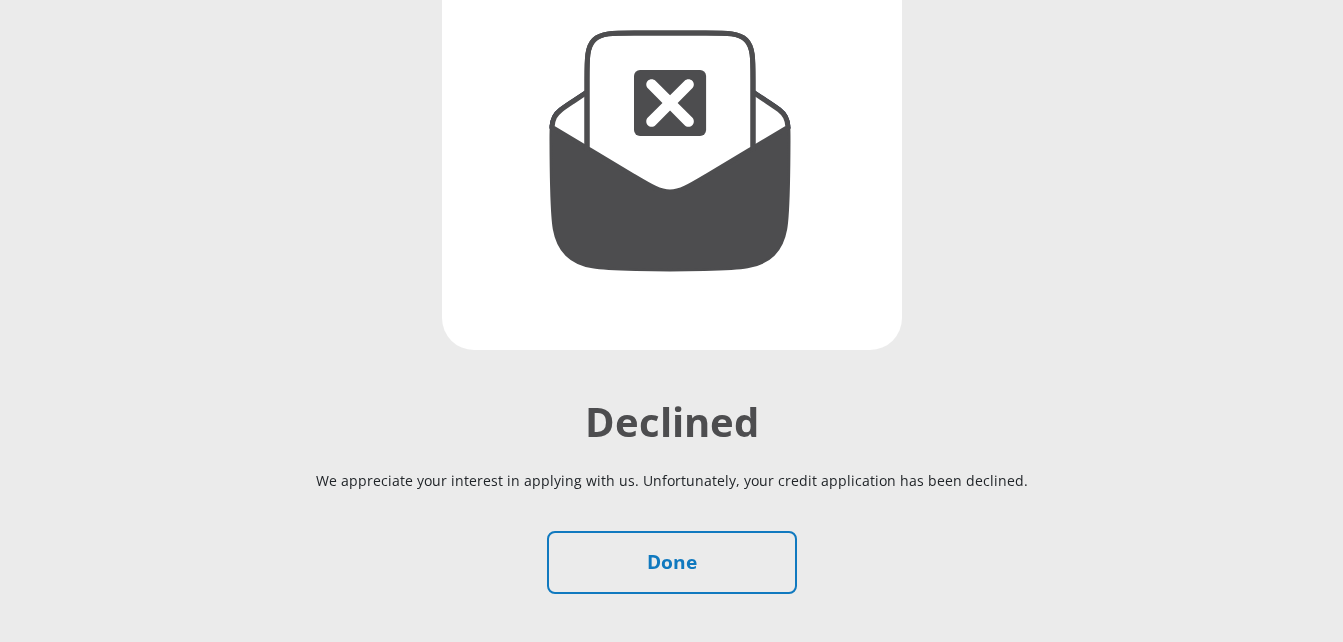 scroll, scrollTop: 300, scrollLeft: 0, axis: vertical 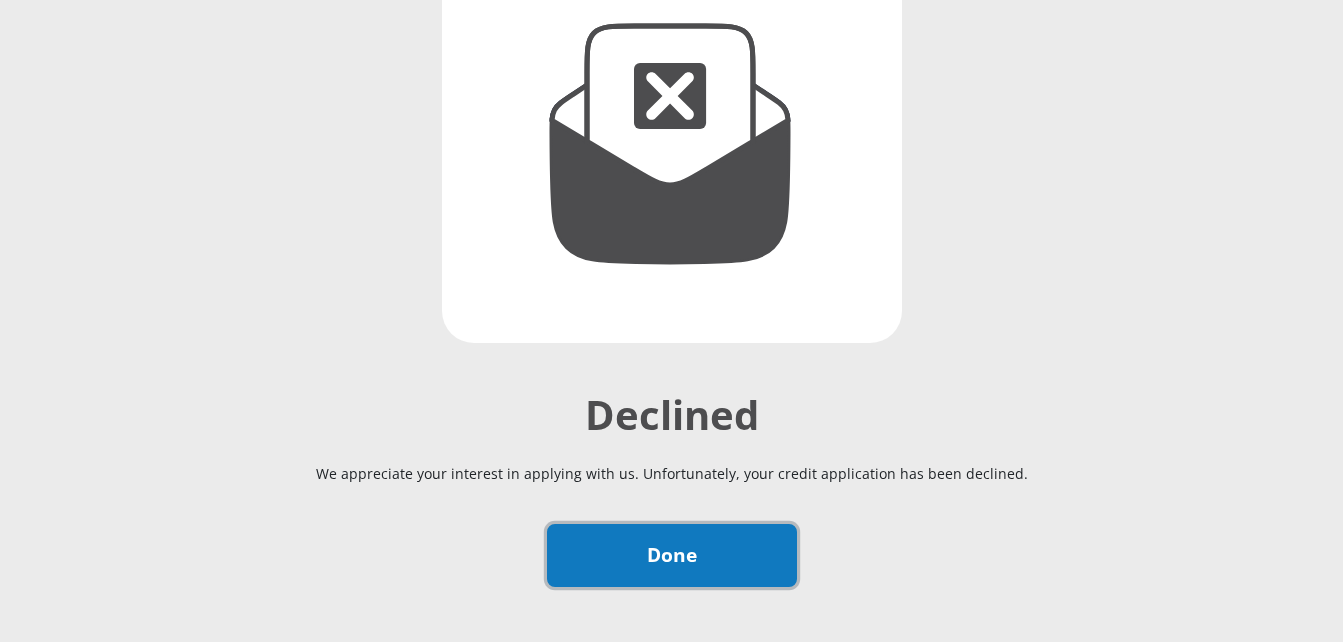 click on "Done" at bounding box center [672, 555] 